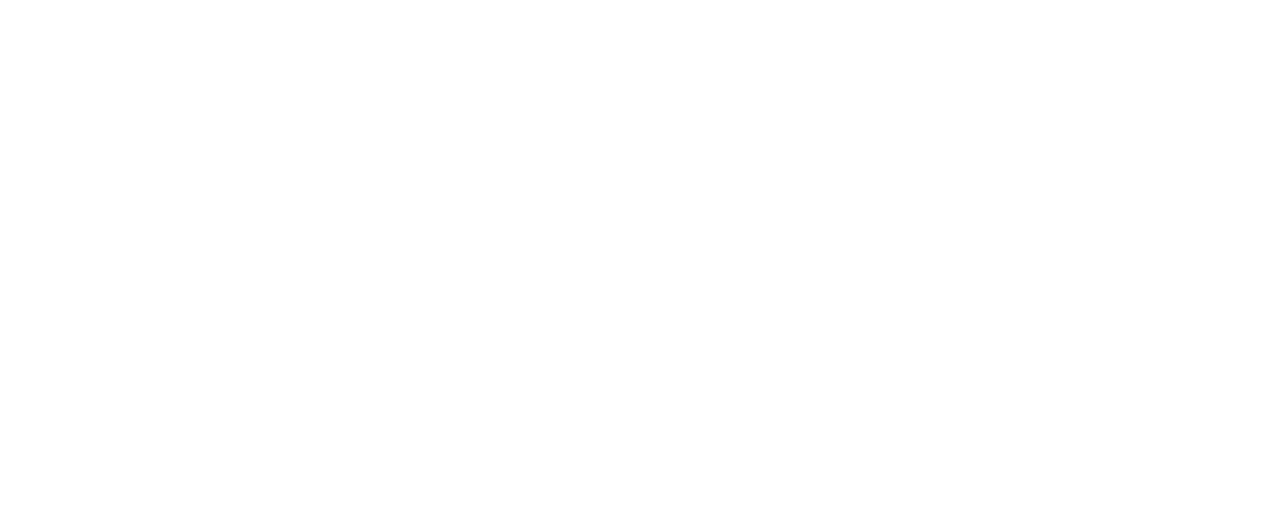 scroll, scrollTop: 0, scrollLeft: 0, axis: both 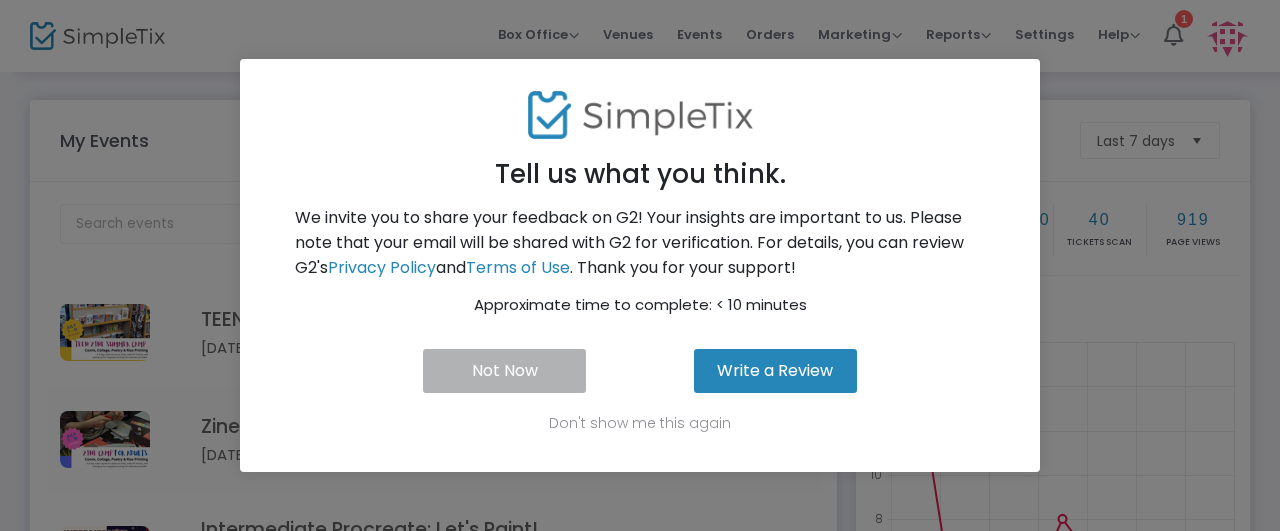 click on "Not Now" 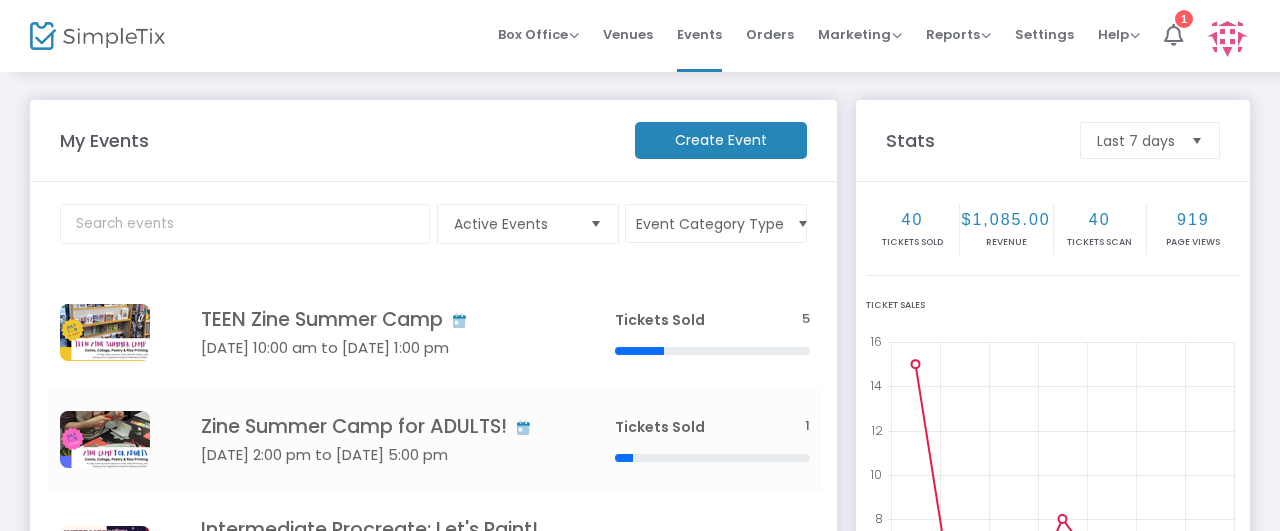 click on "Create Event" 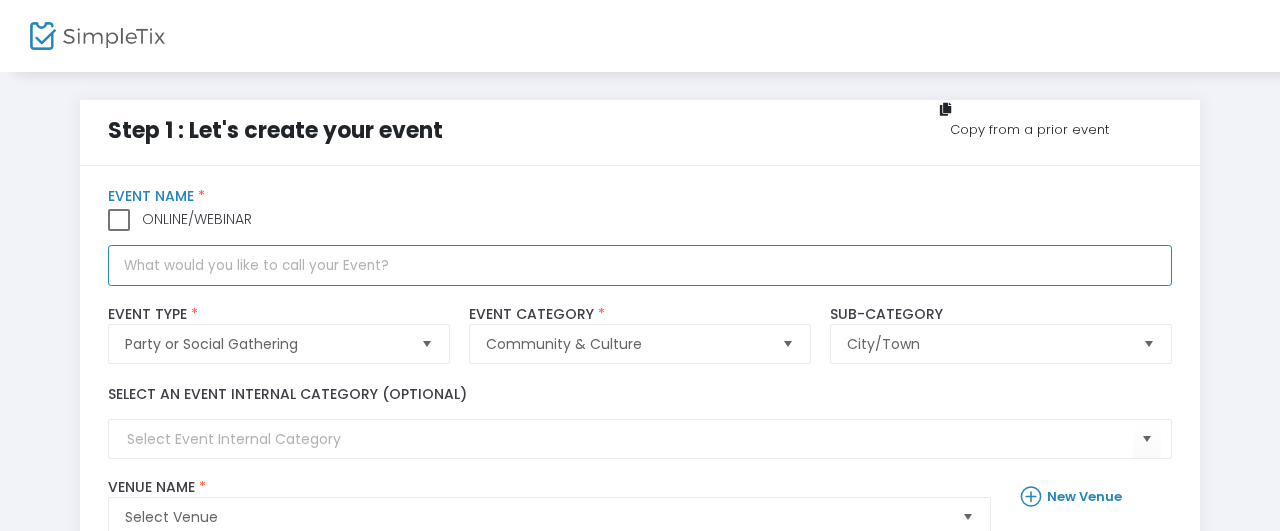 click 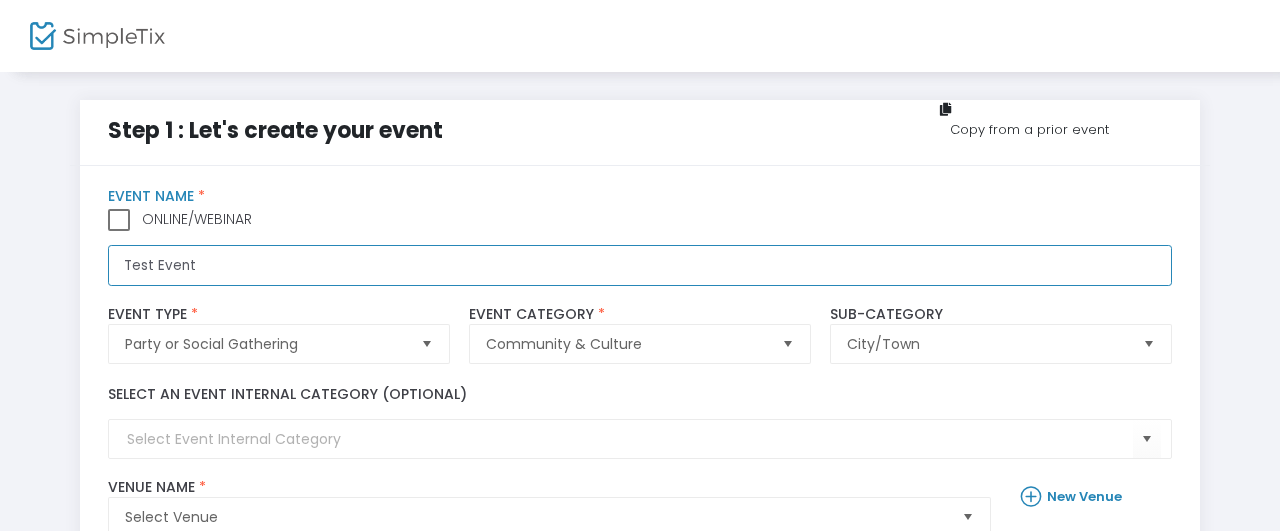 type on "Test Event" 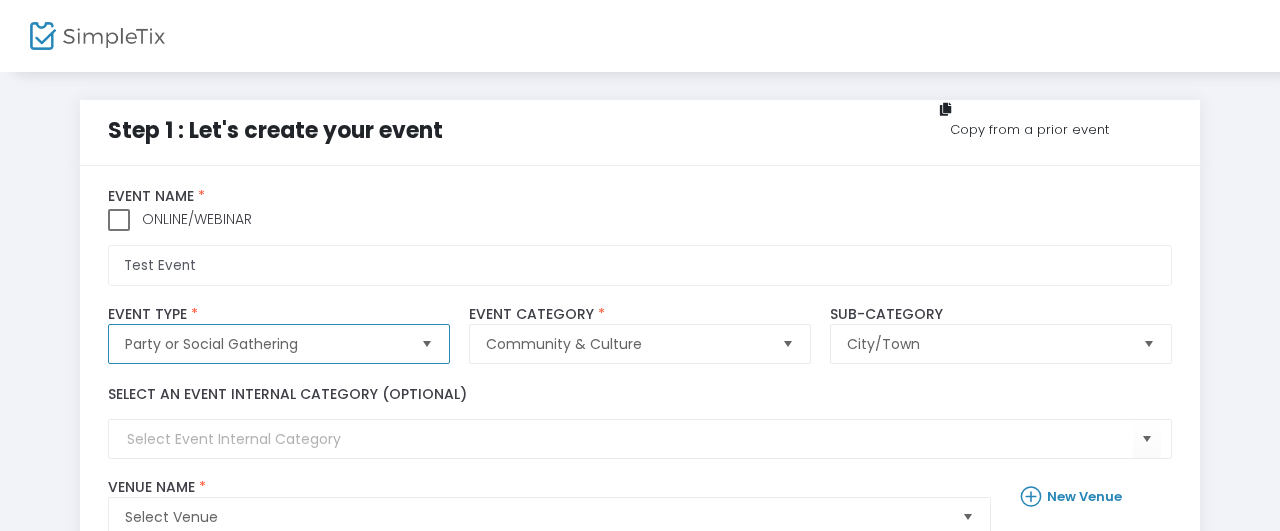 click on "Party or Social Gathering" at bounding box center [264, 344] 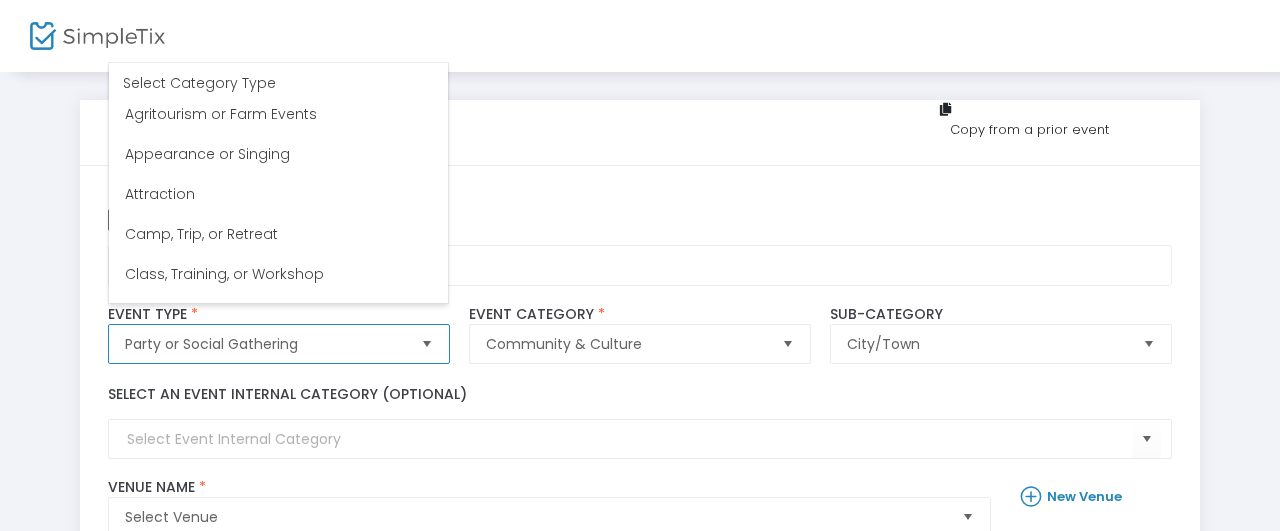 scroll, scrollTop: 0, scrollLeft: 0, axis: both 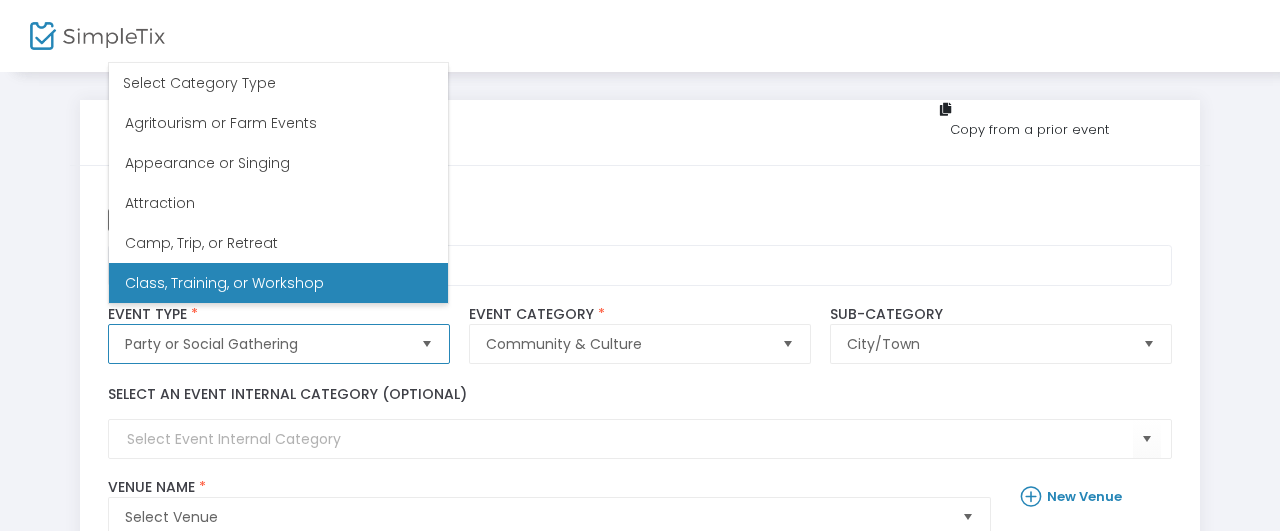 click on "Class, Training, or Workshop" at bounding box center (224, 283) 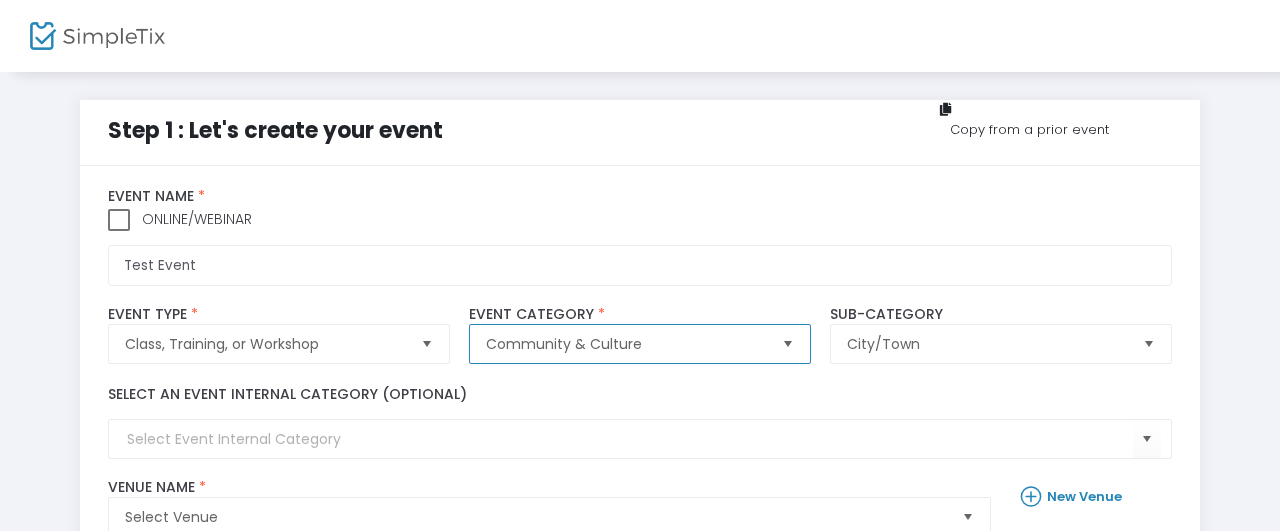click on "Community & Culture" at bounding box center [625, 344] 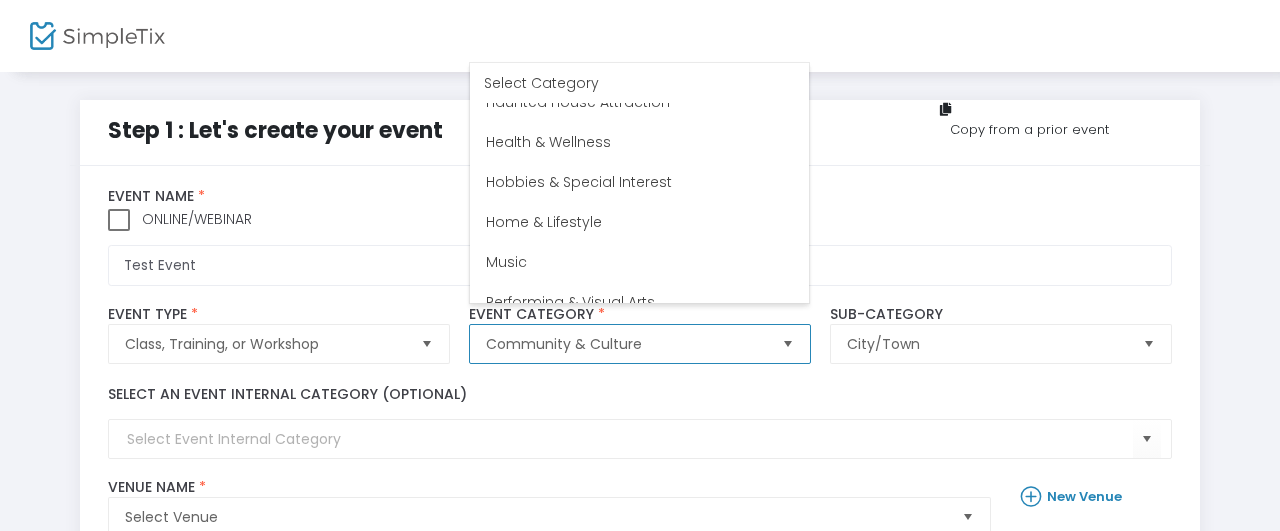 scroll, scrollTop: 439, scrollLeft: 0, axis: vertical 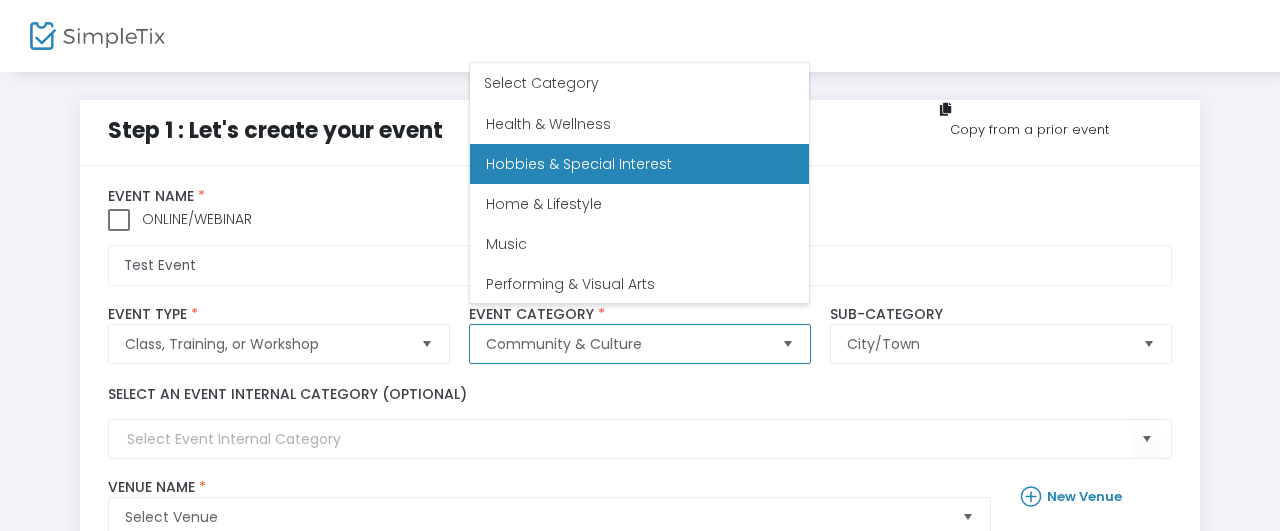 click on "Hobbies & Special Interest" at bounding box center [579, 164] 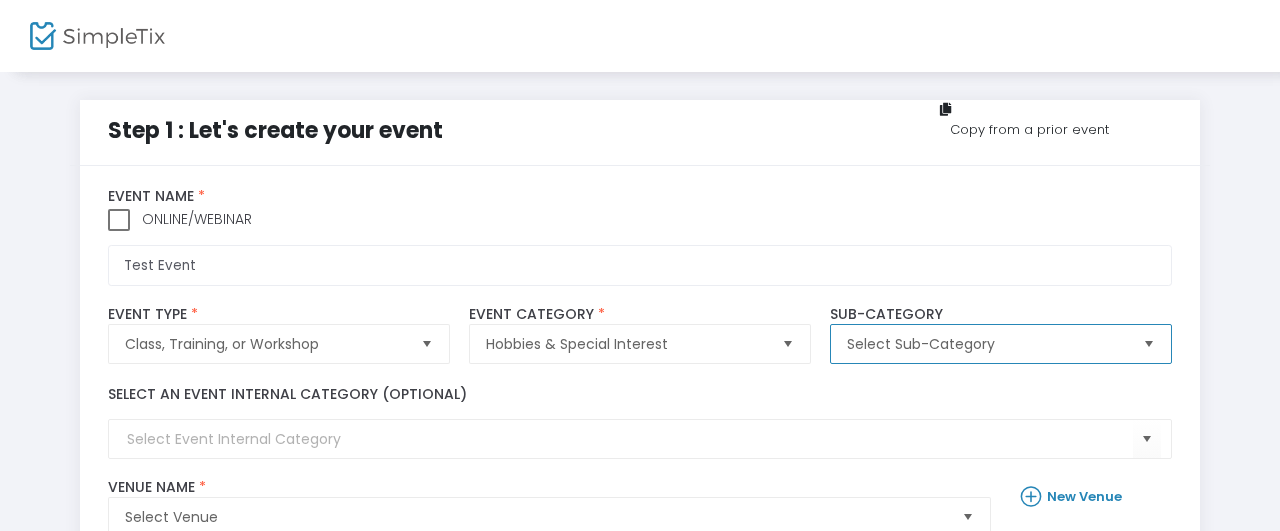 click on "Select Sub-Category" at bounding box center [986, 344] 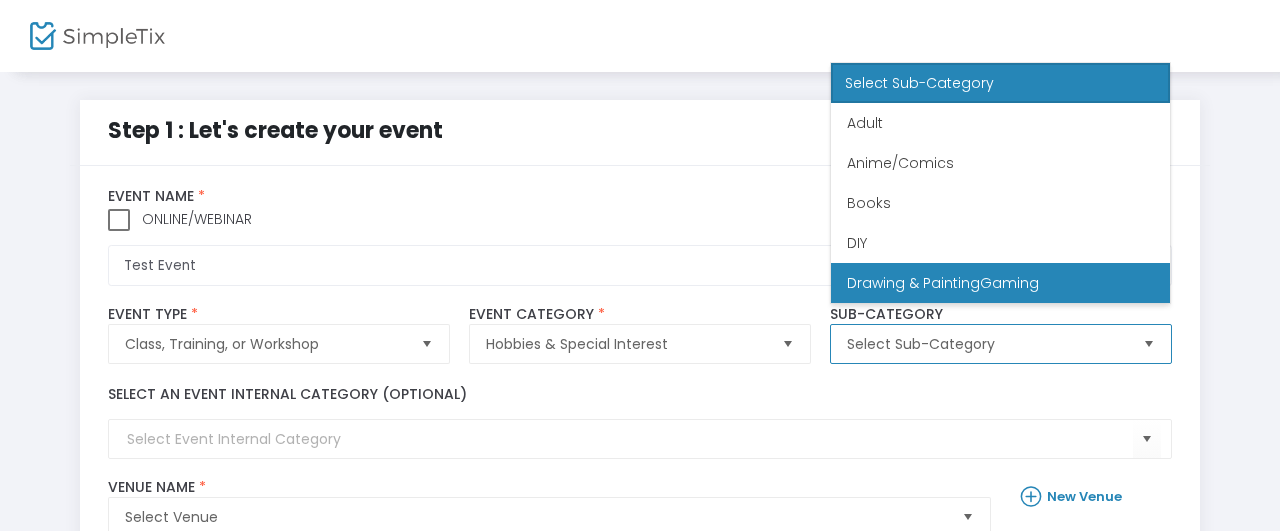 click on "Drawing & PaintingGaming" at bounding box center [943, 283] 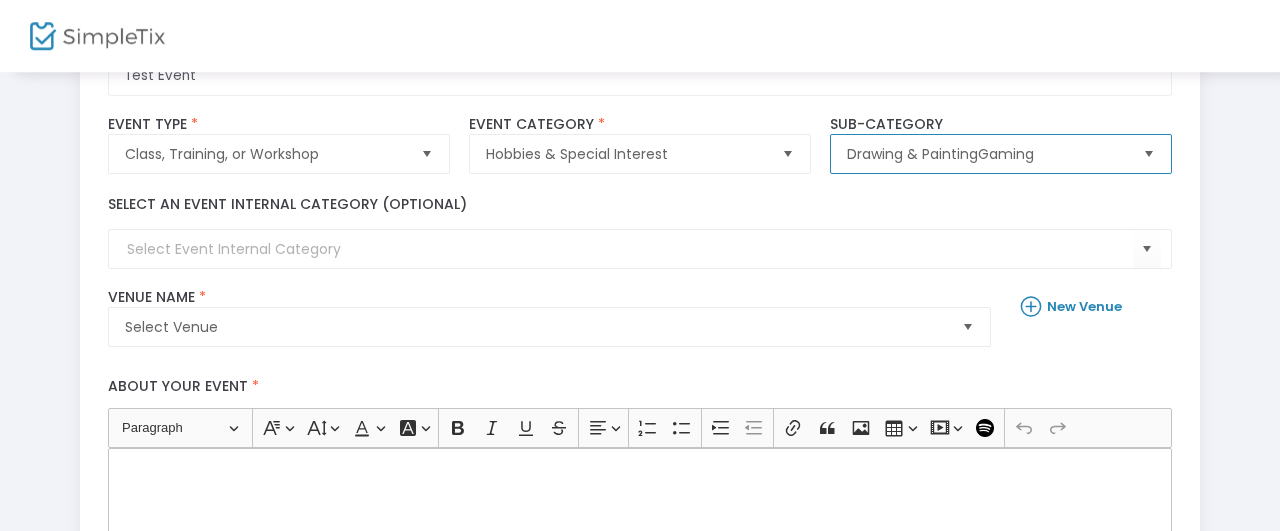 scroll, scrollTop: 190, scrollLeft: 0, axis: vertical 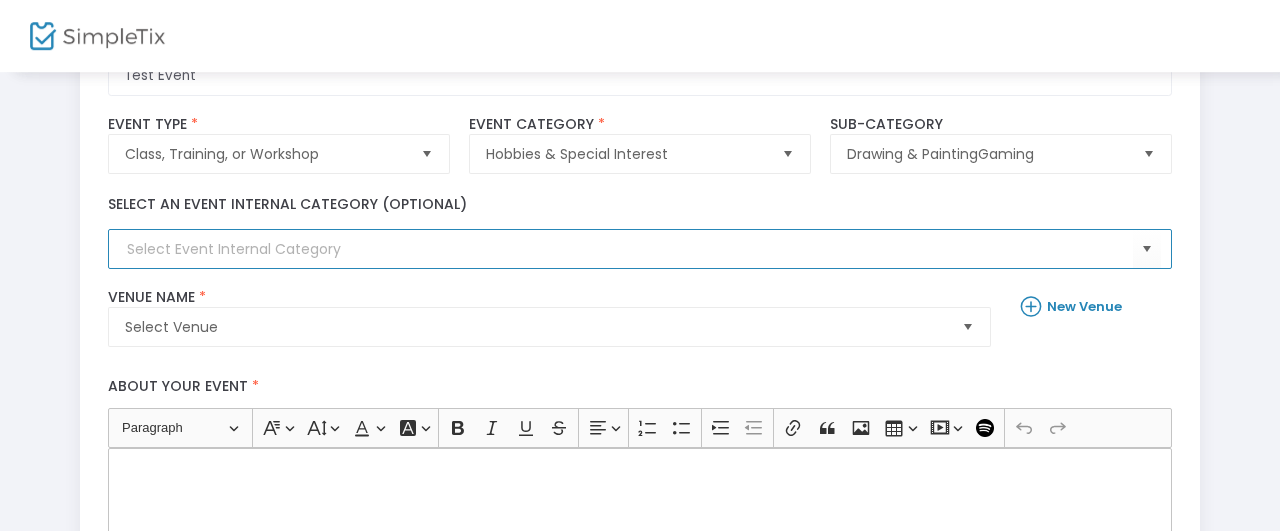 click at bounding box center [629, 249] 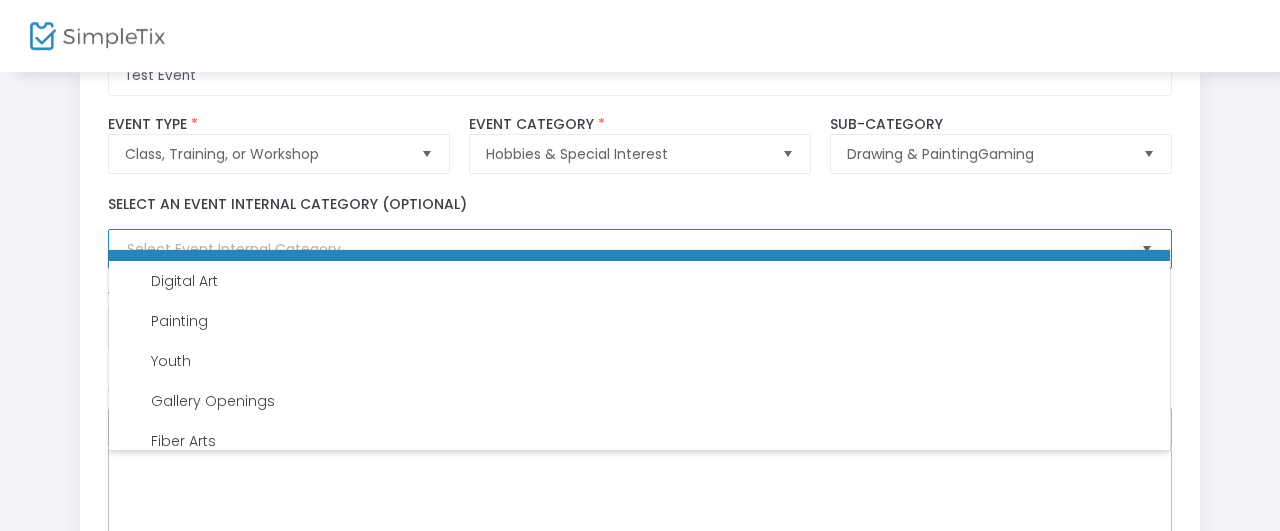 scroll, scrollTop: 150, scrollLeft: 0, axis: vertical 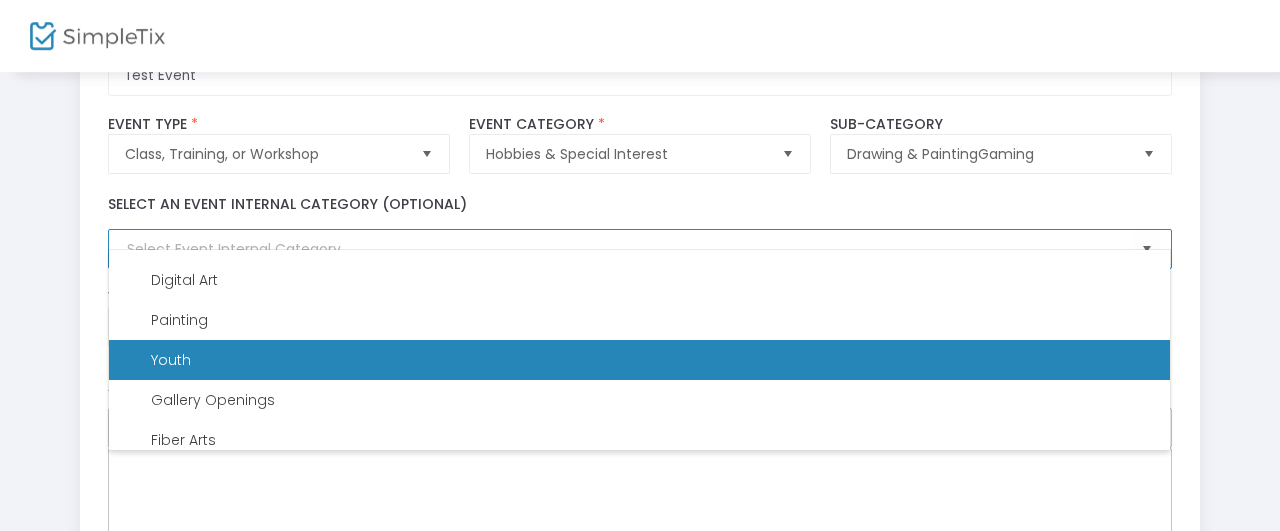 click on "Youth" at bounding box center (639, 360) 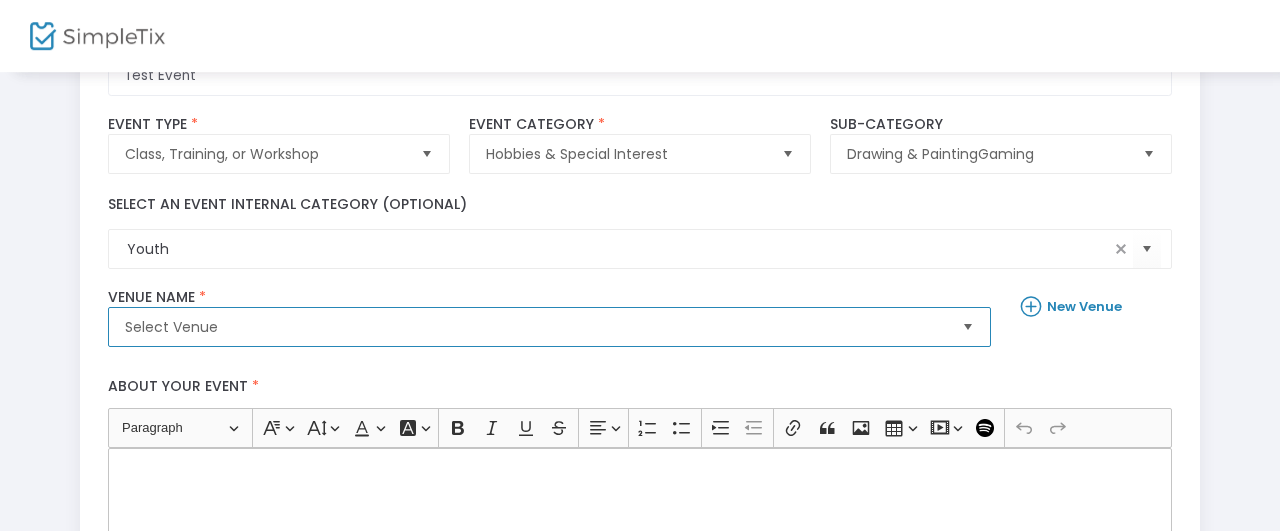 click on "Select Venue" at bounding box center (535, 327) 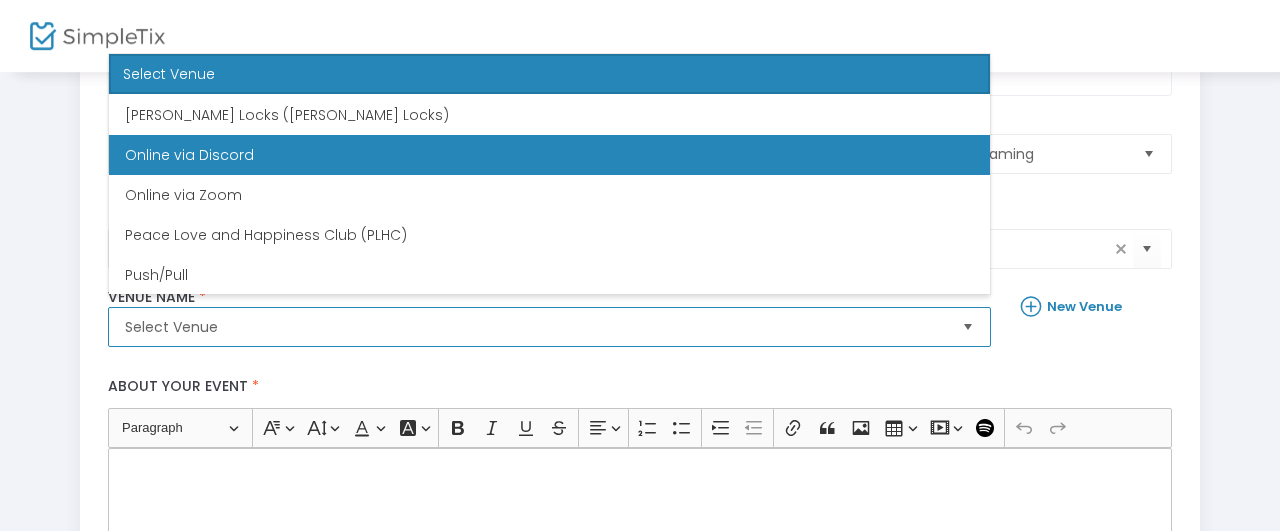 scroll, scrollTop: 111, scrollLeft: 0, axis: vertical 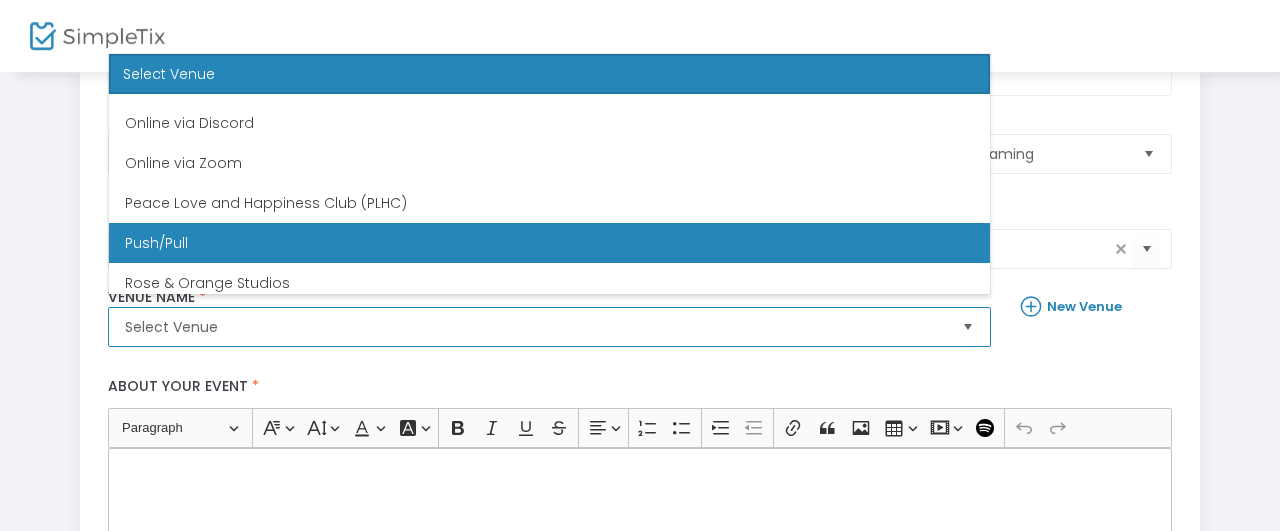 click on "Push/Pull" at bounding box center (549, 243) 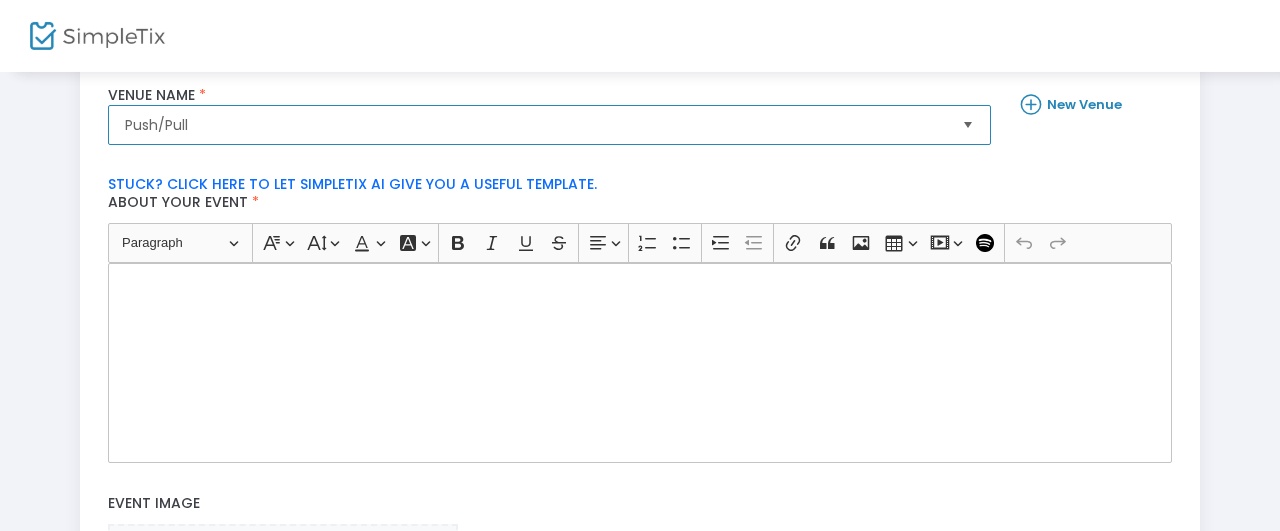 scroll, scrollTop: 394, scrollLeft: 0, axis: vertical 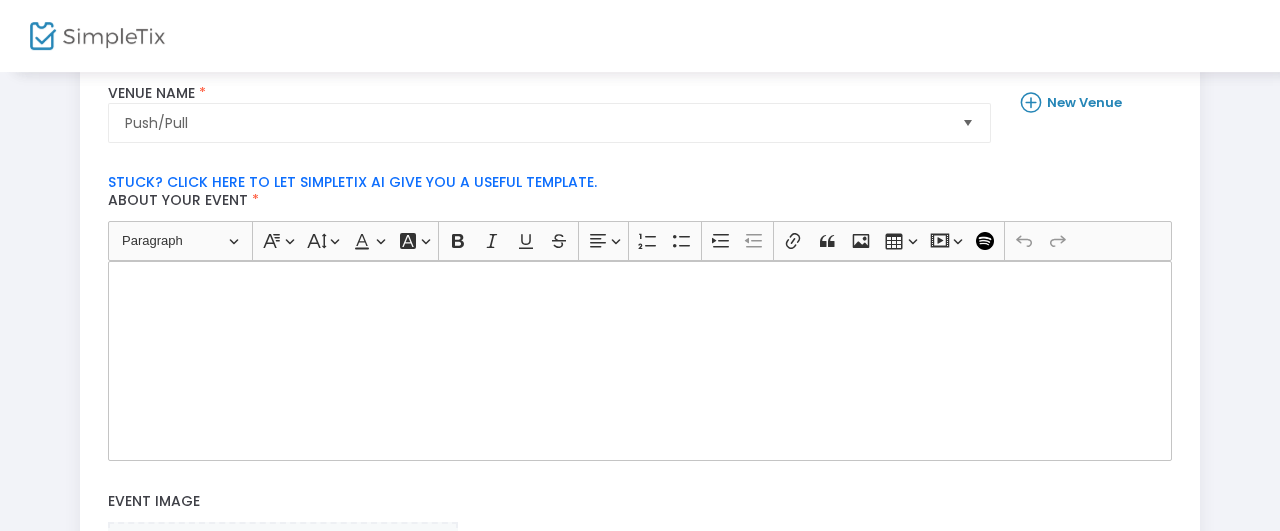 click 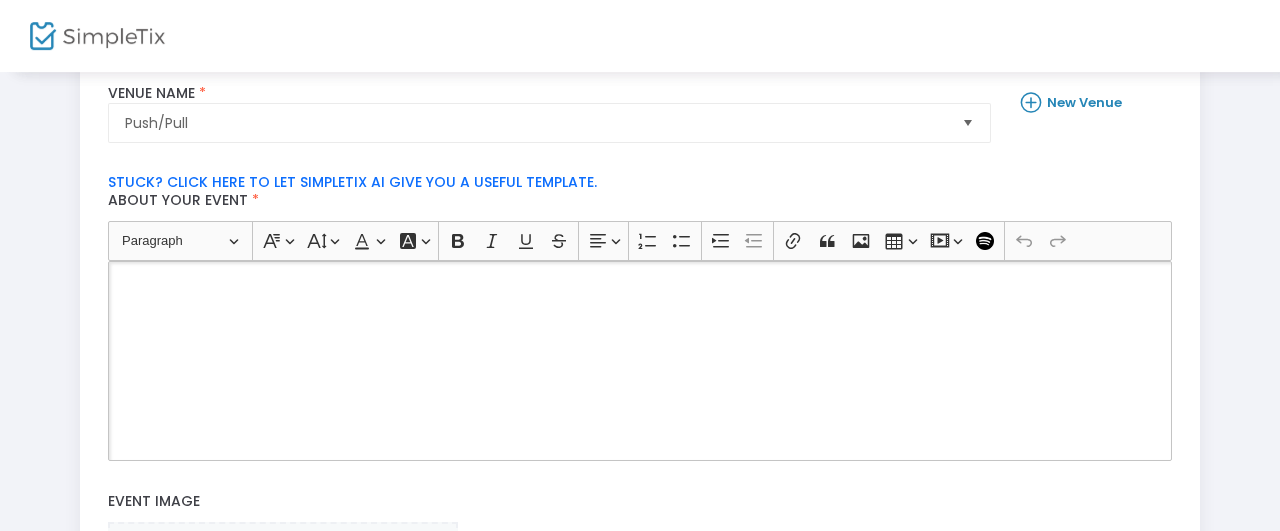type 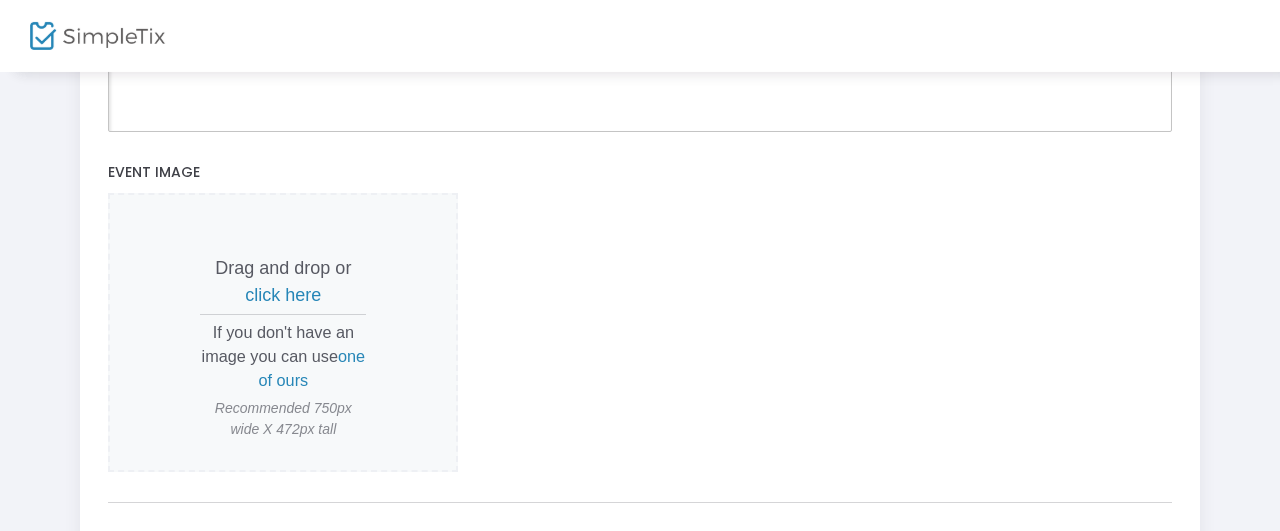 scroll, scrollTop: 724, scrollLeft: 0, axis: vertical 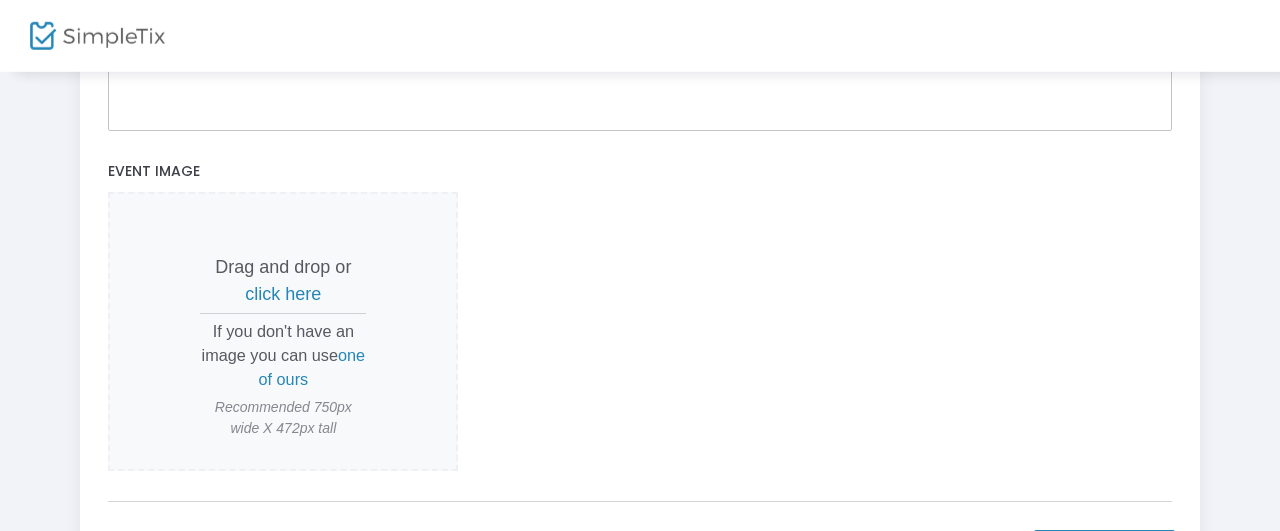 click on "one of ours" at bounding box center (312, 367) 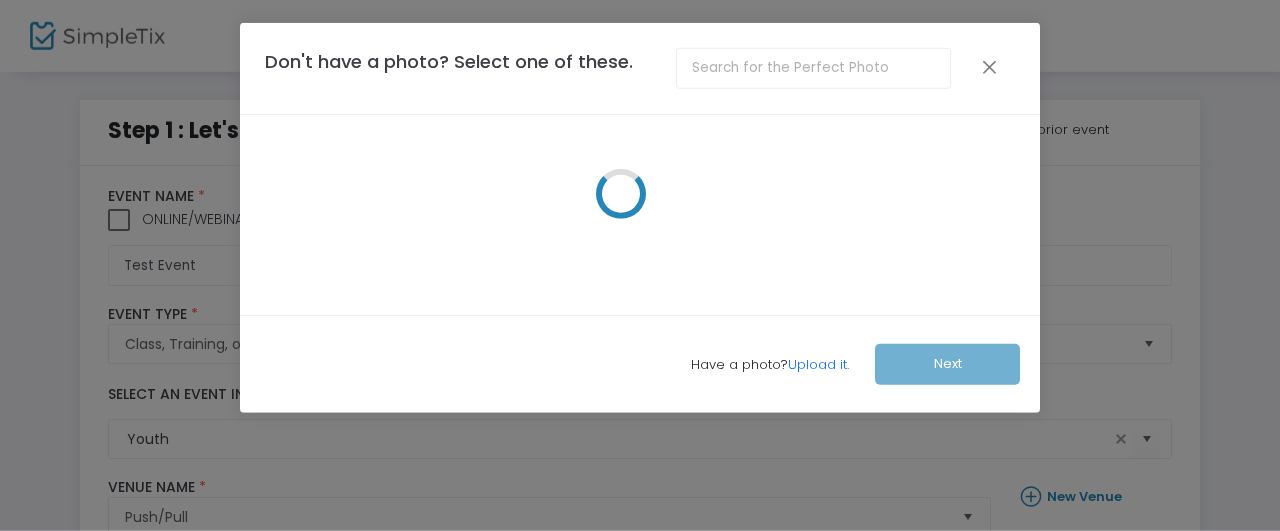 scroll, scrollTop: 0, scrollLeft: 0, axis: both 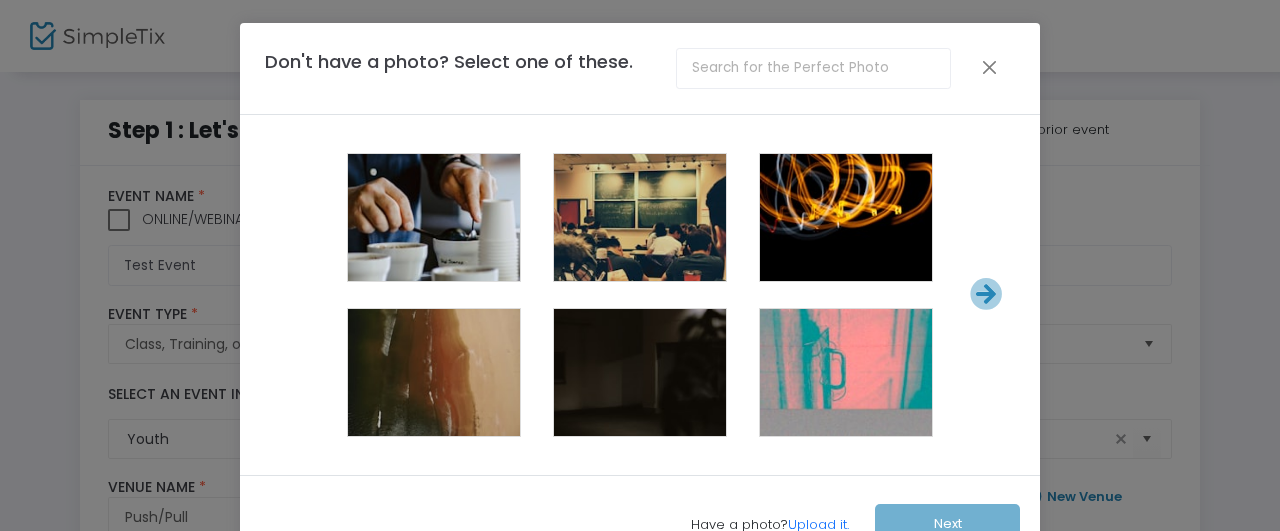 click 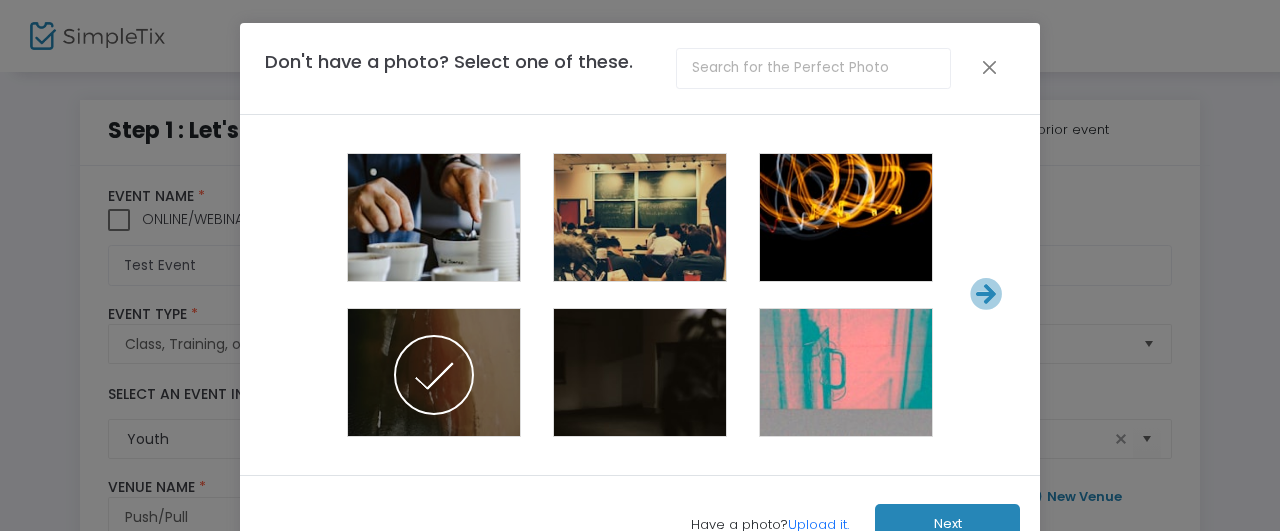scroll, scrollTop: 67, scrollLeft: 0, axis: vertical 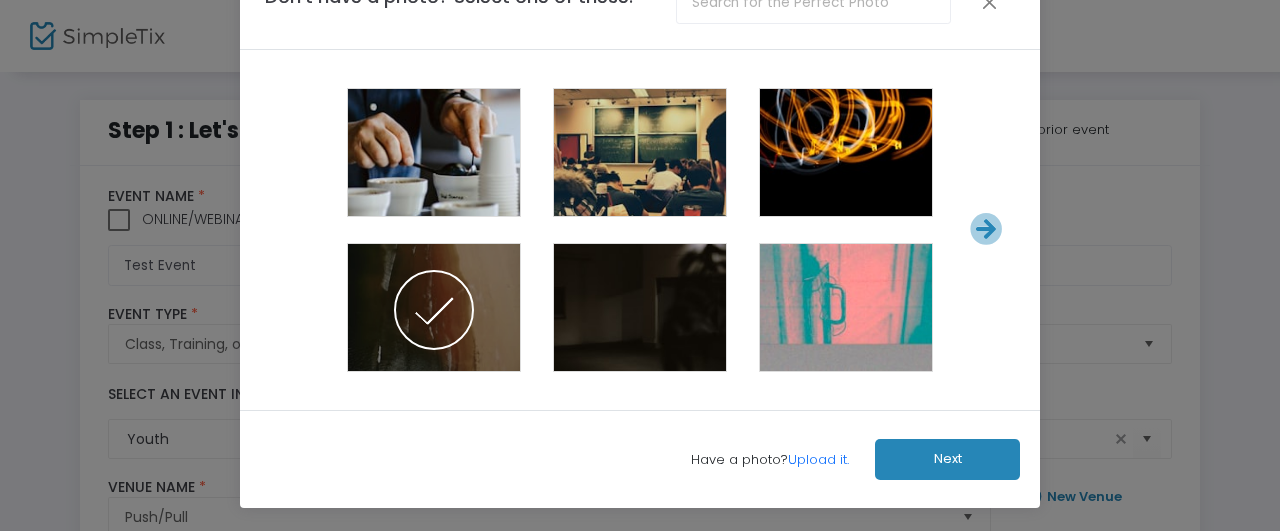 click on "Next" 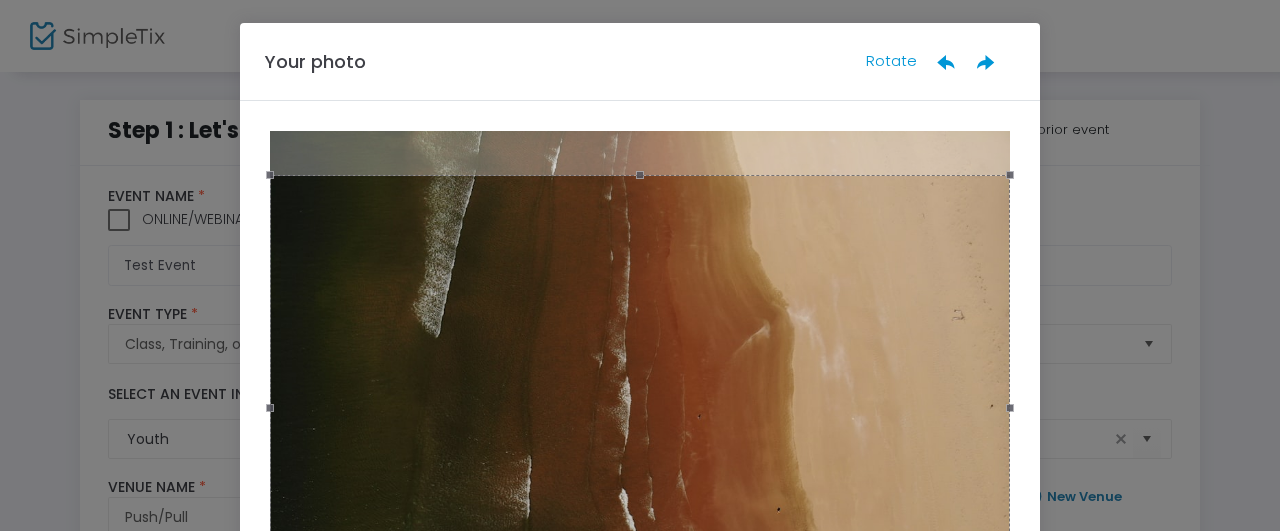 scroll, scrollTop: 0, scrollLeft: 0, axis: both 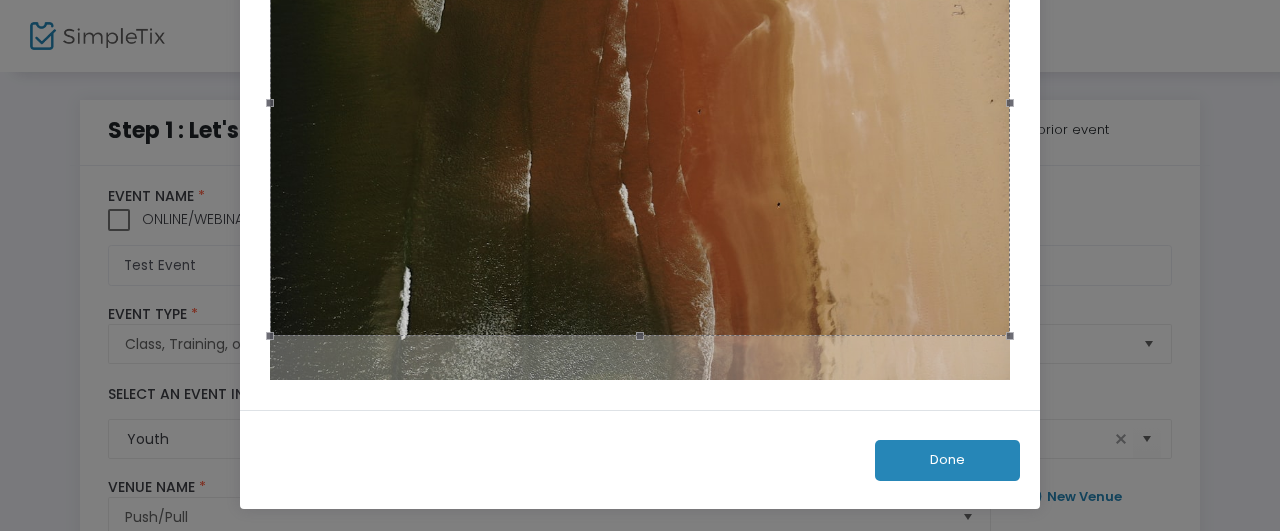 click on "Done" 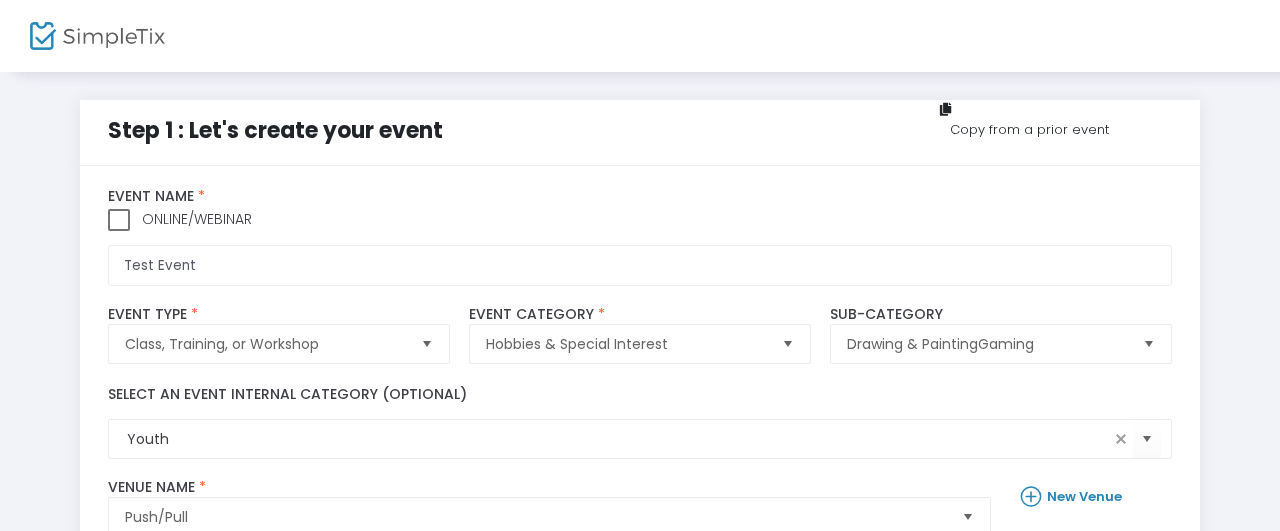 scroll, scrollTop: 305, scrollLeft: 0, axis: vertical 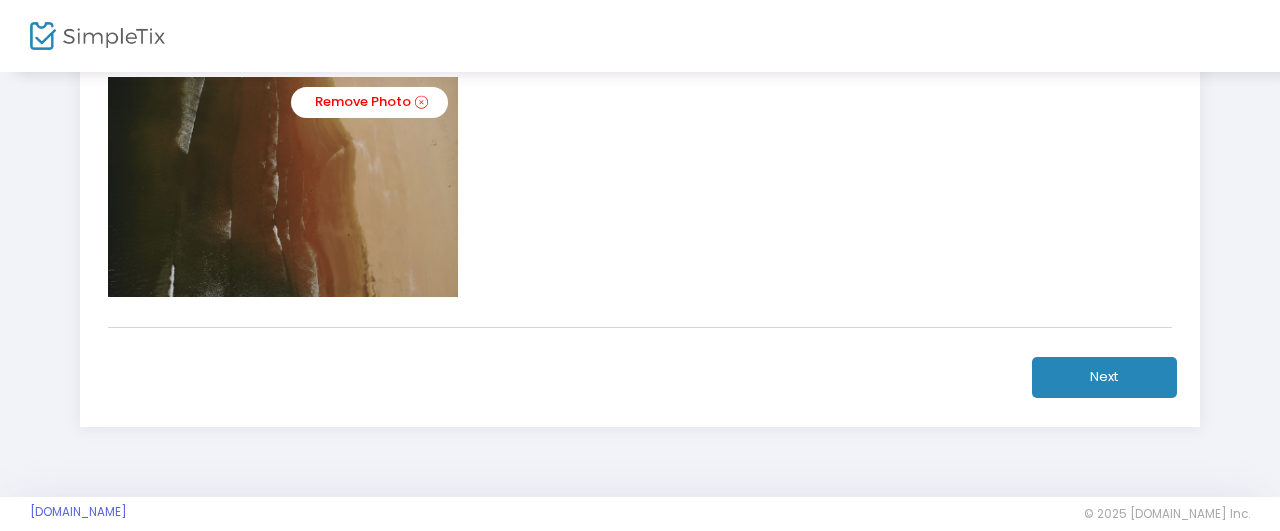 click on "Next" 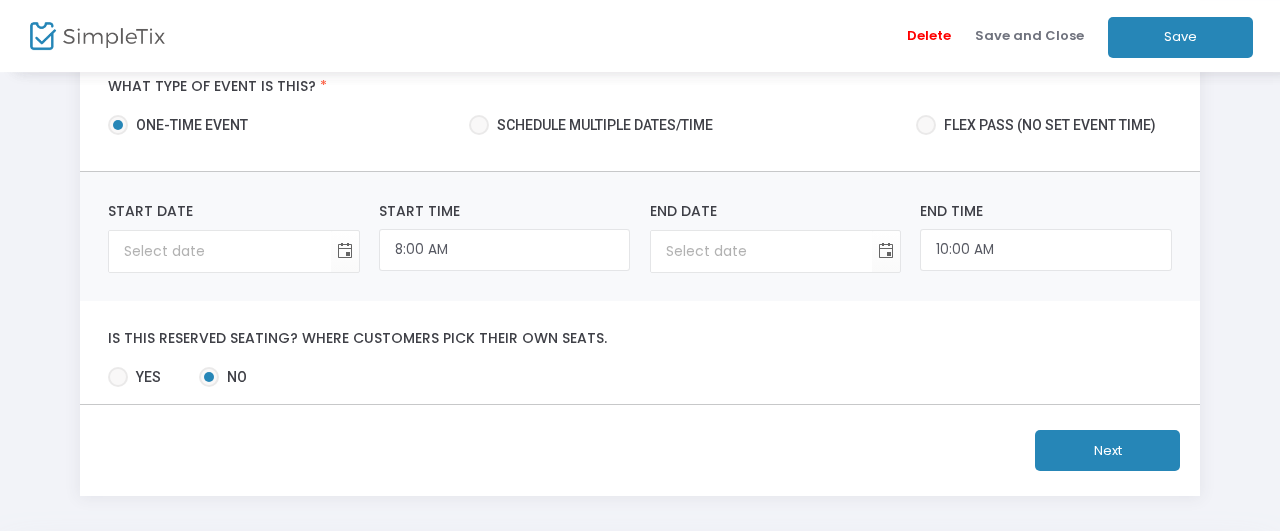 scroll, scrollTop: 79, scrollLeft: 0, axis: vertical 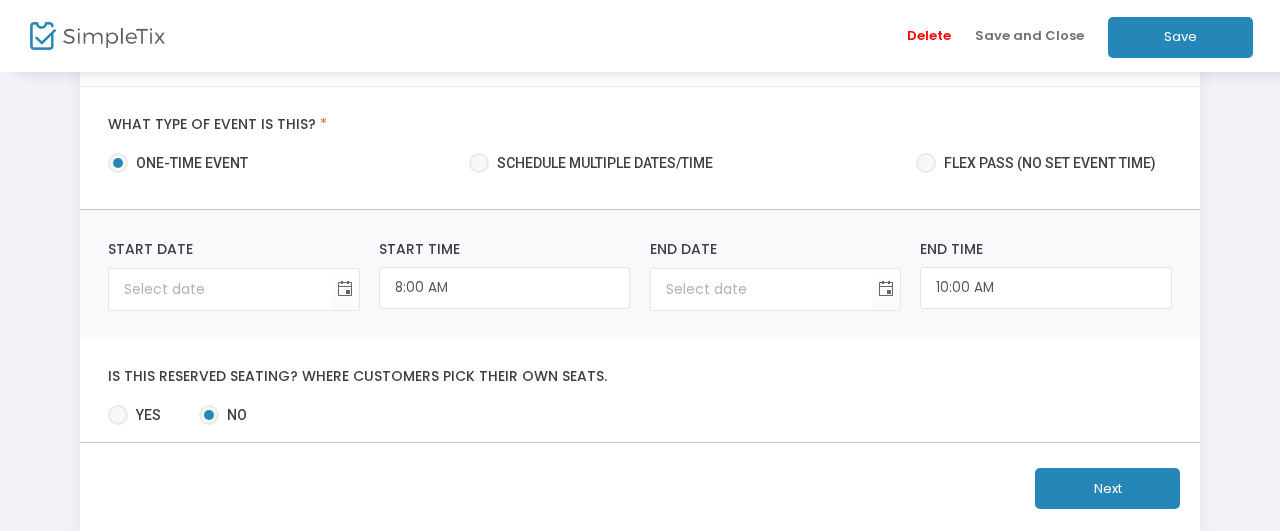 click at bounding box center (479, 163) 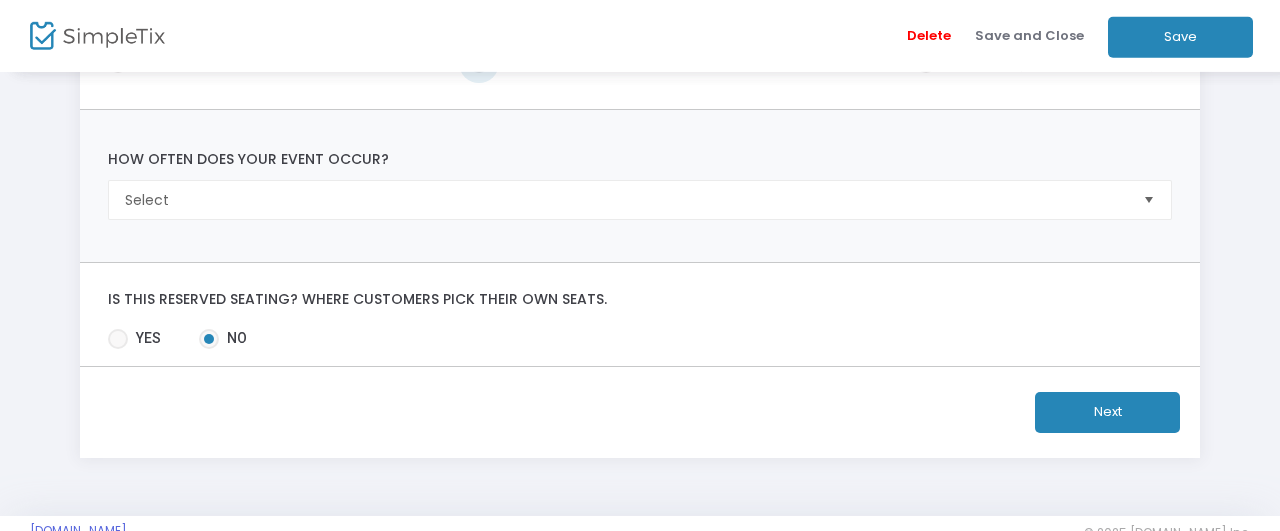 scroll, scrollTop: 181, scrollLeft: 0, axis: vertical 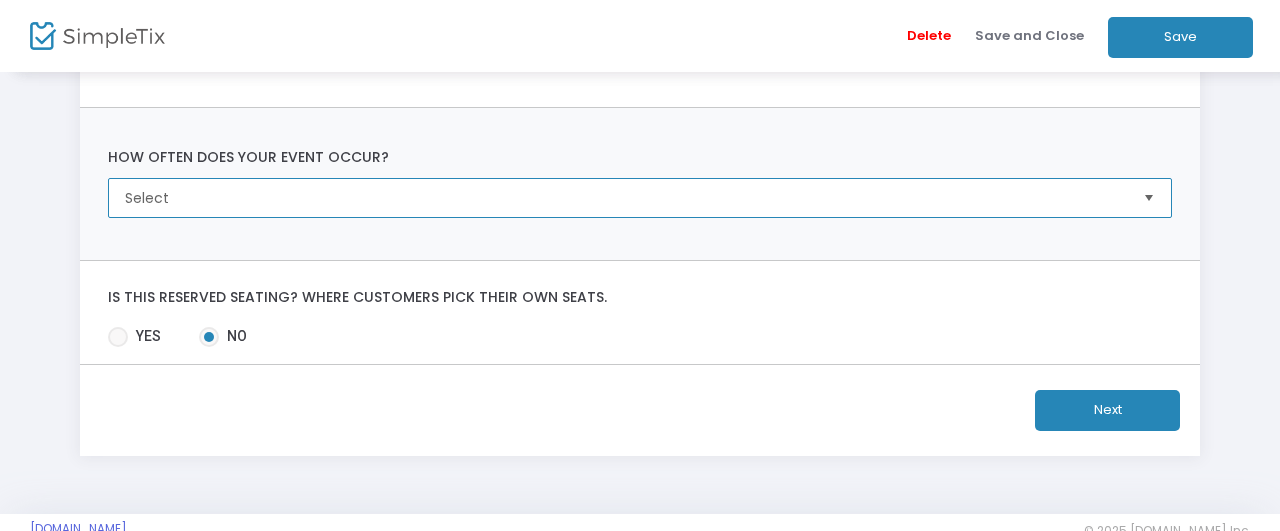 click on "Select" at bounding box center [625, 198] 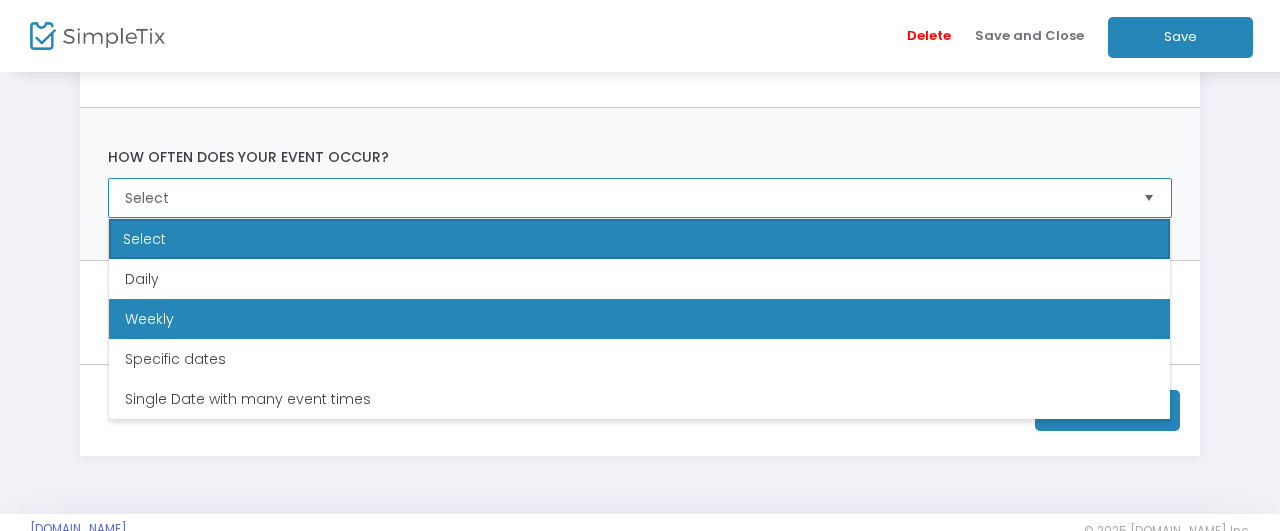 click on "Weekly" at bounding box center (639, 319) 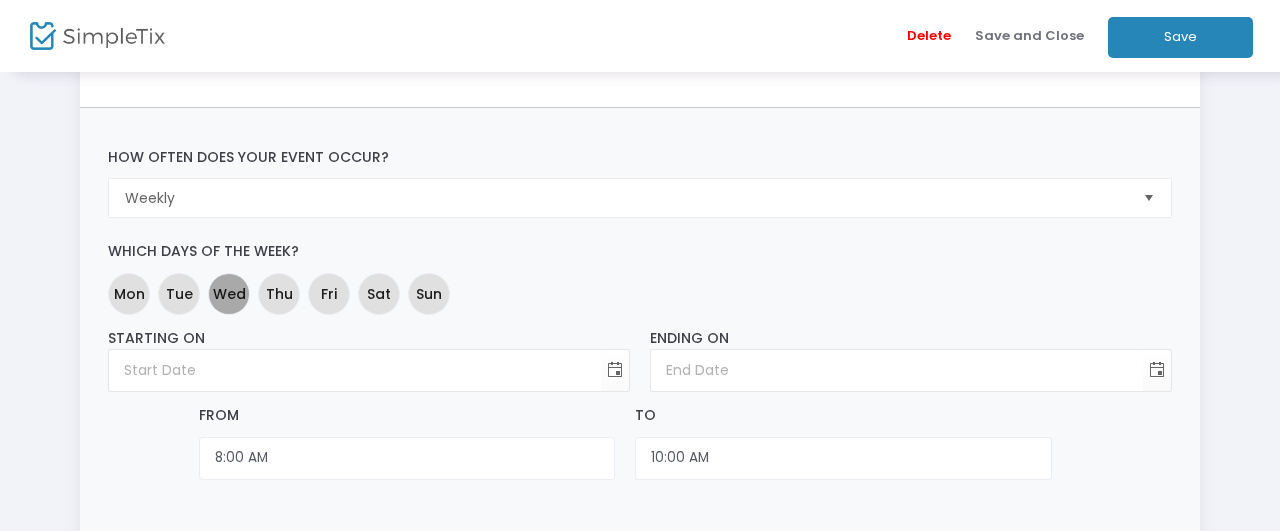 click on "Wed" at bounding box center (229, 294) 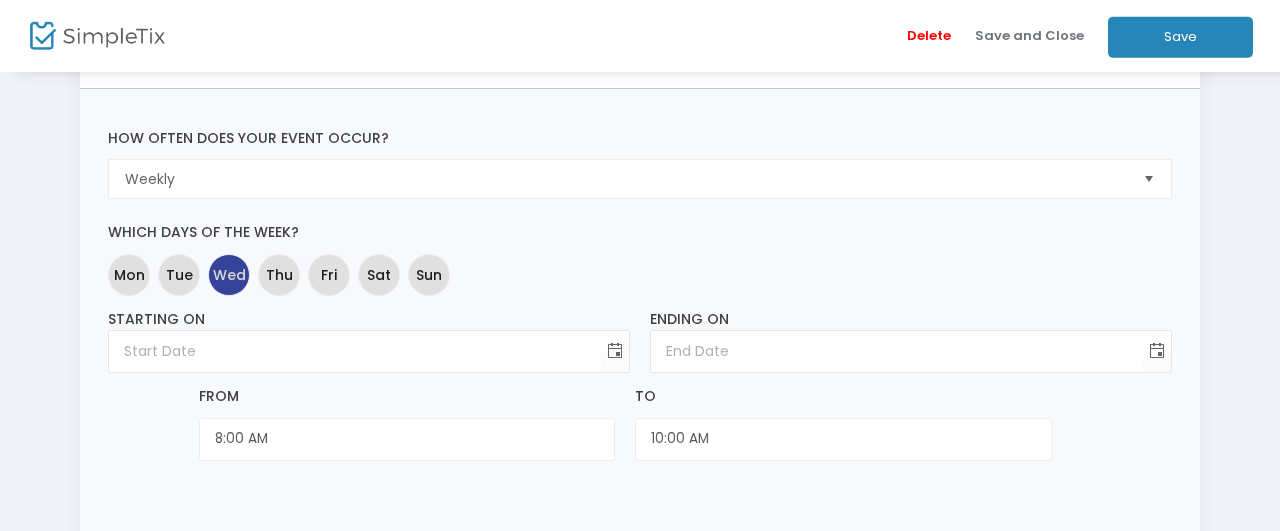 scroll, scrollTop: 204, scrollLeft: 0, axis: vertical 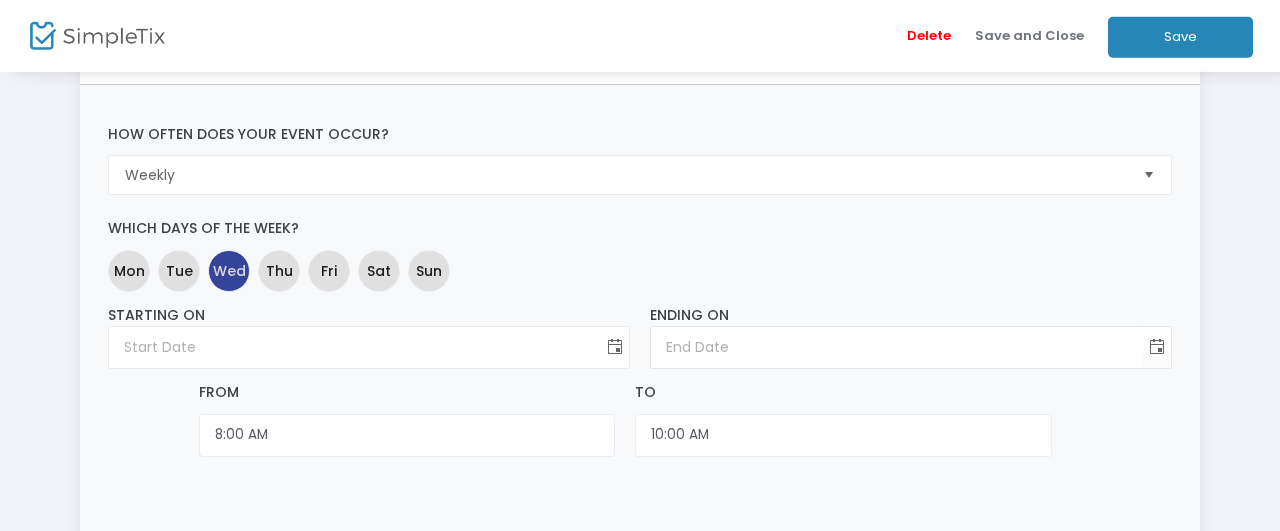 click 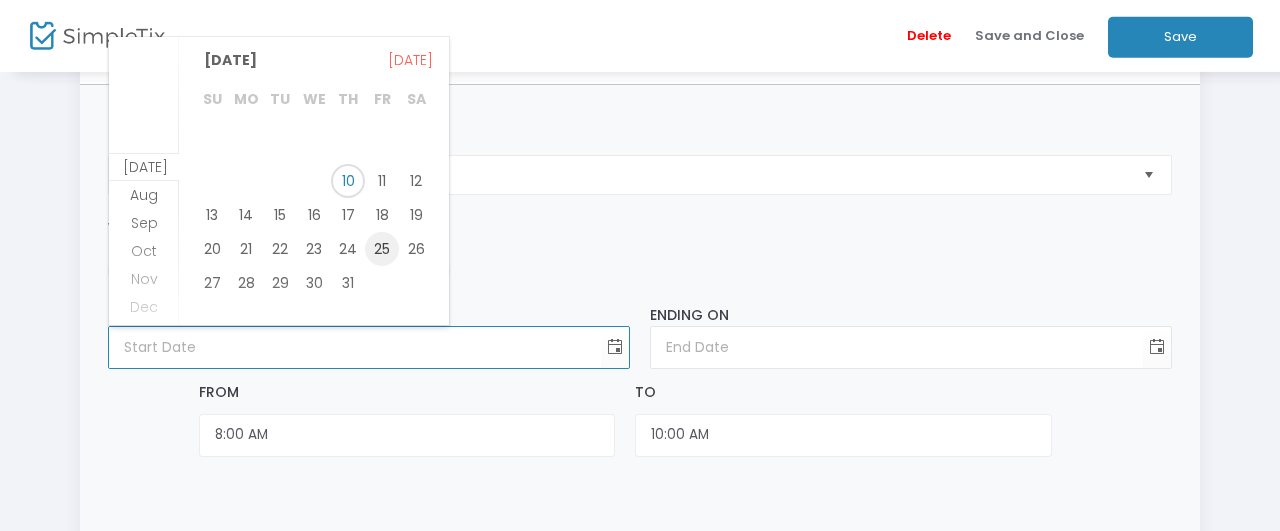 scroll, scrollTop: 63, scrollLeft: 0, axis: vertical 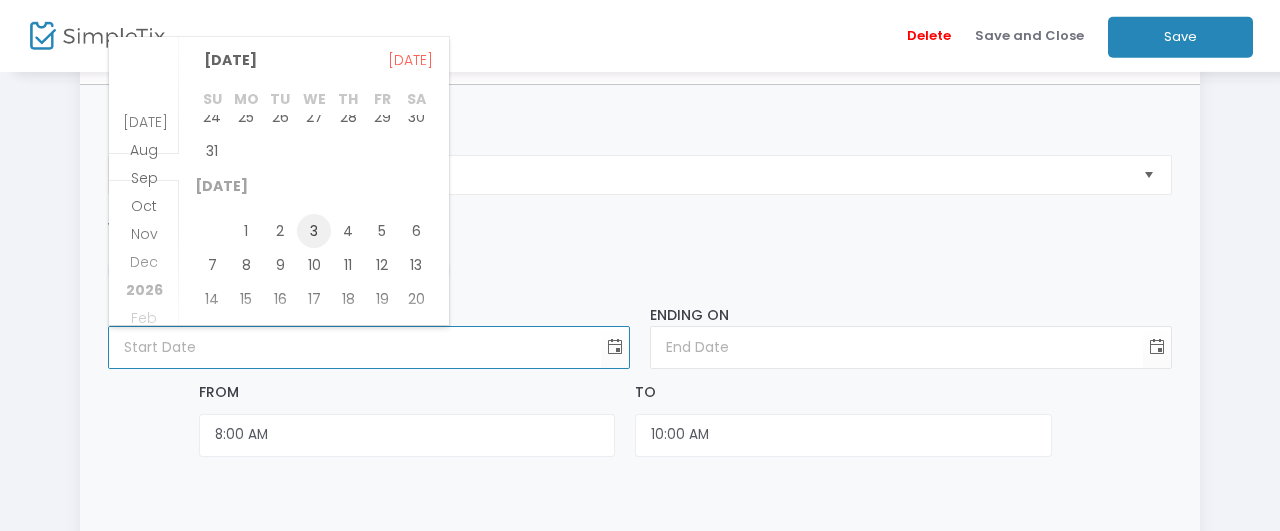 click on "3" at bounding box center (314, 231) 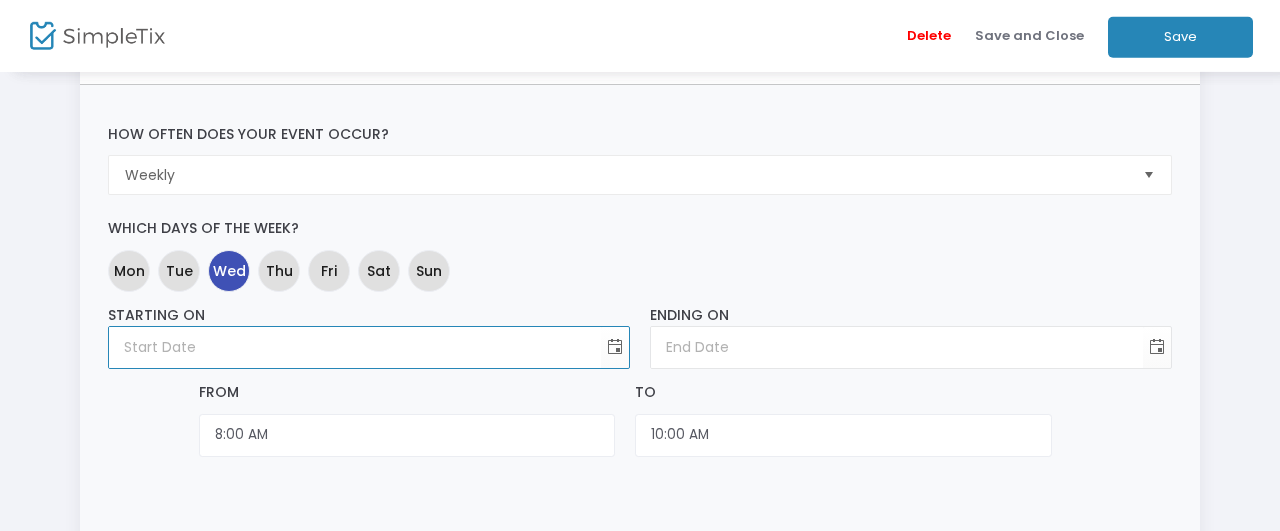 type on "[DATE]" 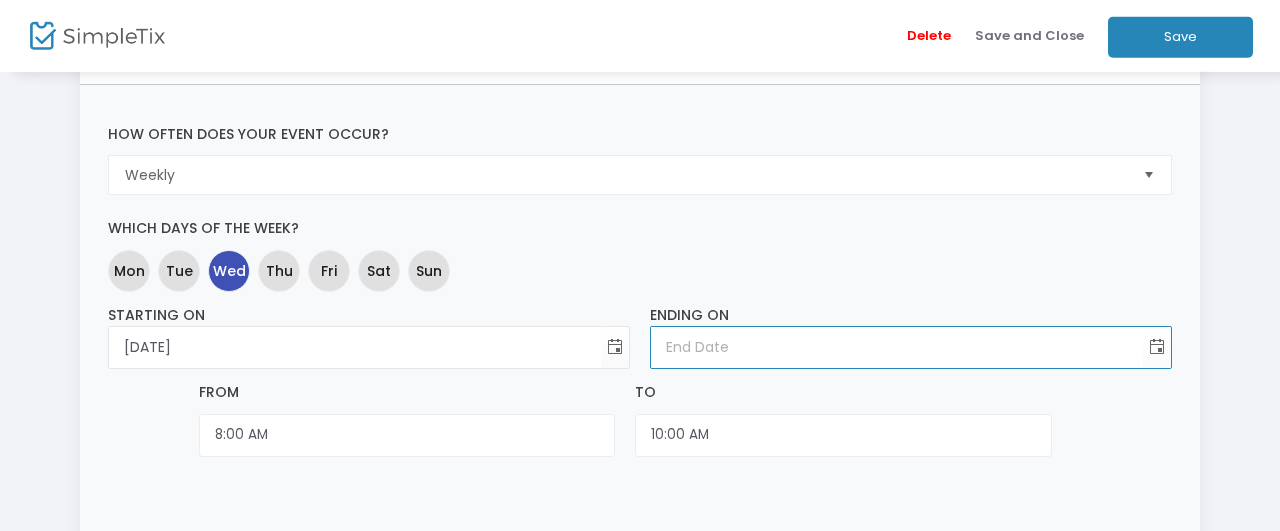 type on "month/day/year" 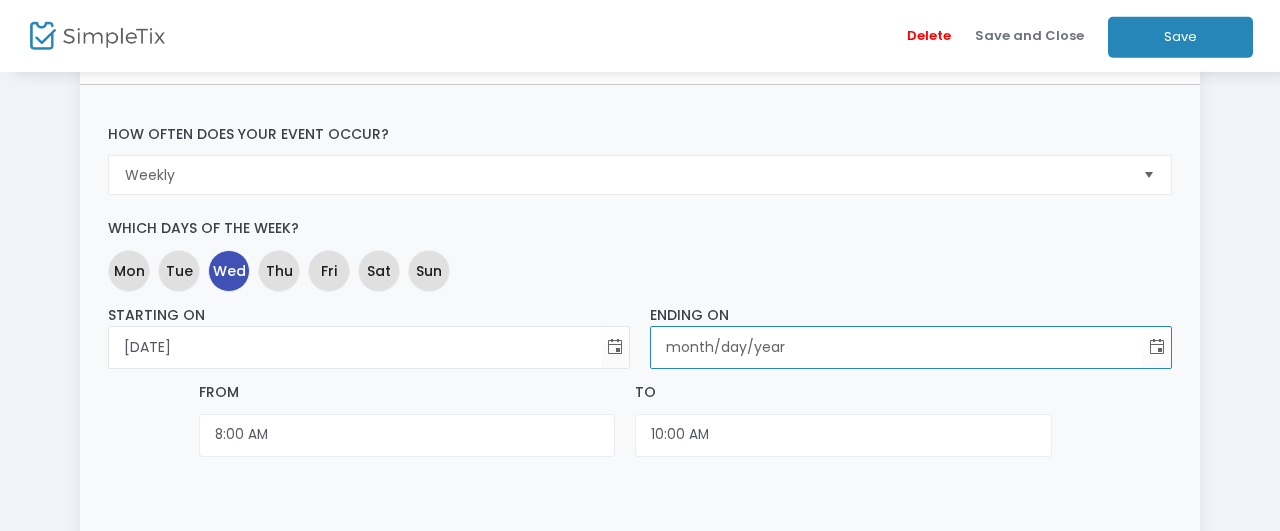 click on "month/day/year" at bounding box center [897, 347] 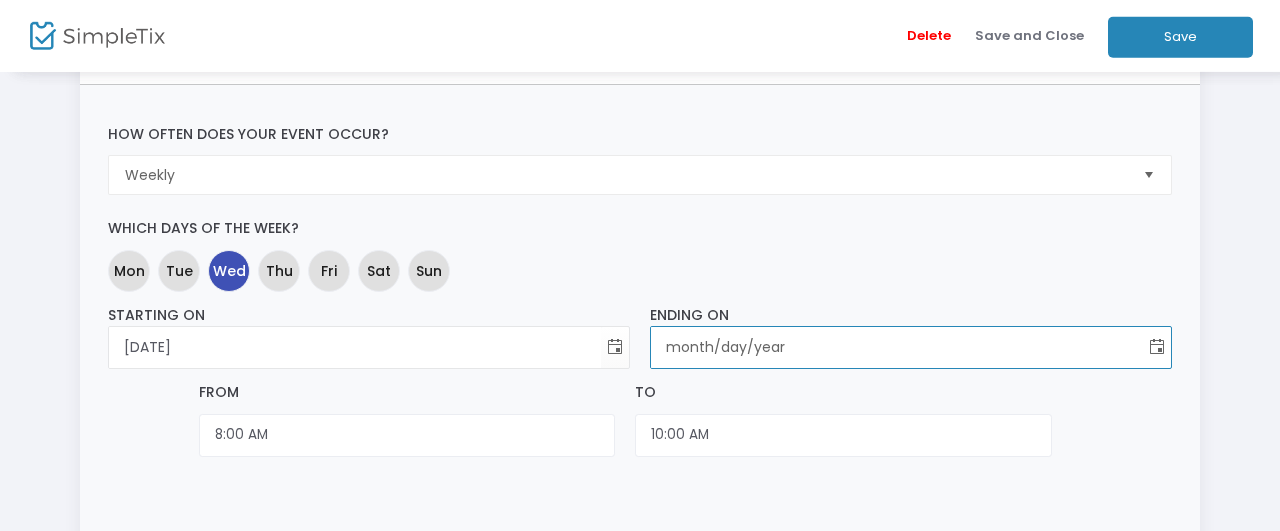 click 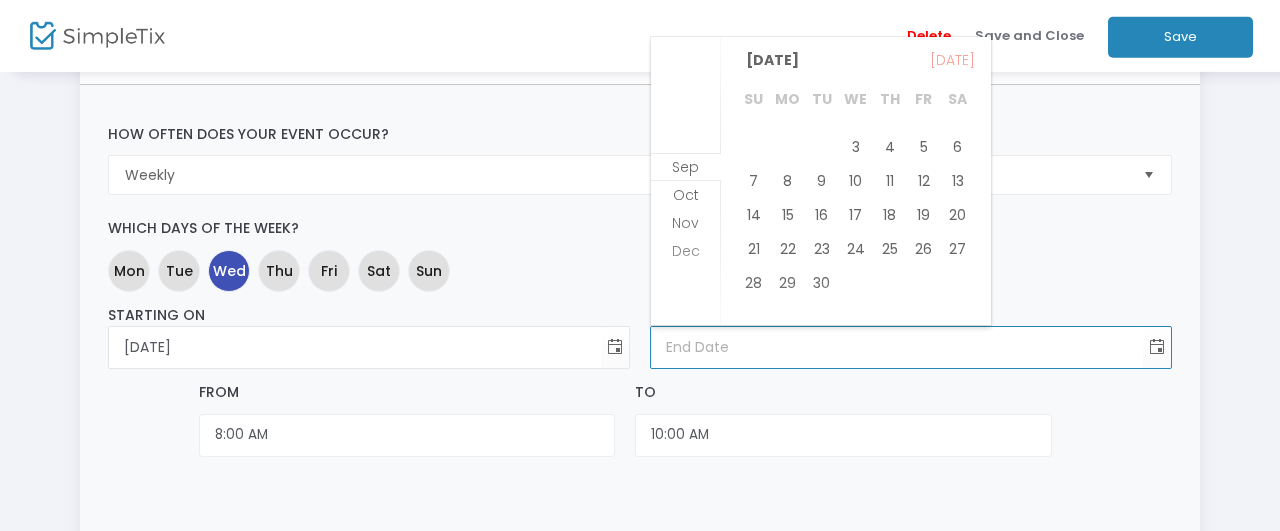 scroll, scrollTop: 91, scrollLeft: 0, axis: vertical 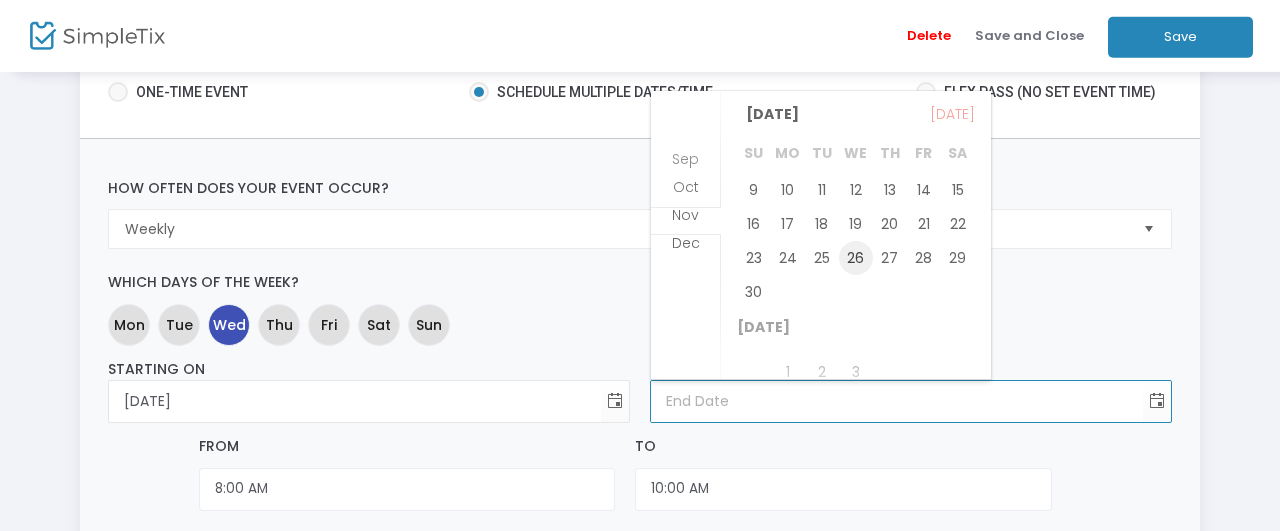 click on "26" at bounding box center (856, 258) 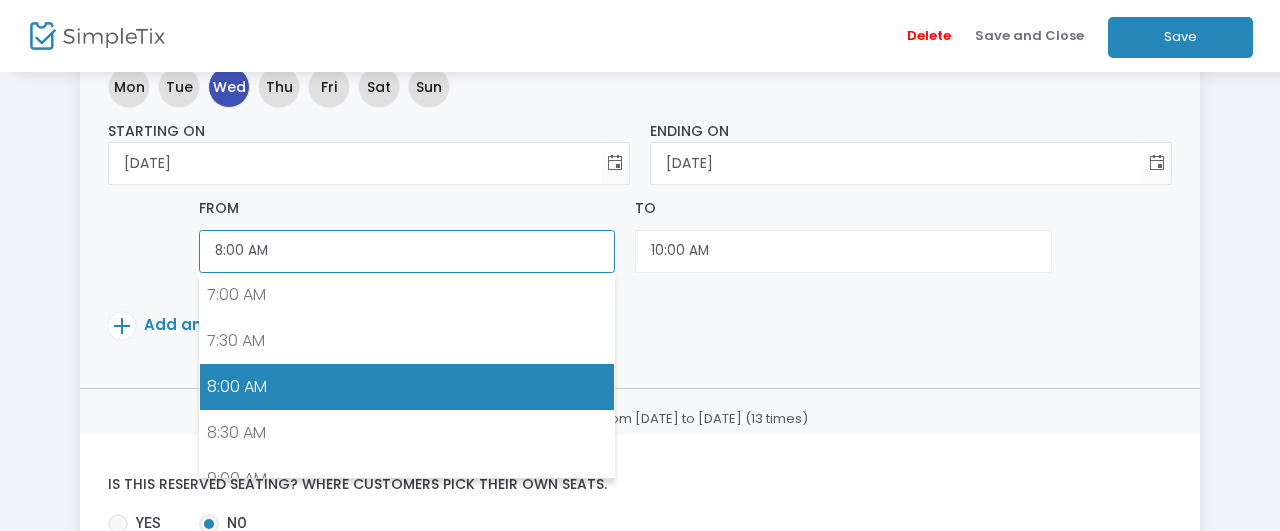click on "8:00 AM" 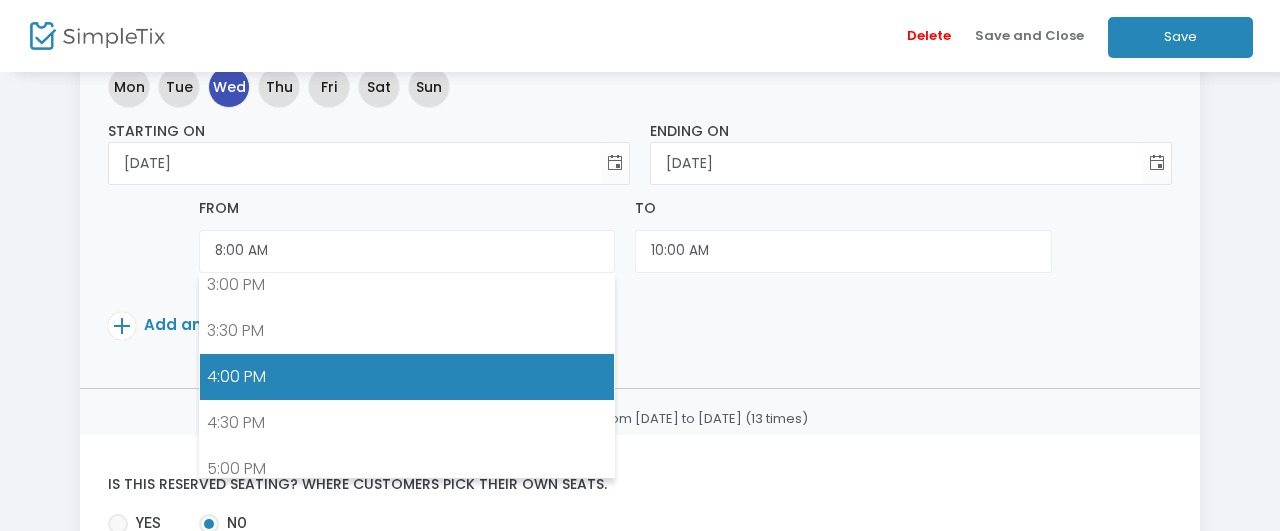 click on "4:00 PM" at bounding box center [407, 377] 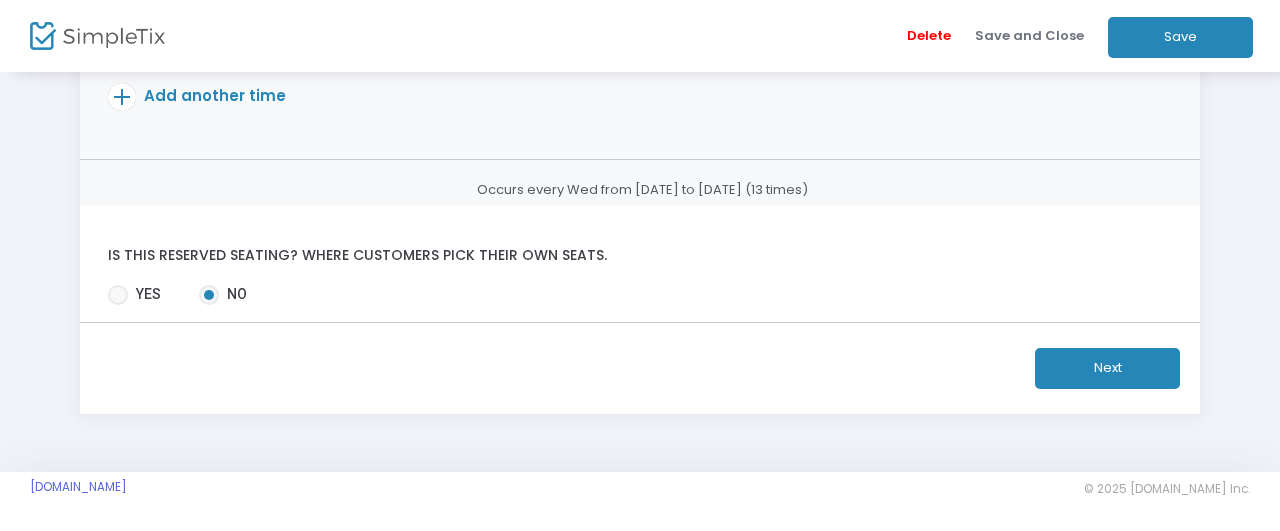 click on "Next" 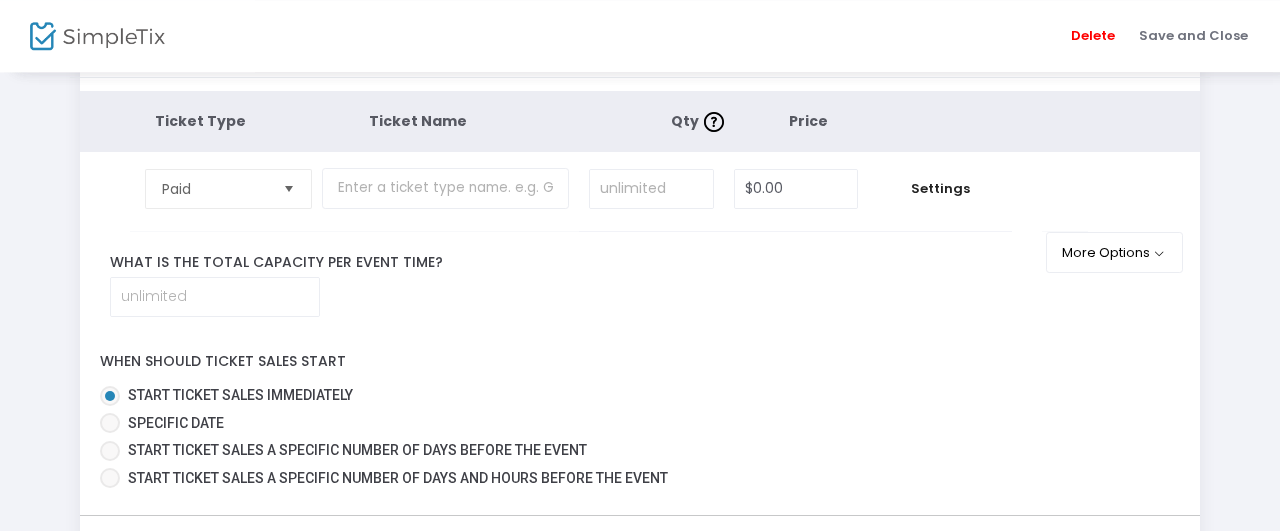 click at bounding box center [288, 188] 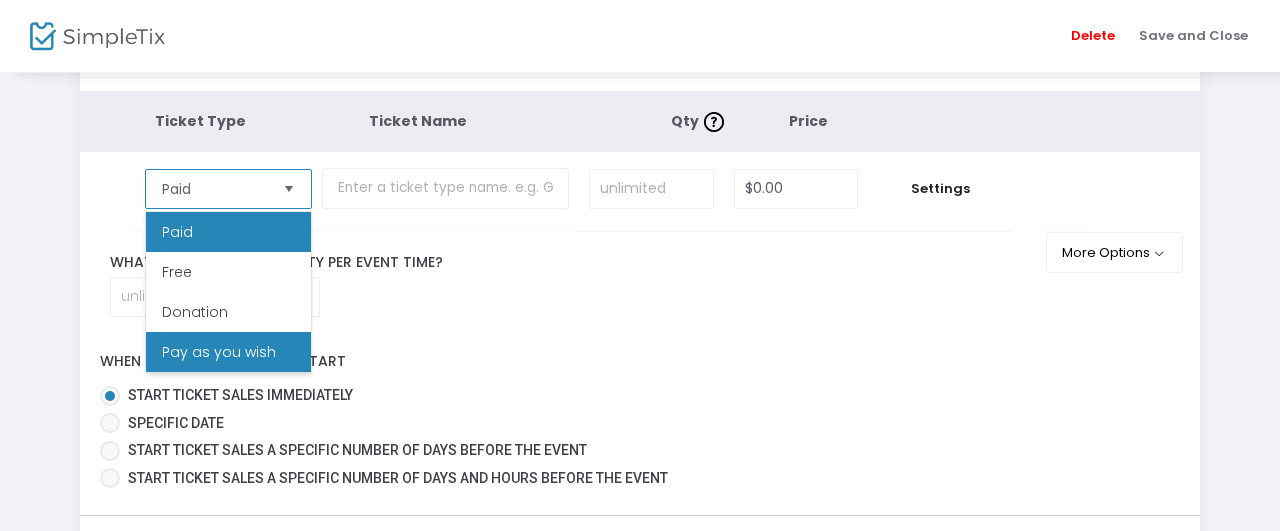 click on "Pay as you wish" at bounding box center [228, 352] 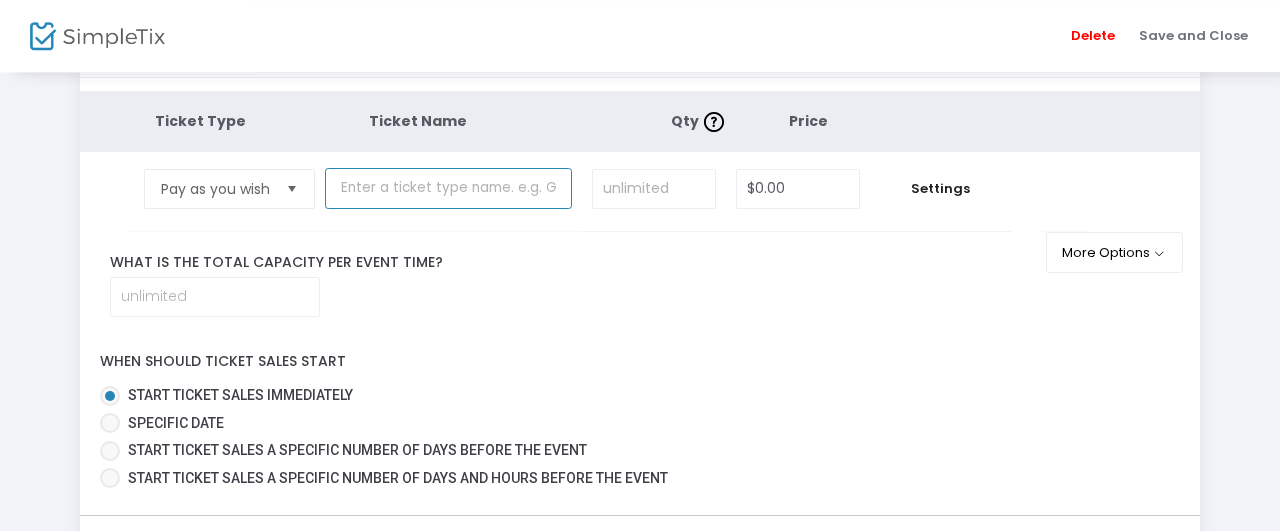 click at bounding box center [448, 188] 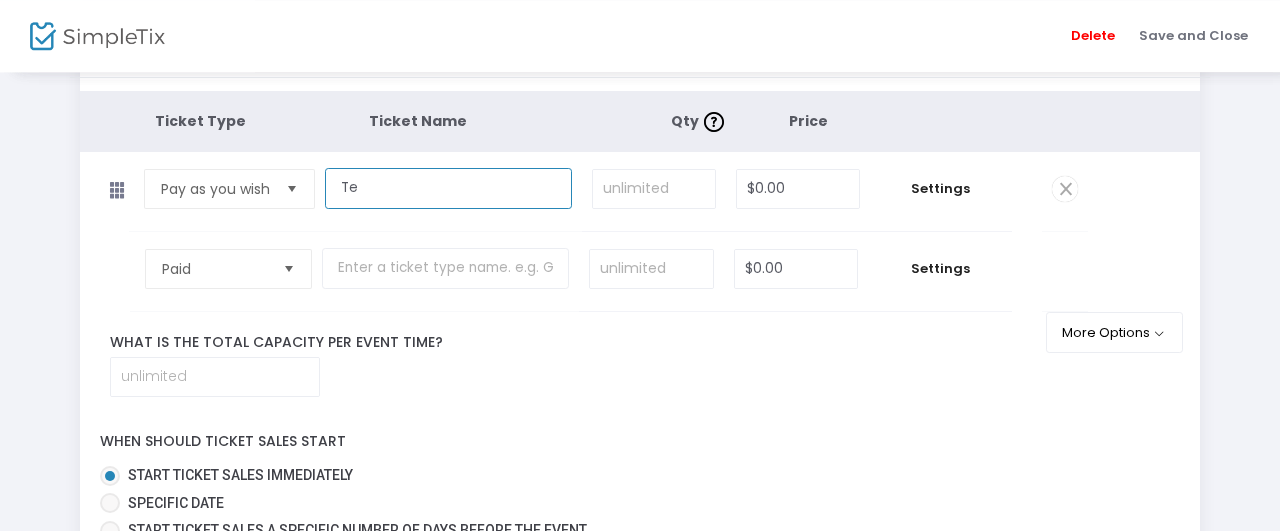 type on "T" 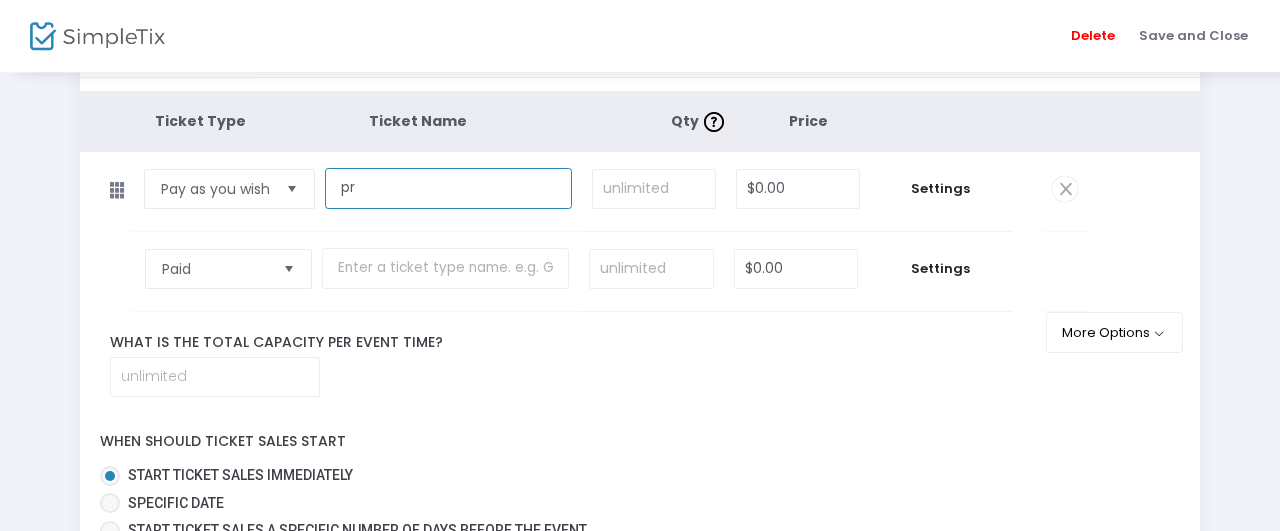 type on "p" 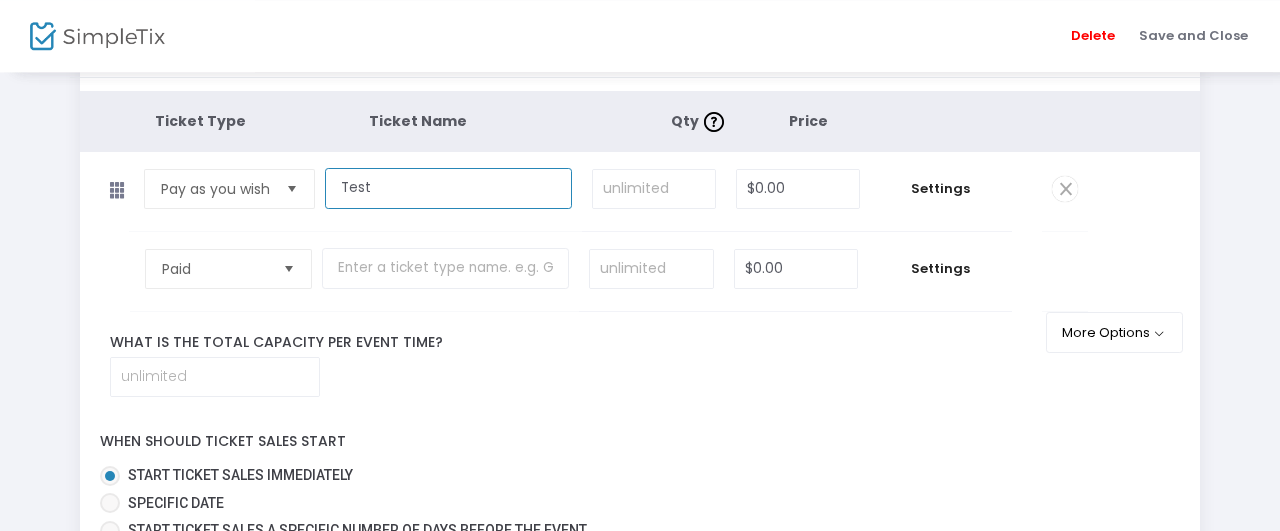 type on "Test" 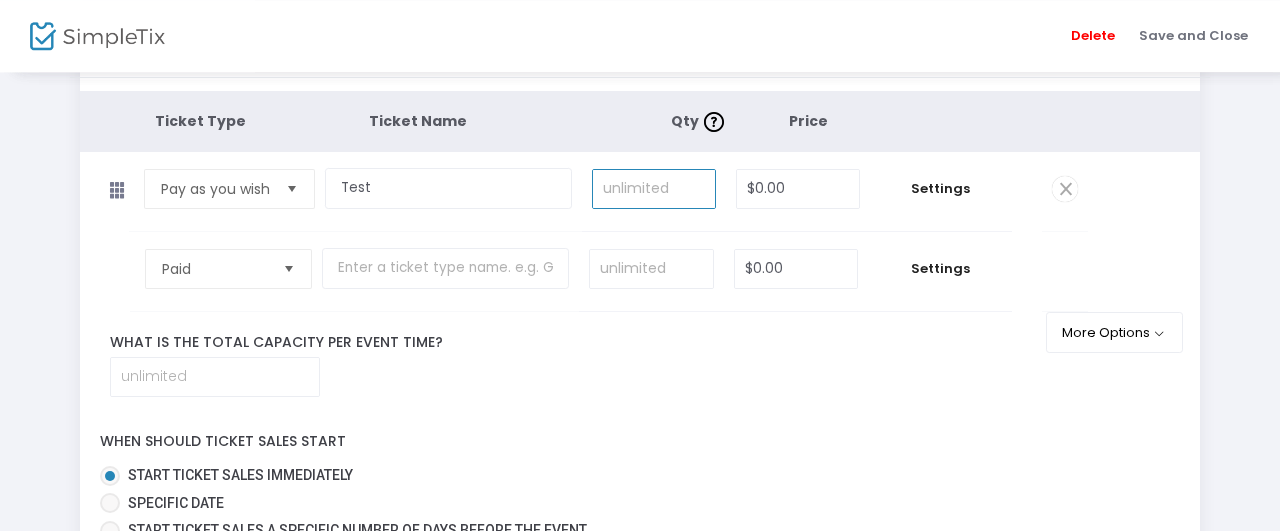 click at bounding box center (654, 189) 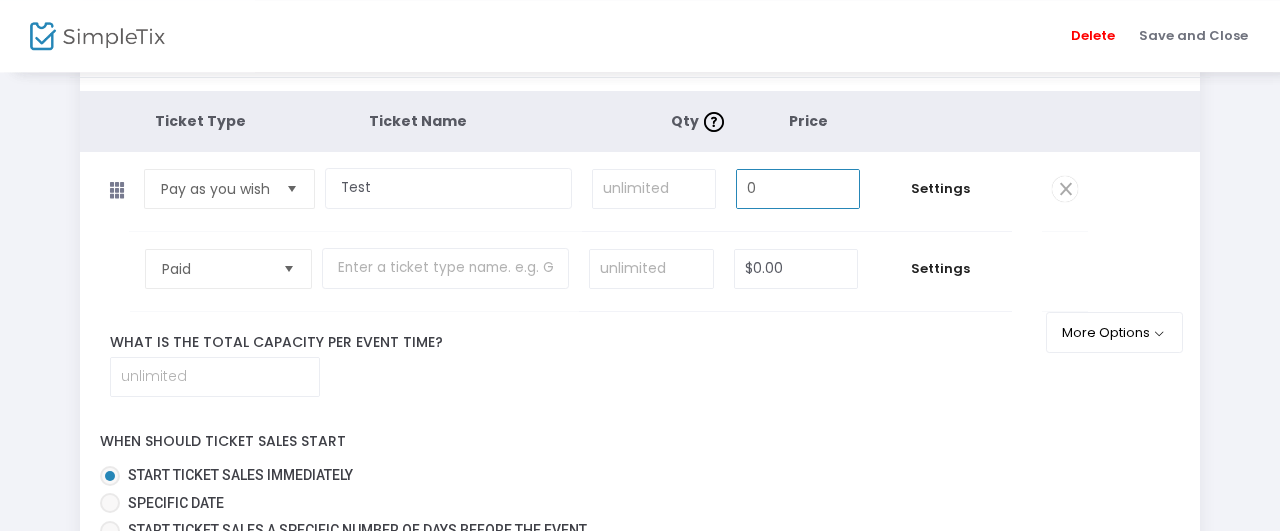 click on "0" at bounding box center (798, 189) 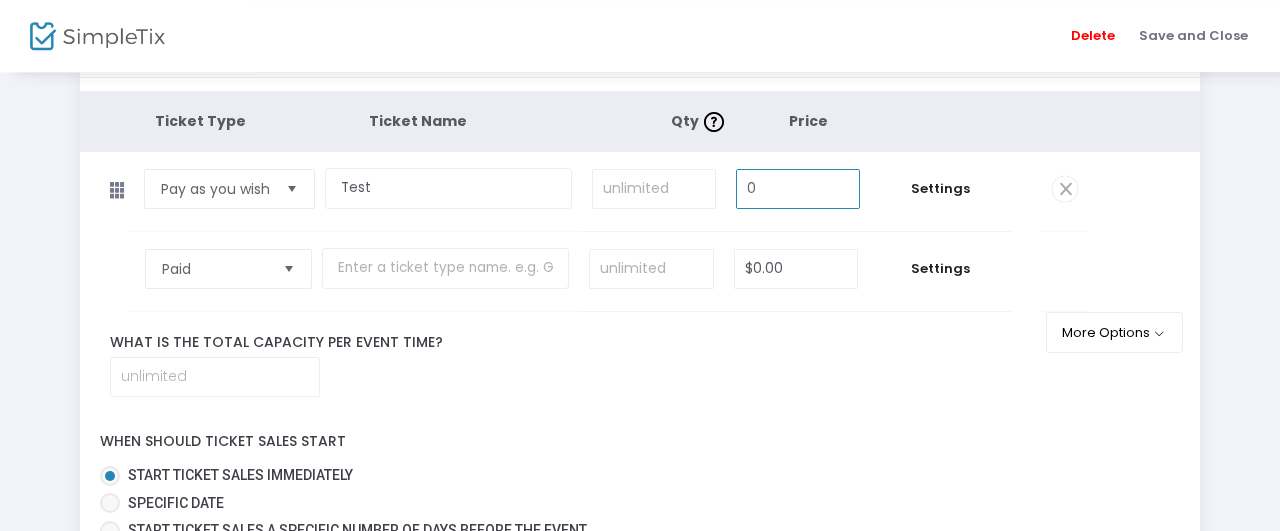 type on "$0.00" 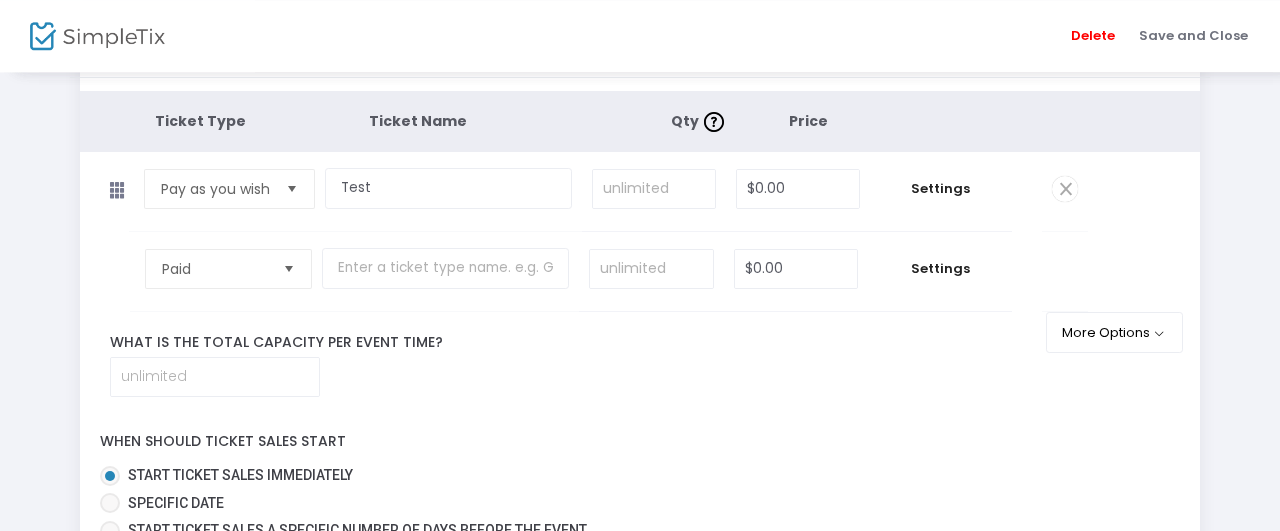 click on "Settings" 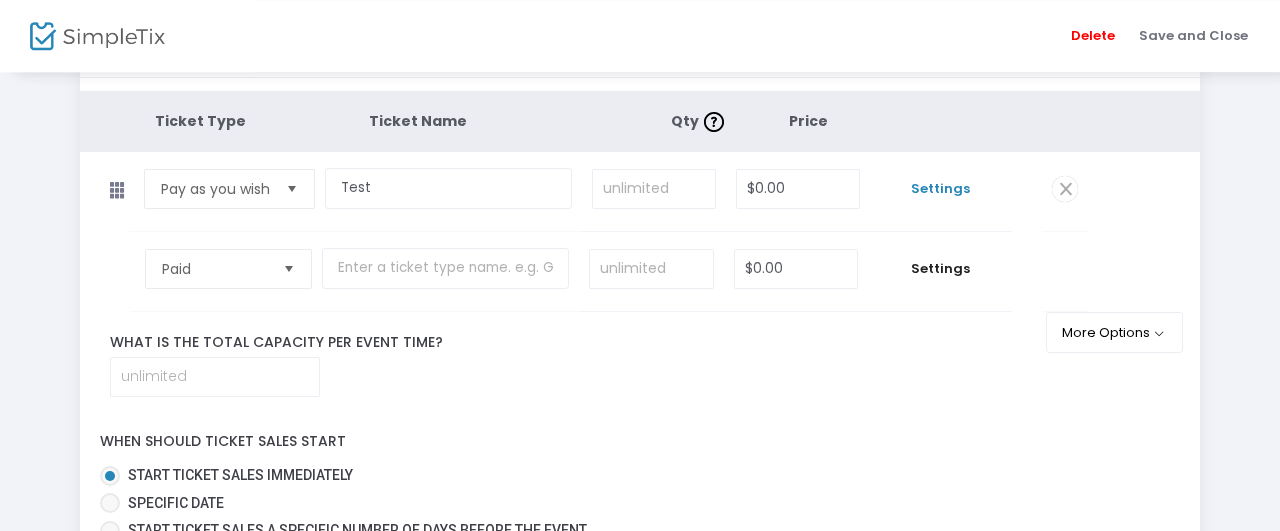 click on "Settings" at bounding box center (941, 189) 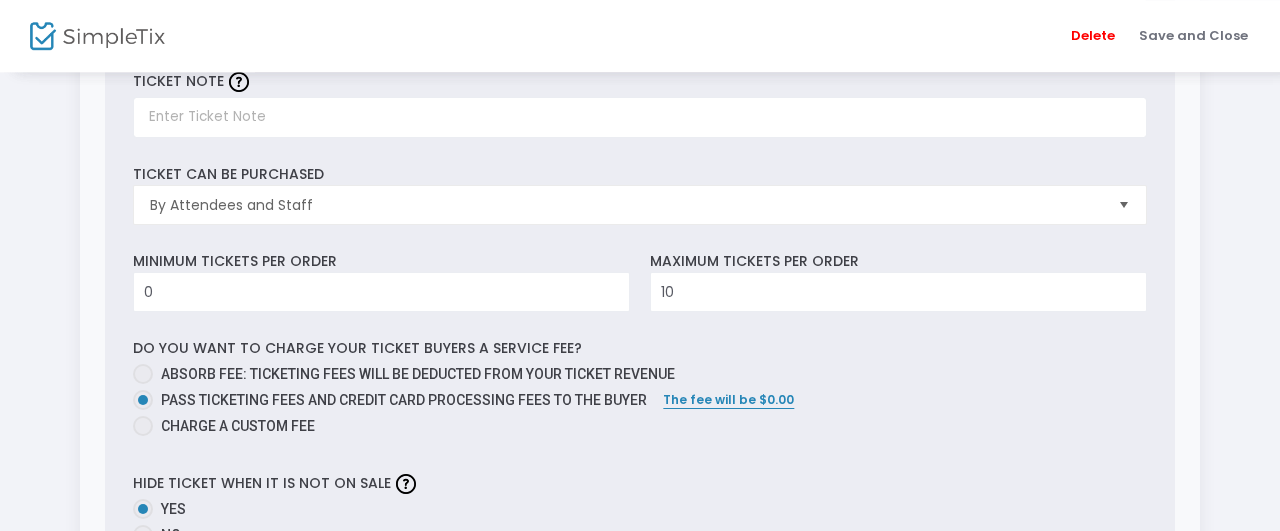 scroll, scrollTop: 460, scrollLeft: 0, axis: vertical 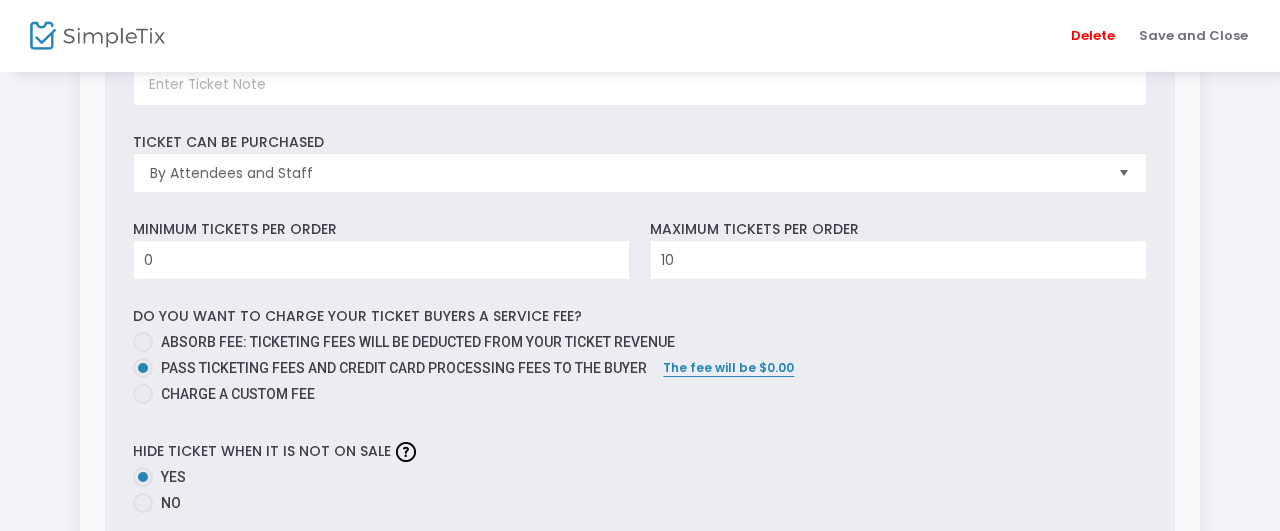 click at bounding box center (143, 342) 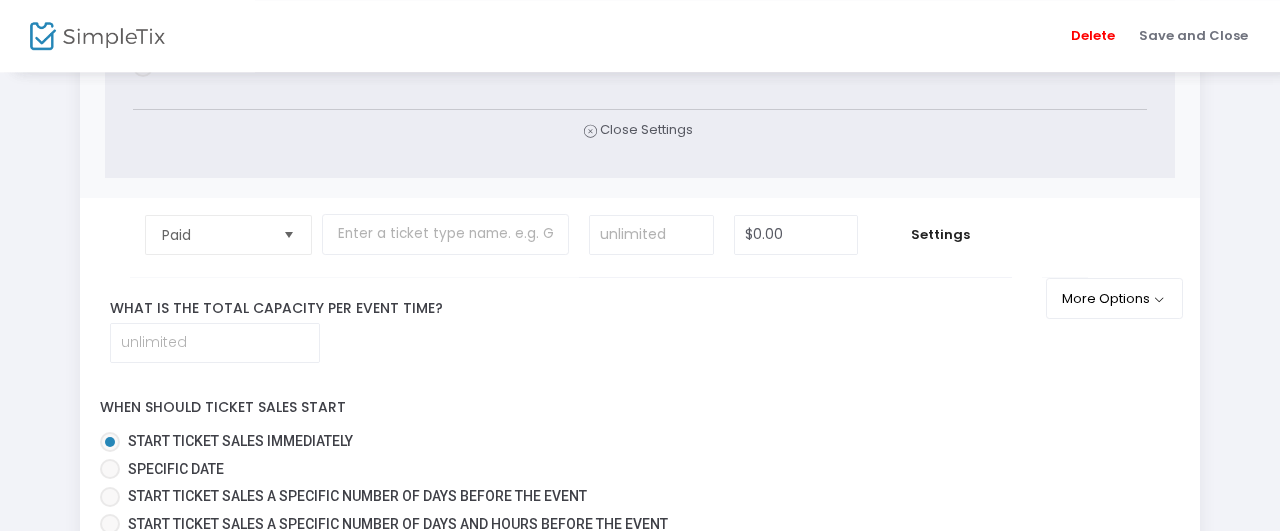 scroll, scrollTop: 904, scrollLeft: 0, axis: vertical 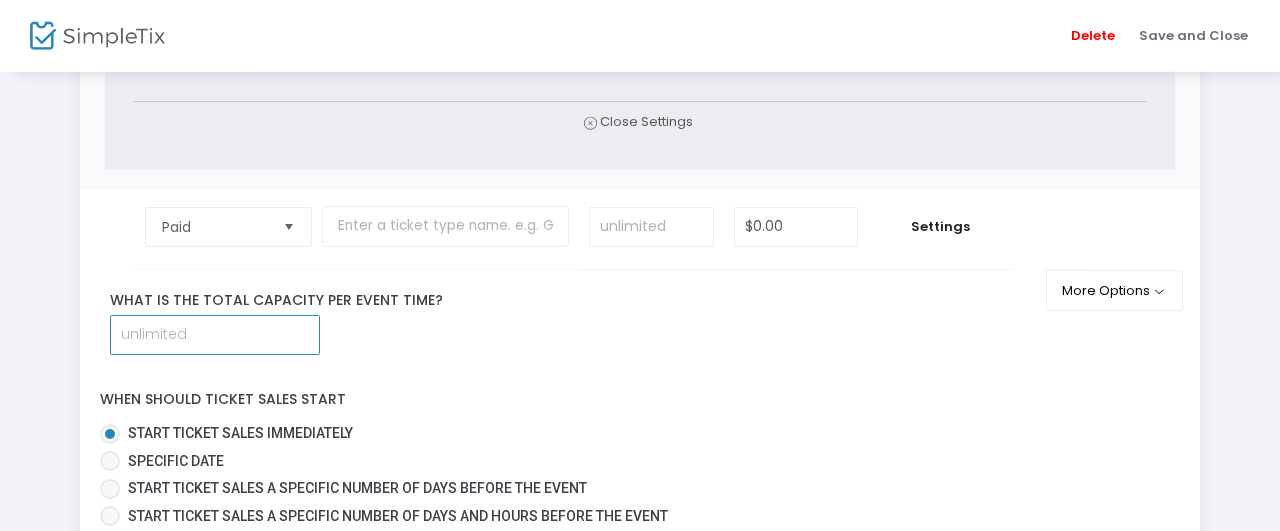 click at bounding box center [215, 335] 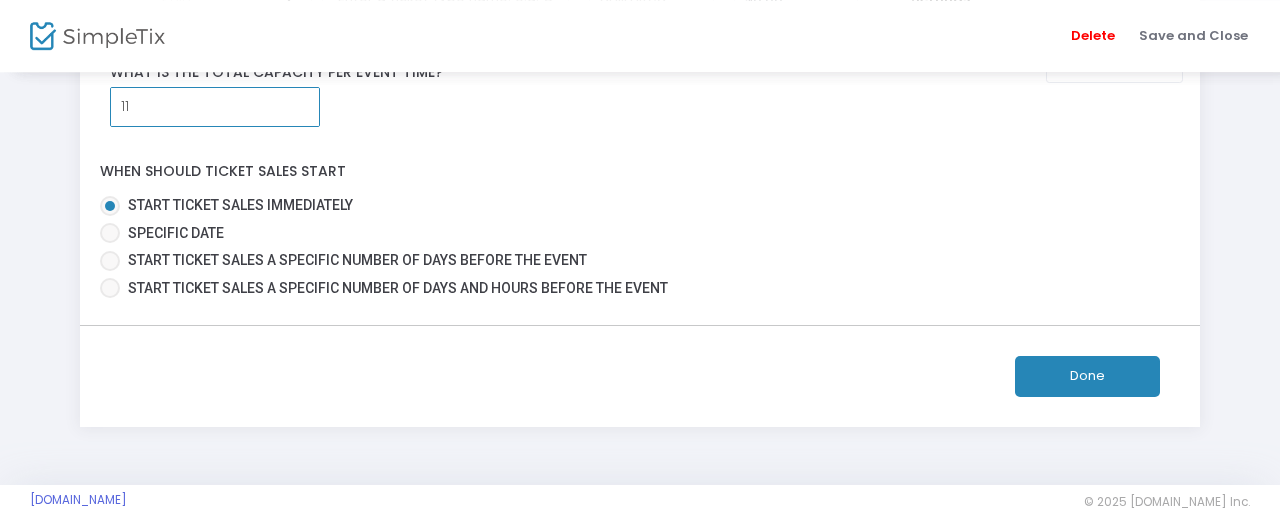 scroll, scrollTop: 1156, scrollLeft: 0, axis: vertical 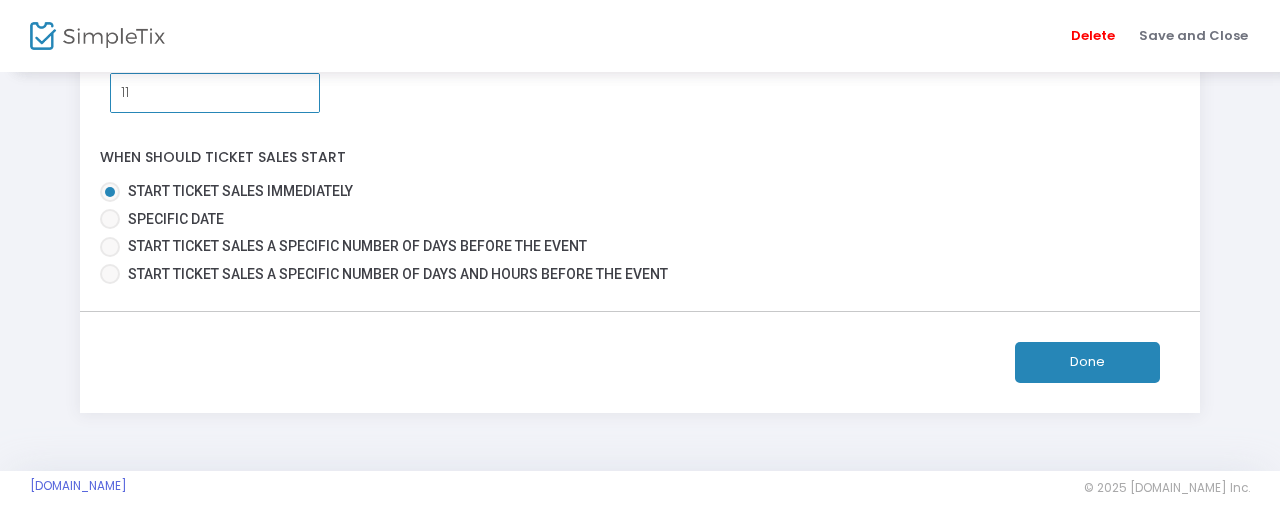 type on "11" 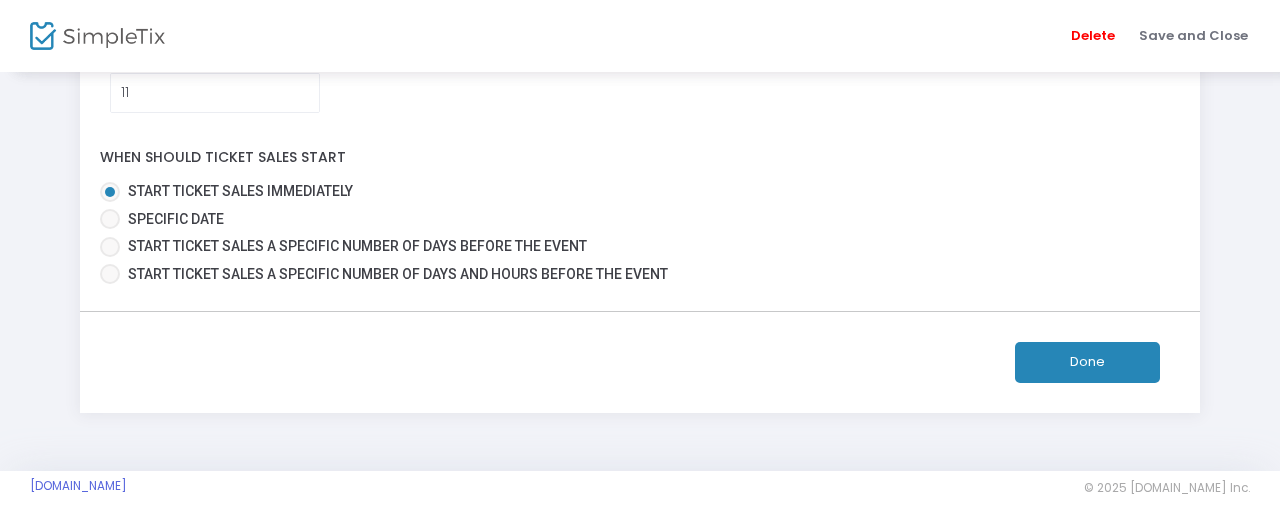 click on "Done" 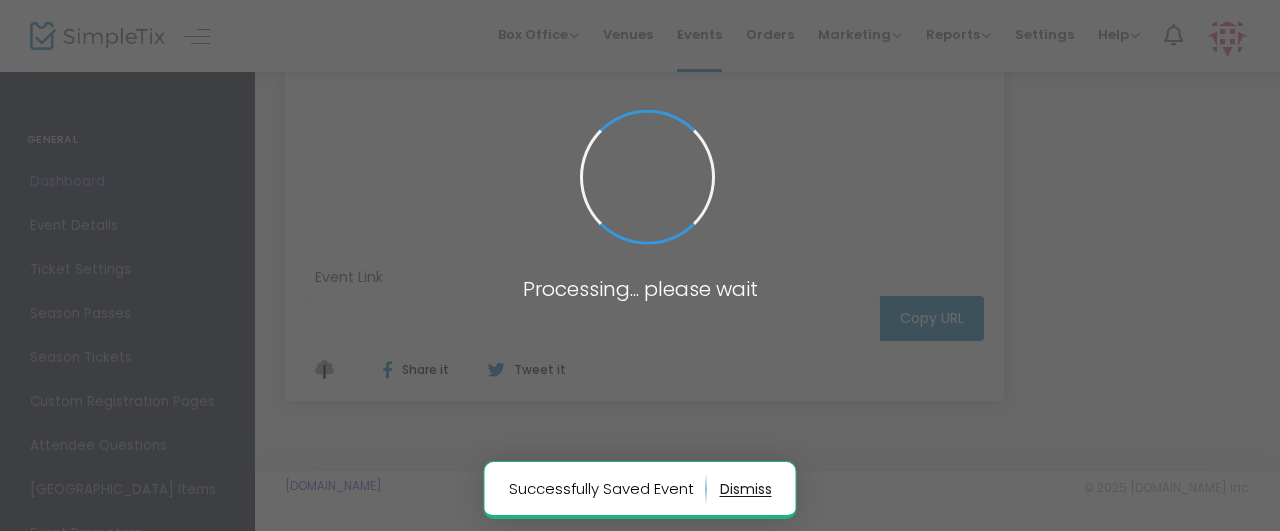 scroll, scrollTop: 598, scrollLeft: 0, axis: vertical 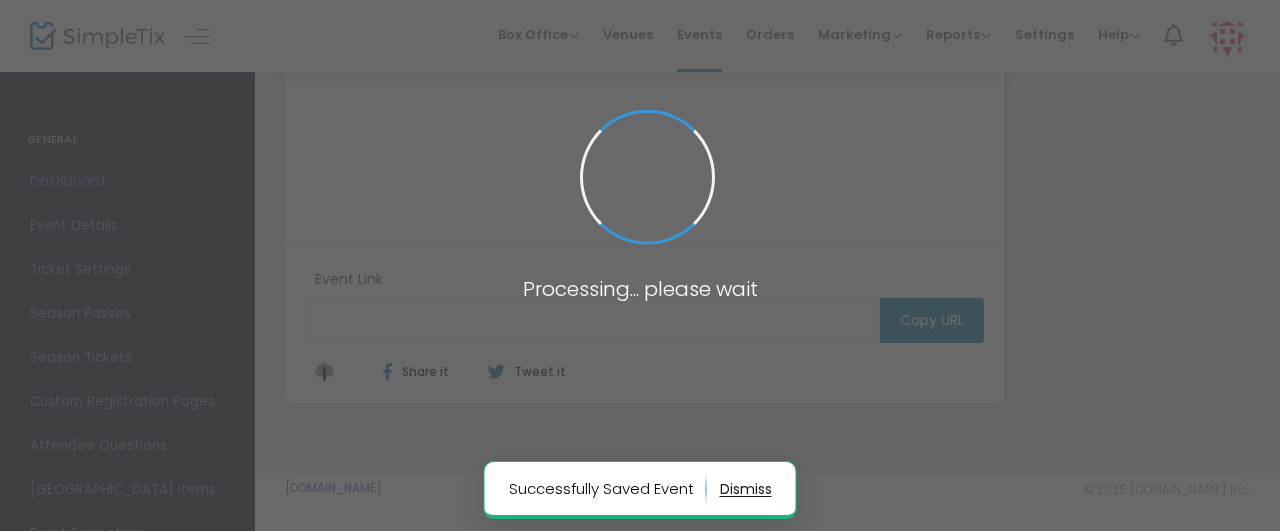 type on "[URL][DOMAIN_NAME]" 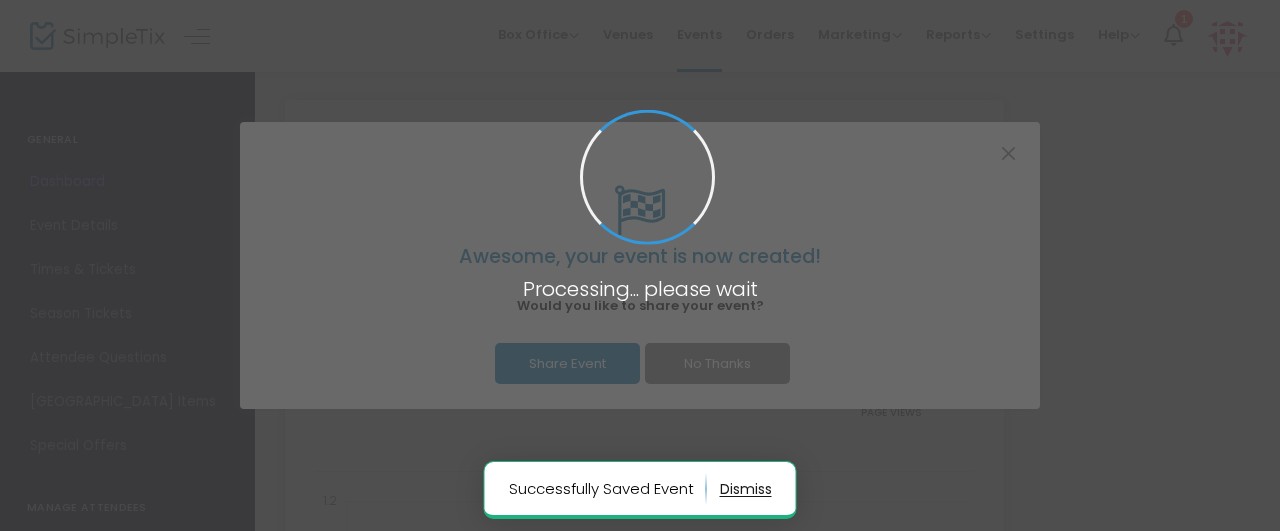scroll, scrollTop: 0, scrollLeft: 0, axis: both 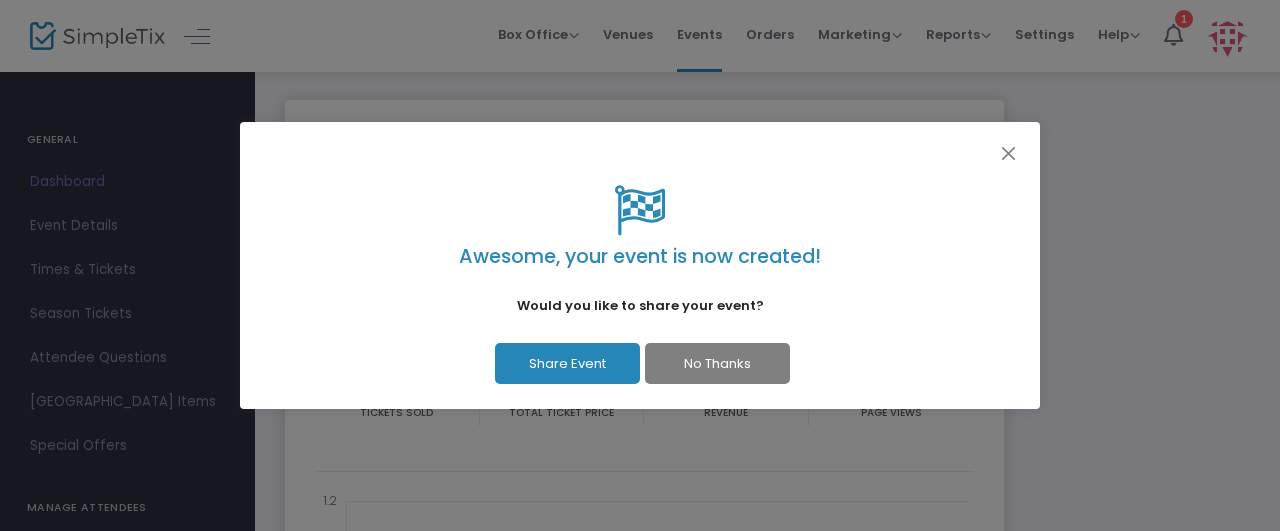 click on "No Thanks" 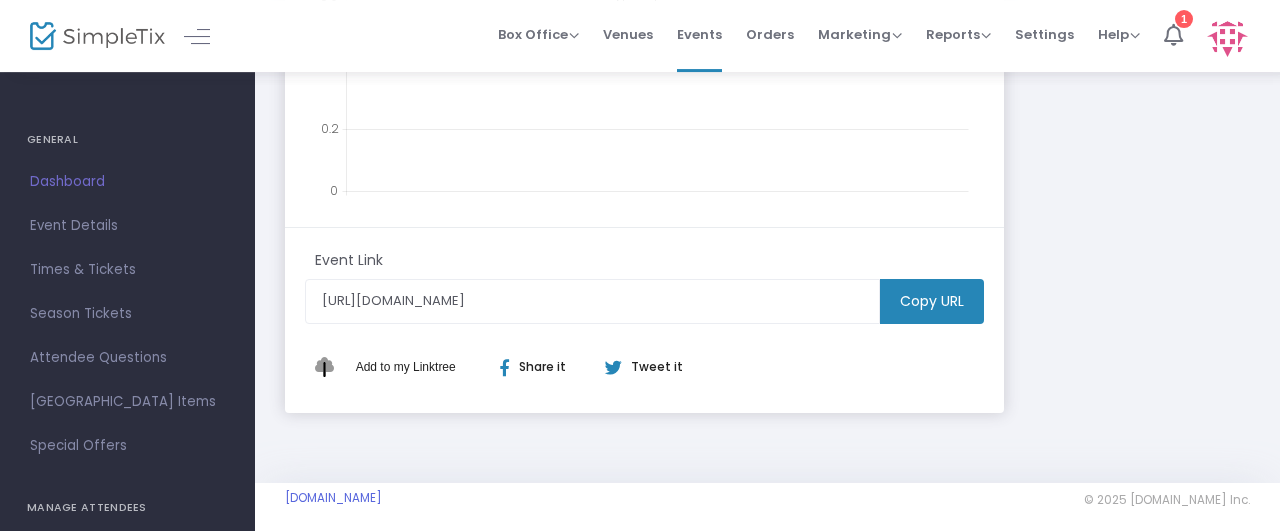 scroll, scrollTop: 692, scrollLeft: 0, axis: vertical 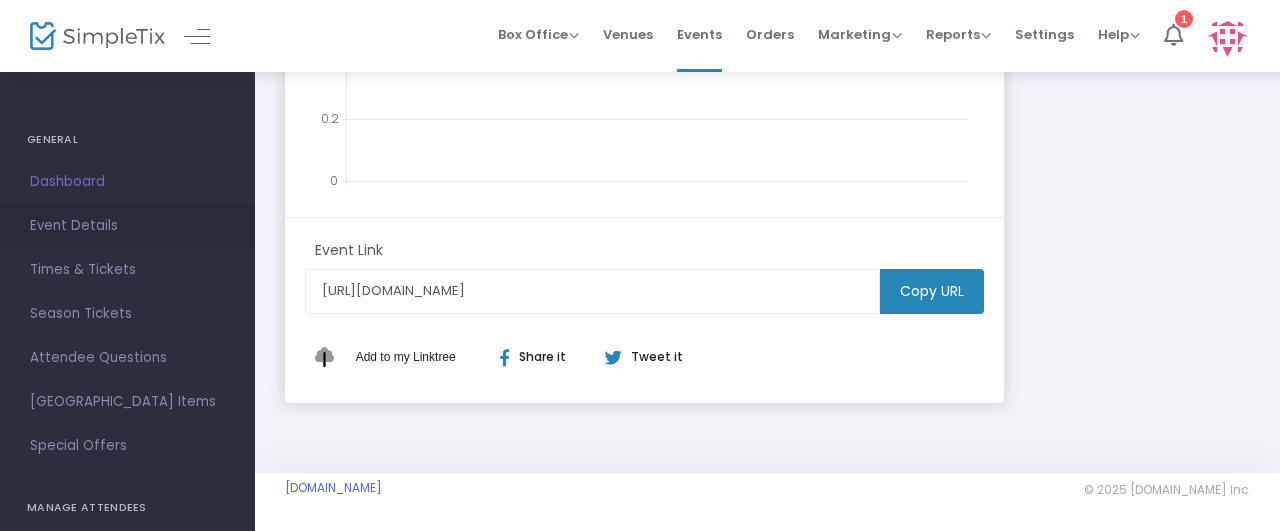click on "Event Details" at bounding box center [127, 226] 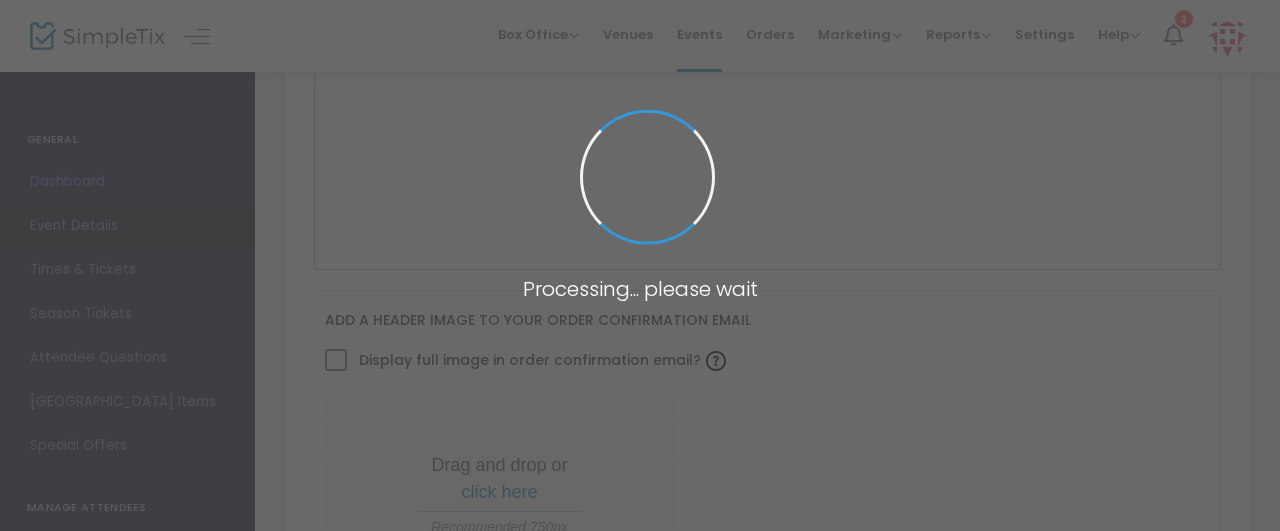 type on "Test Event" 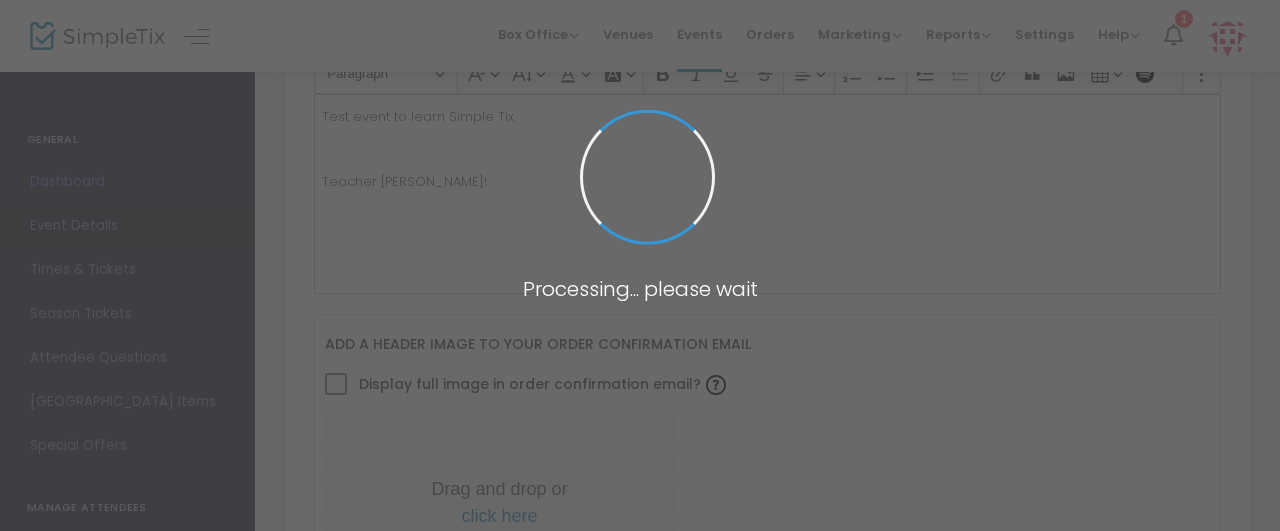 type on "Youth" 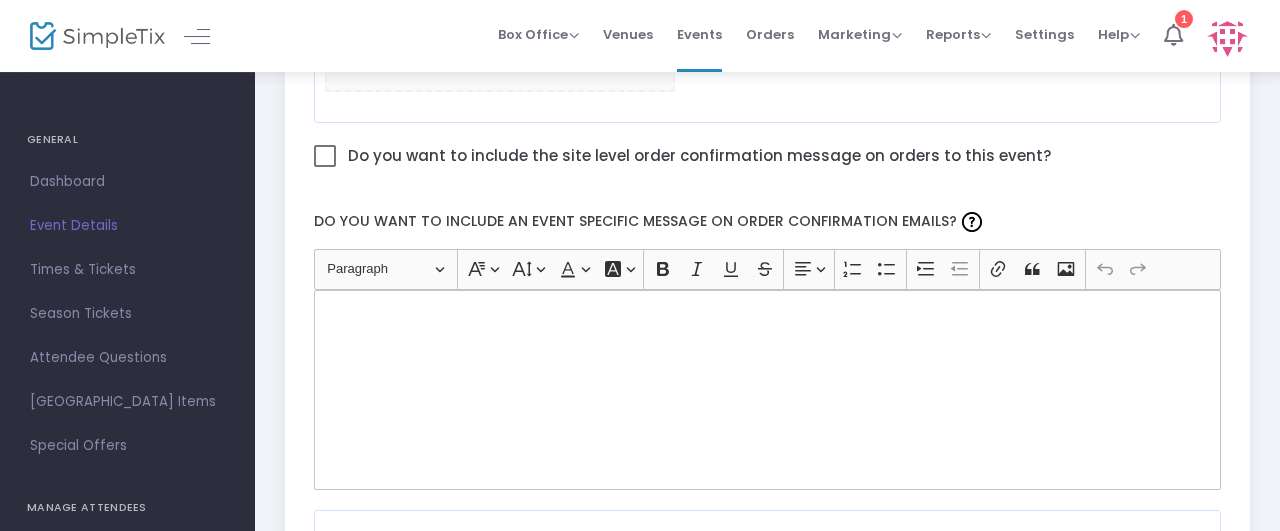 scroll, scrollTop: 1198, scrollLeft: 0, axis: vertical 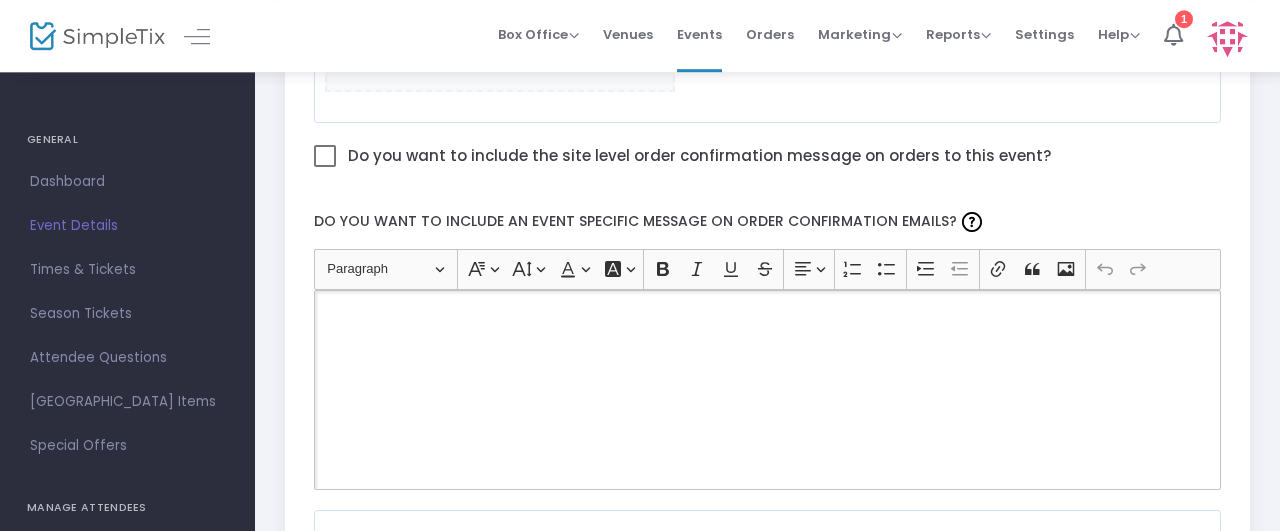 click 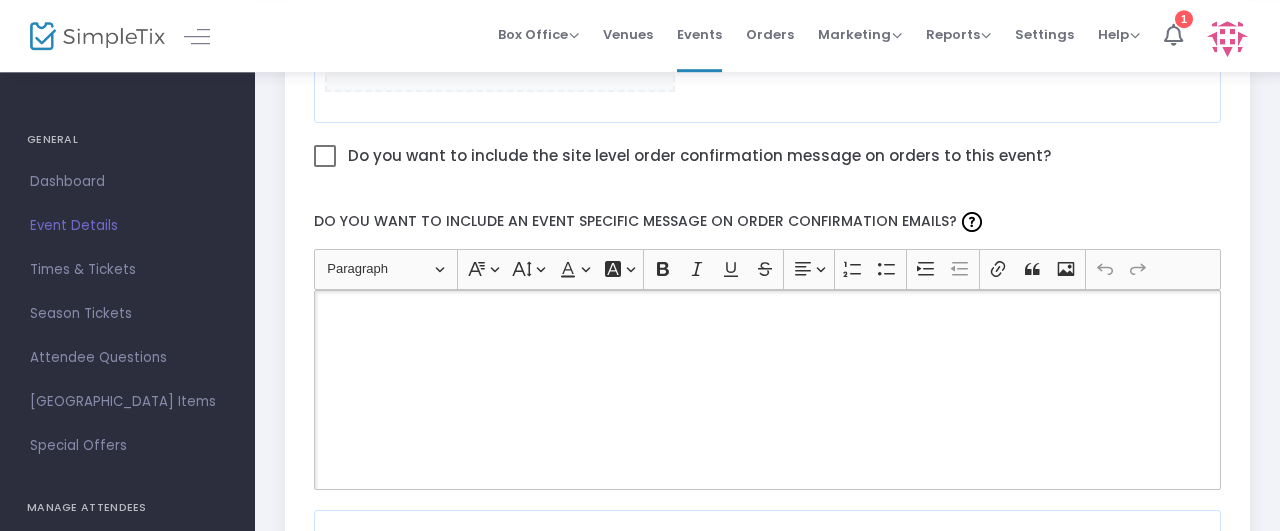 click 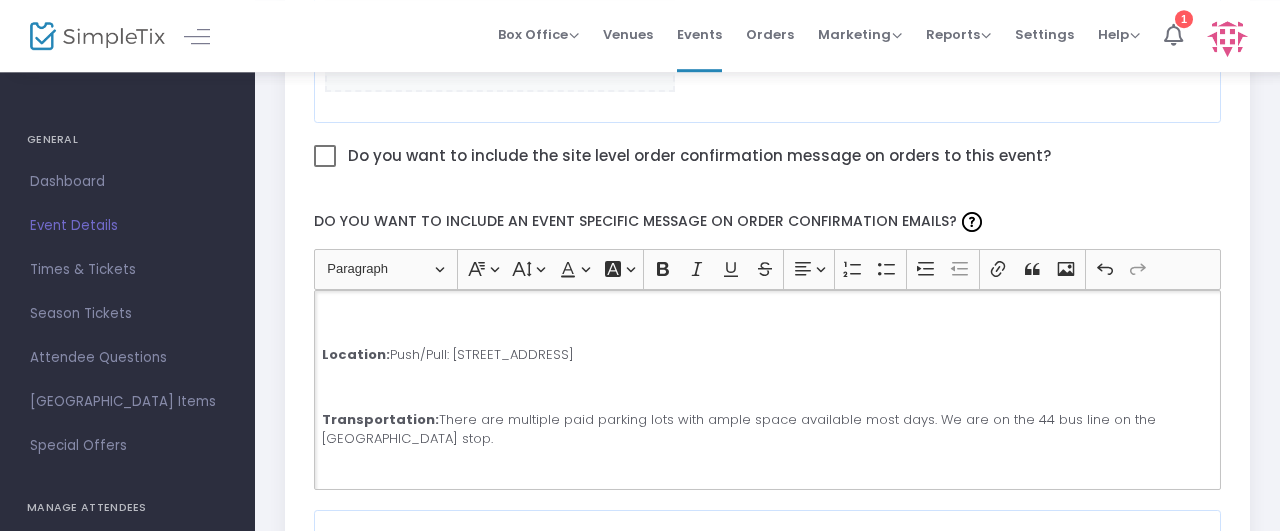 scroll, scrollTop: 0, scrollLeft: 0, axis: both 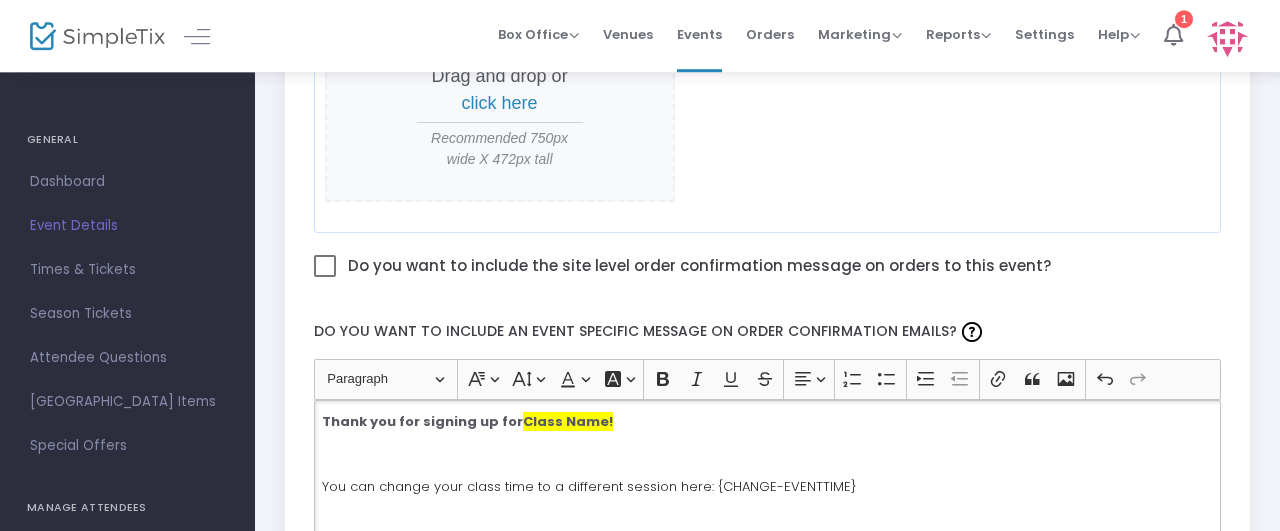 click 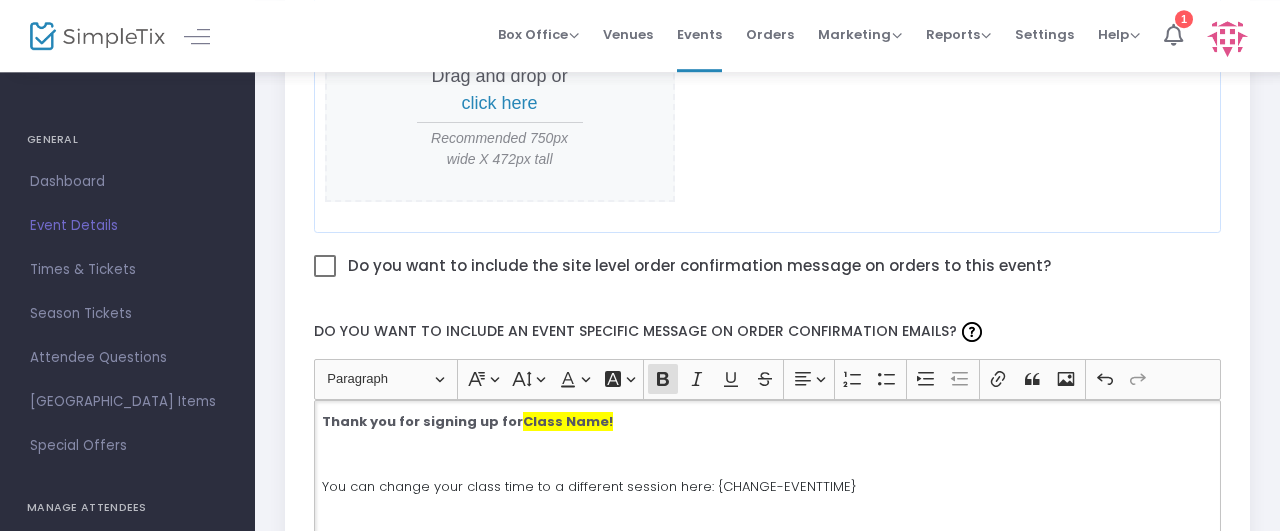 drag, startPoint x: 514, startPoint y: 418, endPoint x: 595, endPoint y: 418, distance: 81 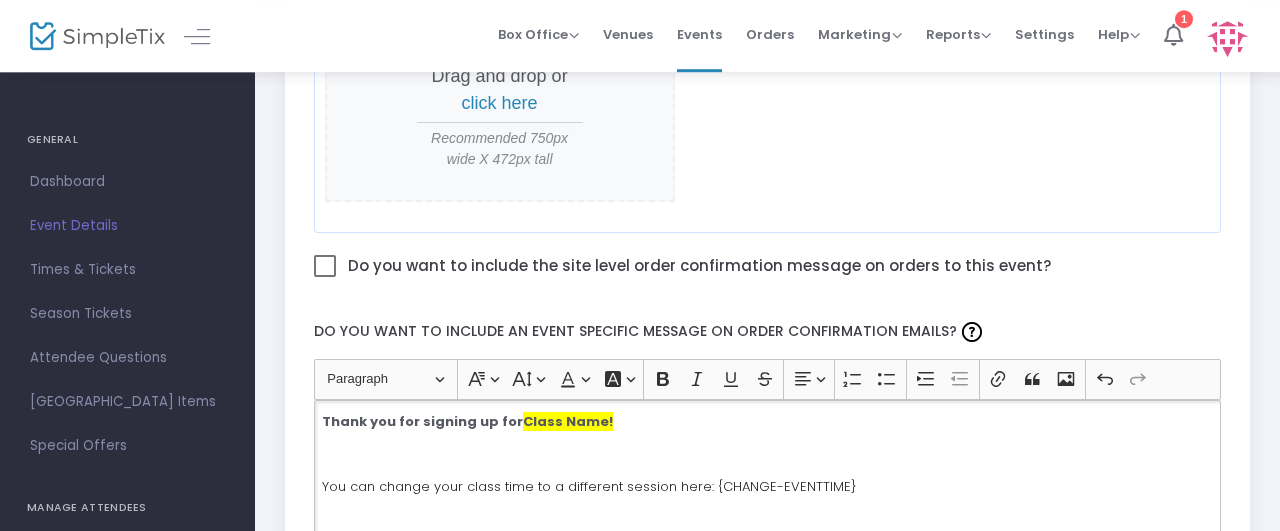 click 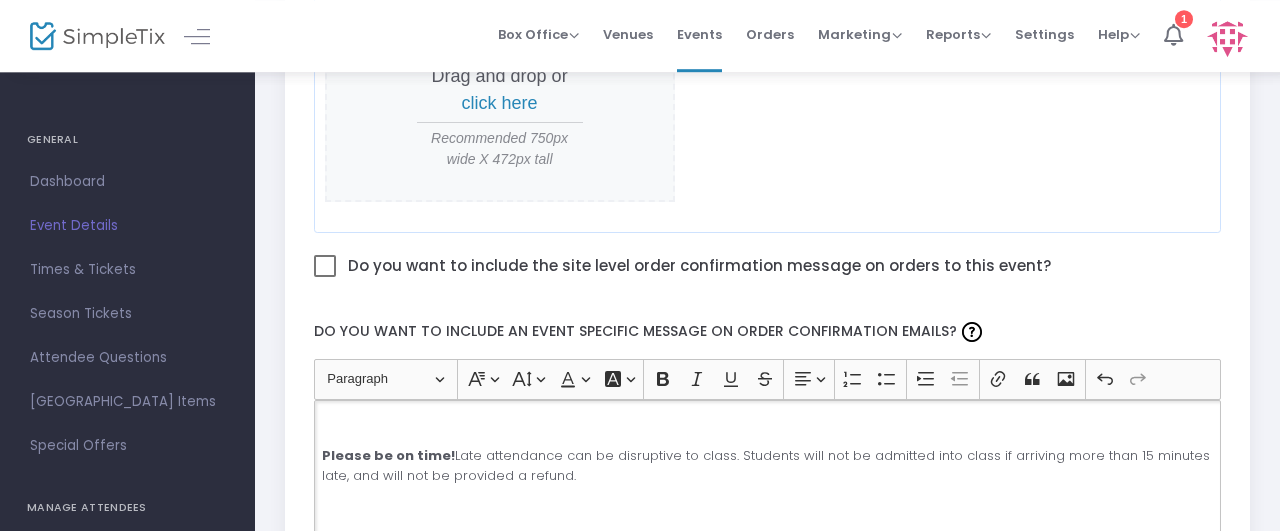 scroll, scrollTop: 280, scrollLeft: 0, axis: vertical 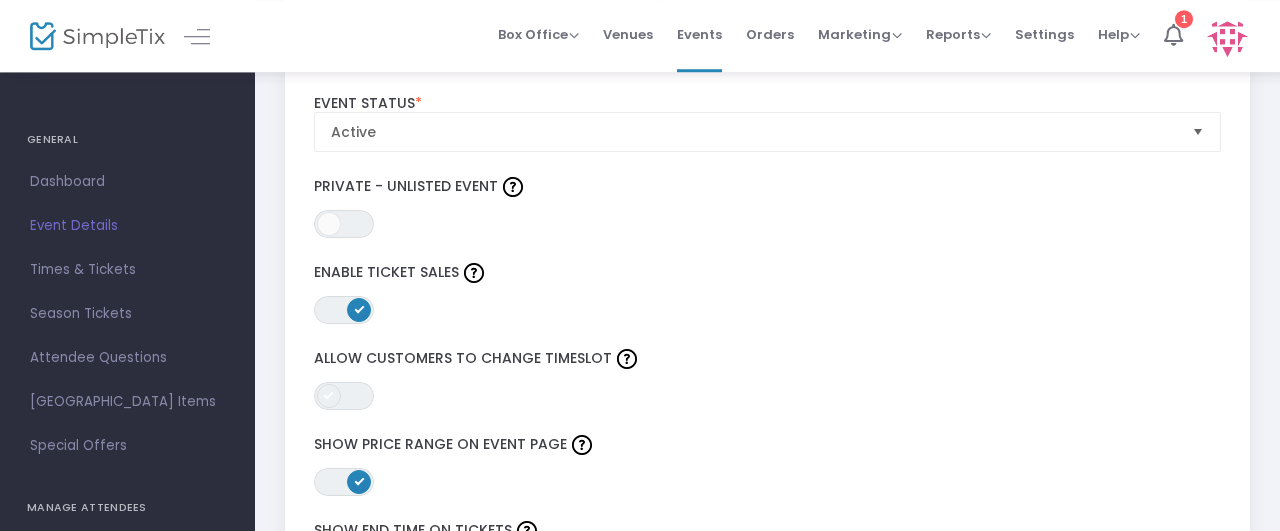 click 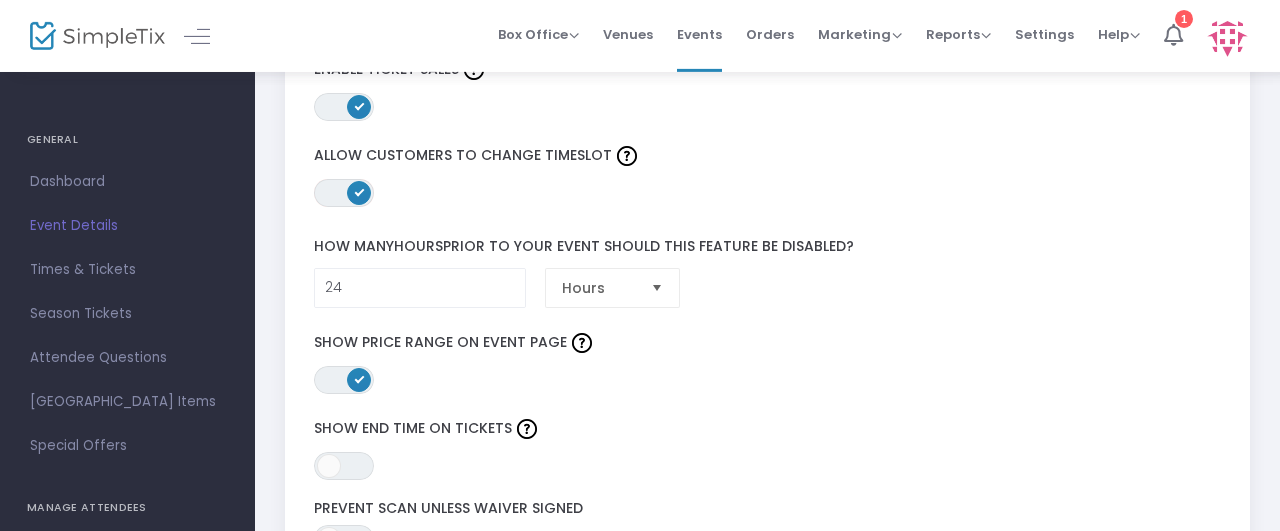 scroll, scrollTop: 2582, scrollLeft: 0, axis: vertical 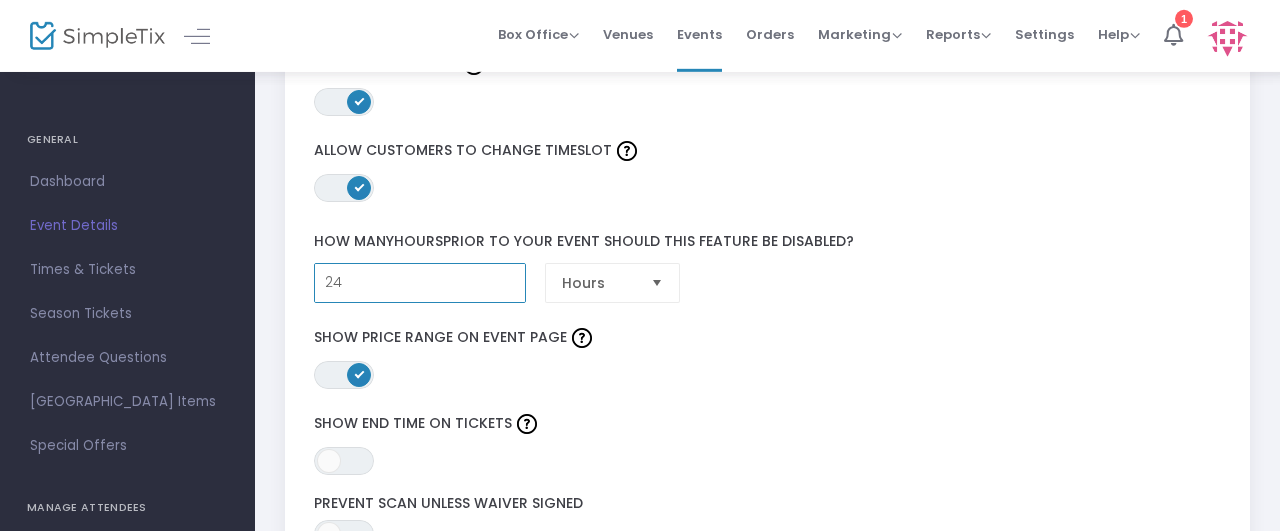 click on "24" at bounding box center (420, 283) 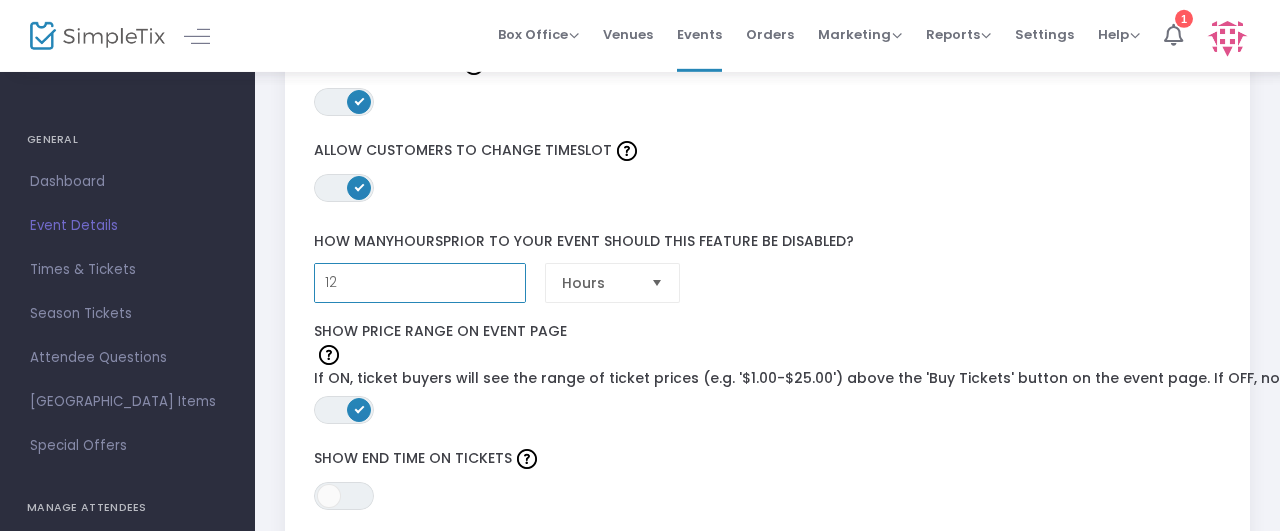 type on "12" 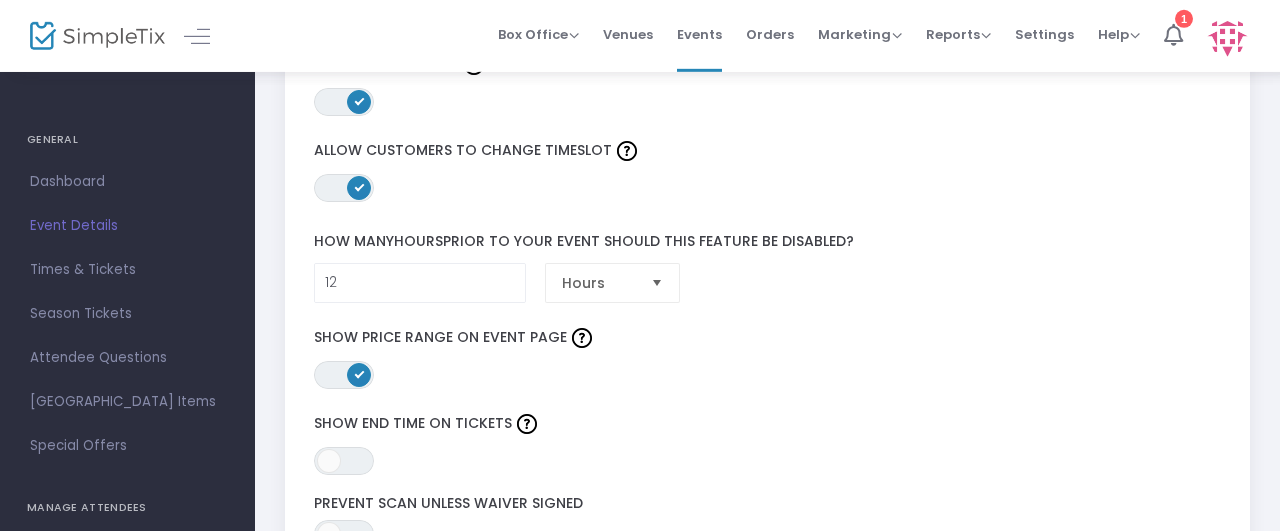 click on "Show Price Range on Event Page" 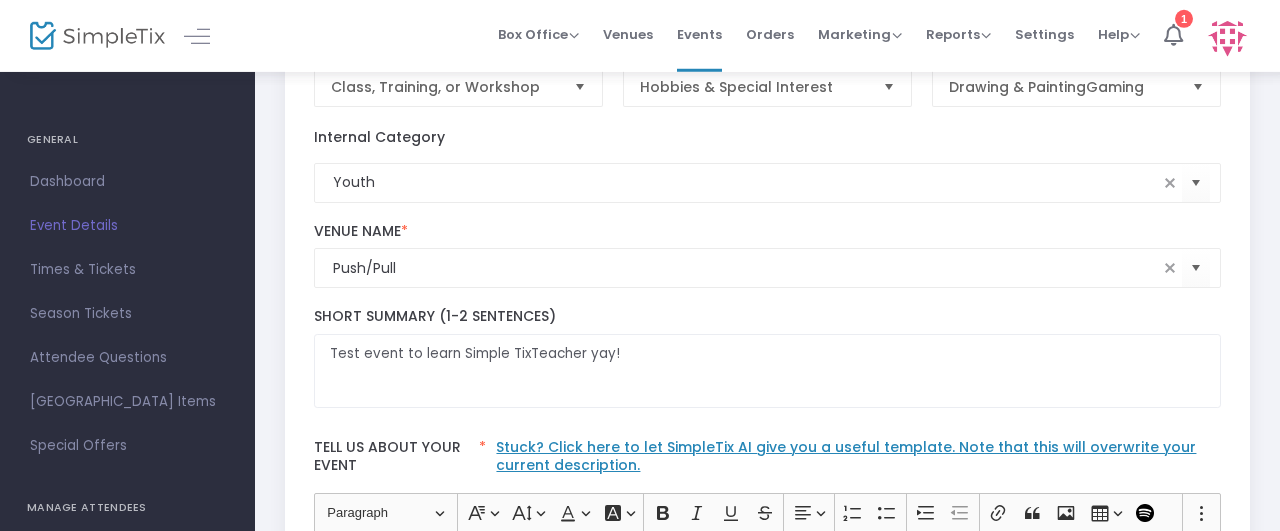 scroll, scrollTop: 0, scrollLeft: 0, axis: both 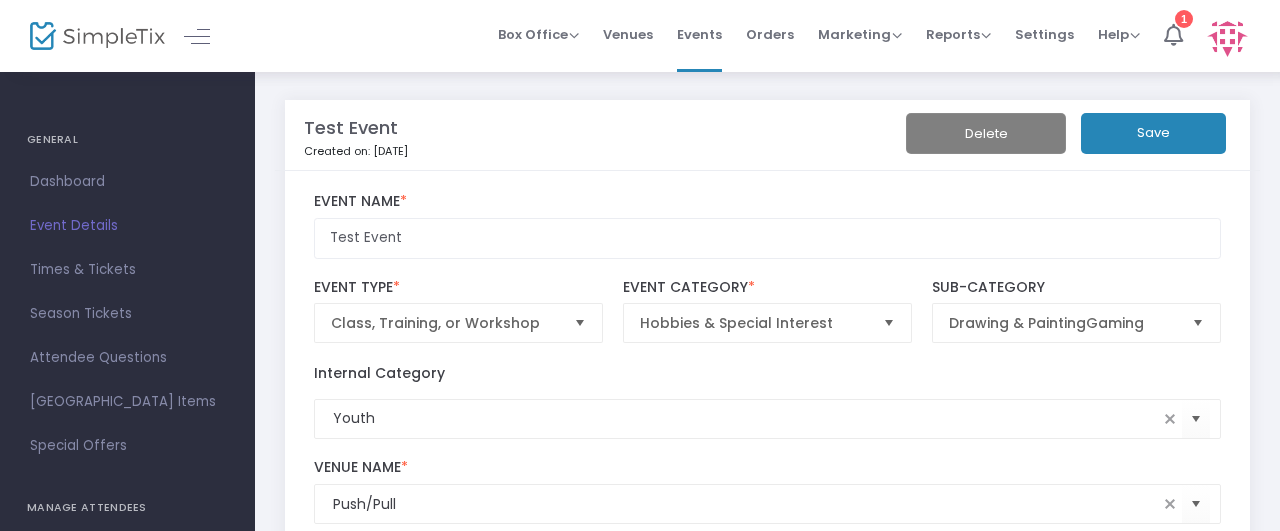 click on "Save" 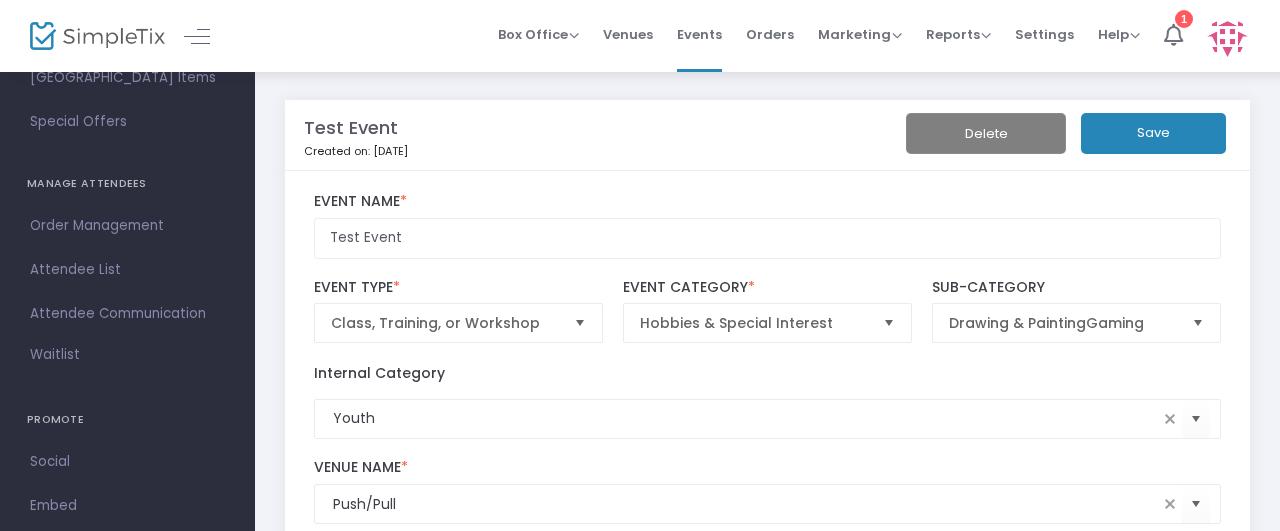 scroll, scrollTop: 326, scrollLeft: 0, axis: vertical 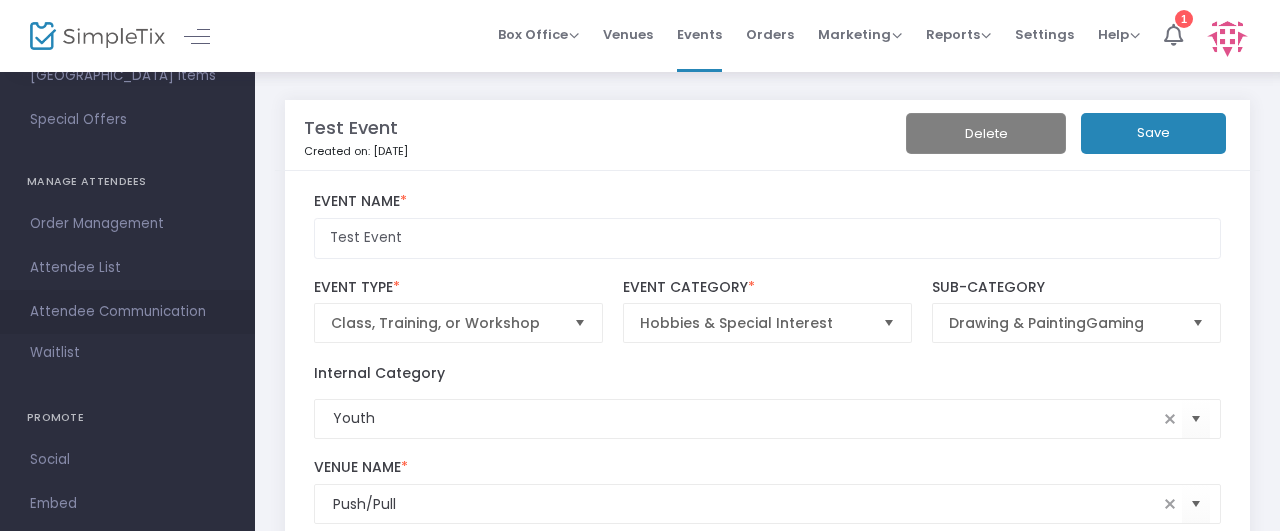 click on "Attendee Communication" at bounding box center (127, 312) 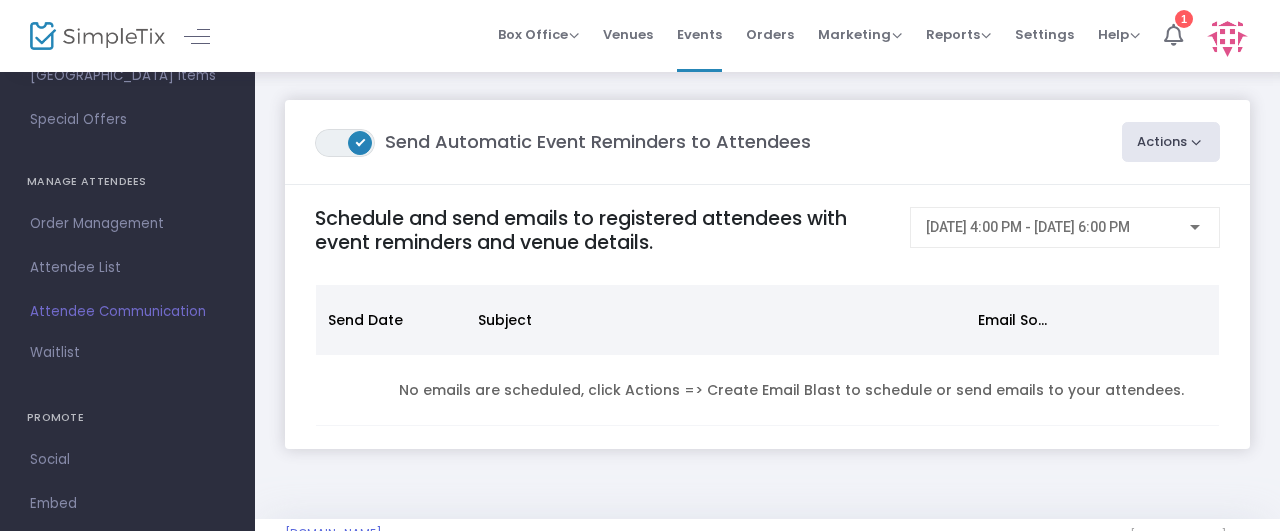 click on "Actions" 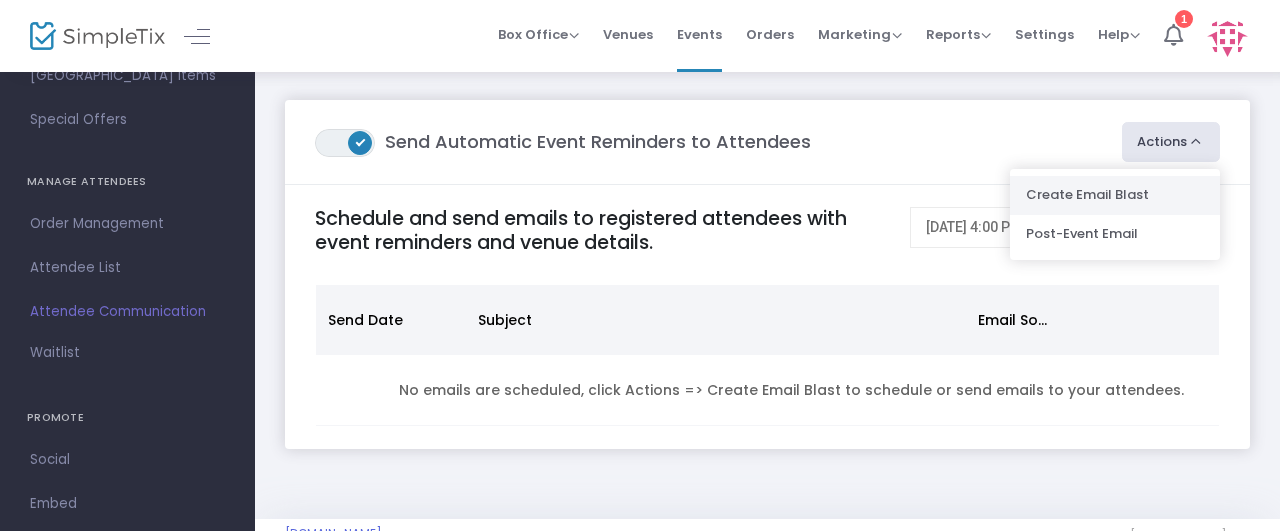 click on "Create Email Blast" 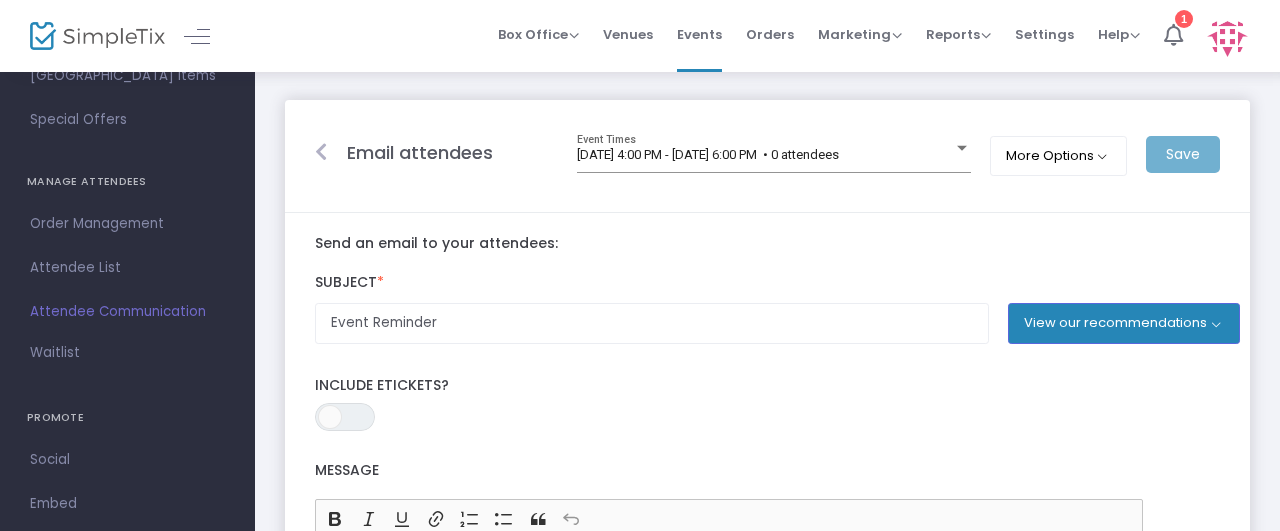 click on "Subject  *" 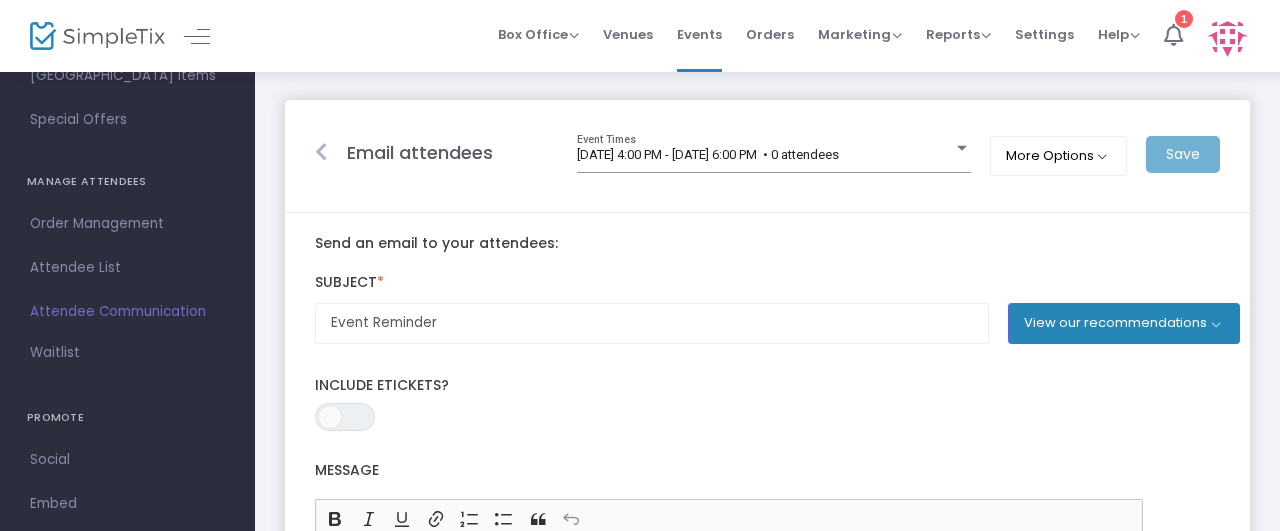click on "Subject  *" 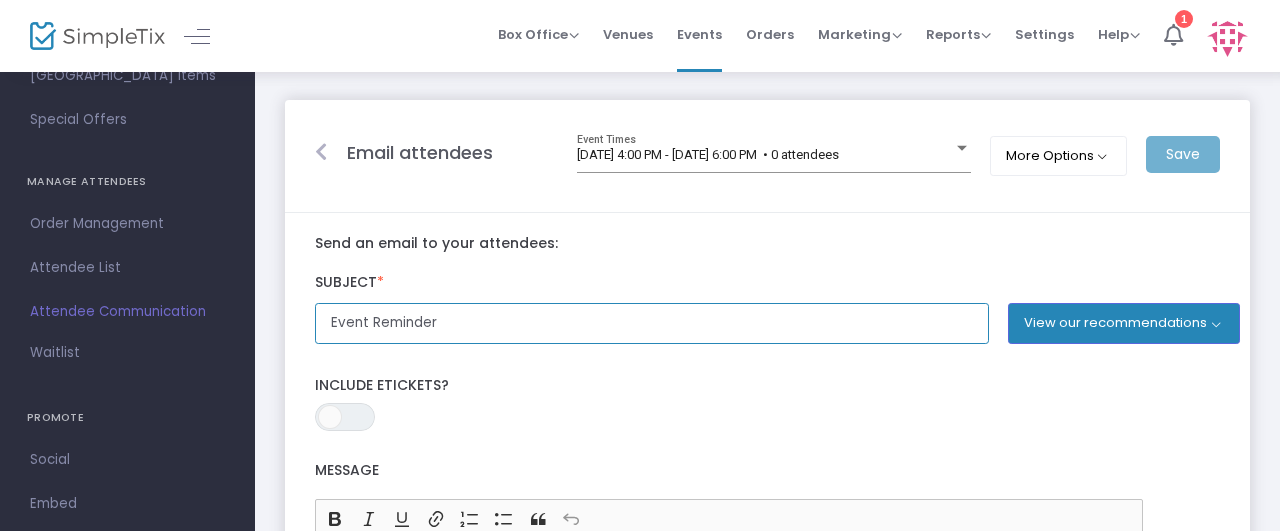 click on "Event Reminder" 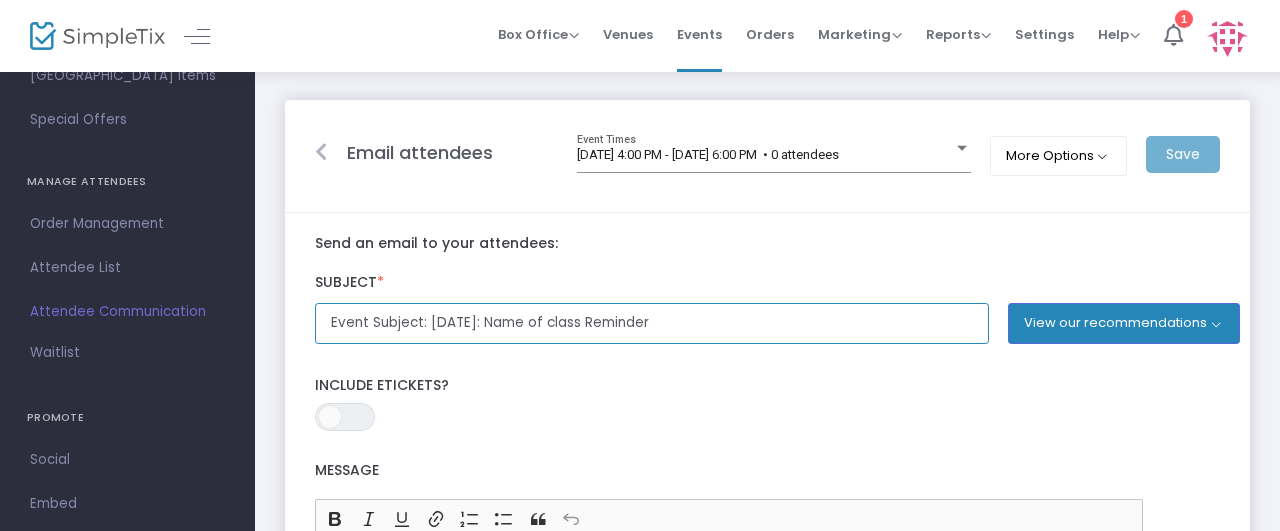 drag, startPoint x: 424, startPoint y: 332, endPoint x: 303, endPoint y: 323, distance: 121.33425 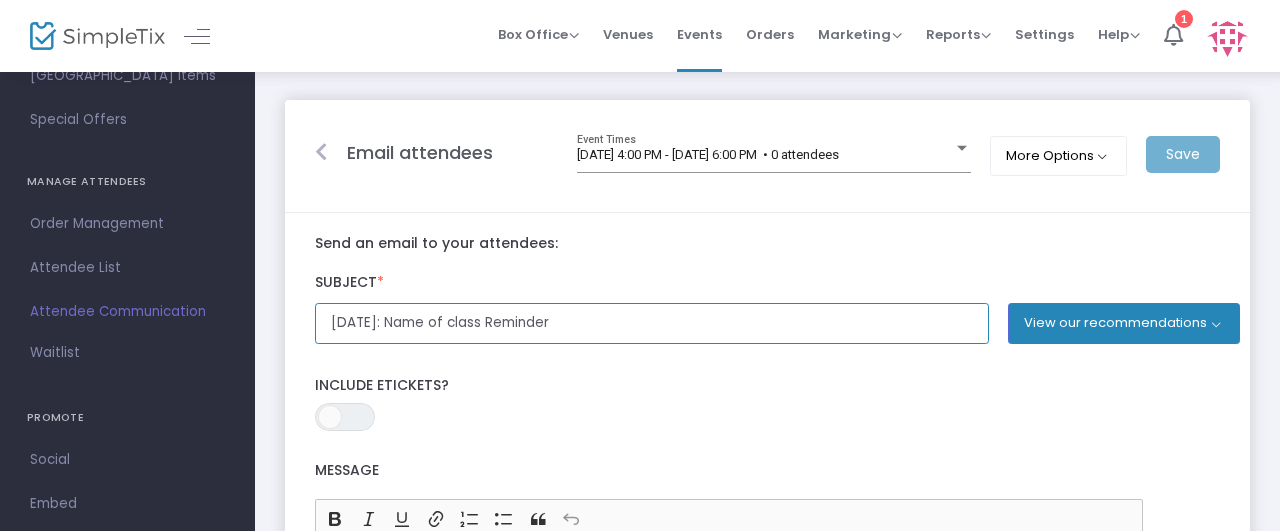type on "[DATE]: Name of class Reminder" 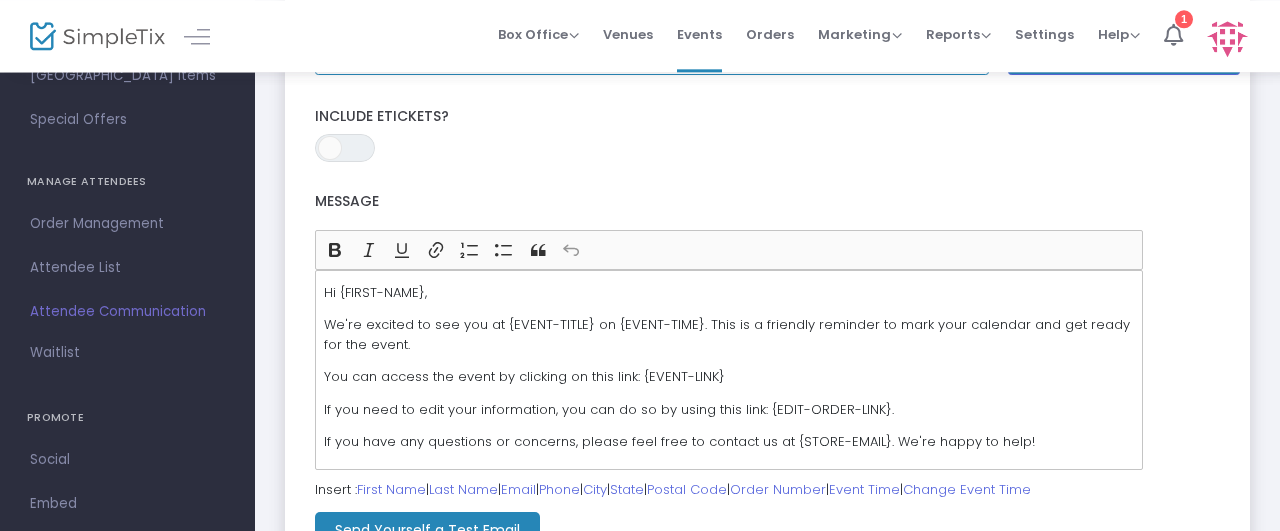 scroll, scrollTop: 270, scrollLeft: 0, axis: vertical 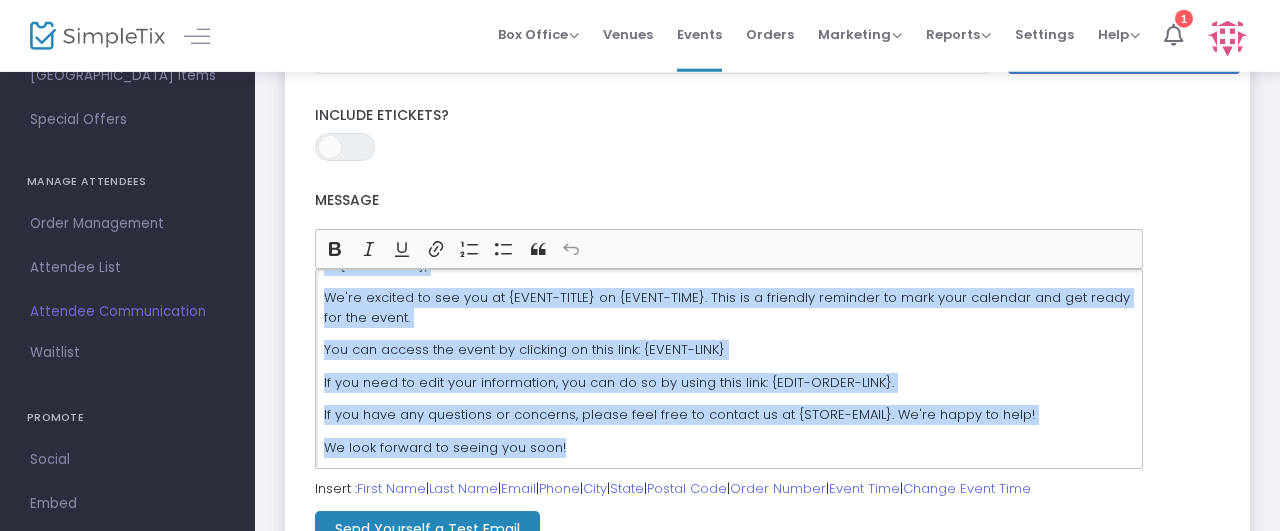 drag, startPoint x: 323, startPoint y: 296, endPoint x: 665, endPoint y: 513, distance: 405.03458 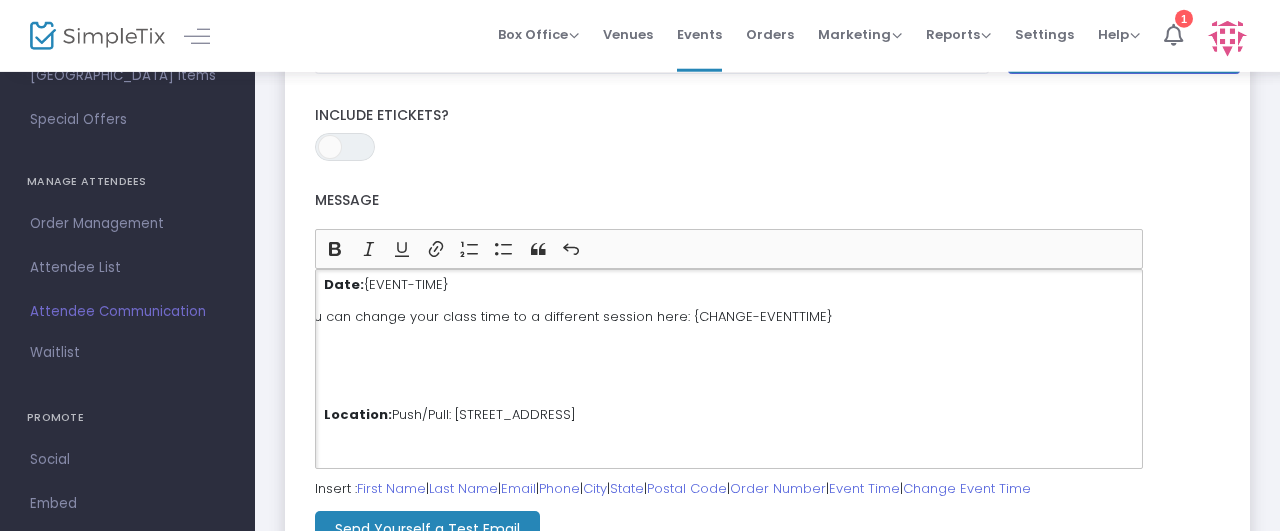 scroll, scrollTop: 0, scrollLeft: 0, axis: both 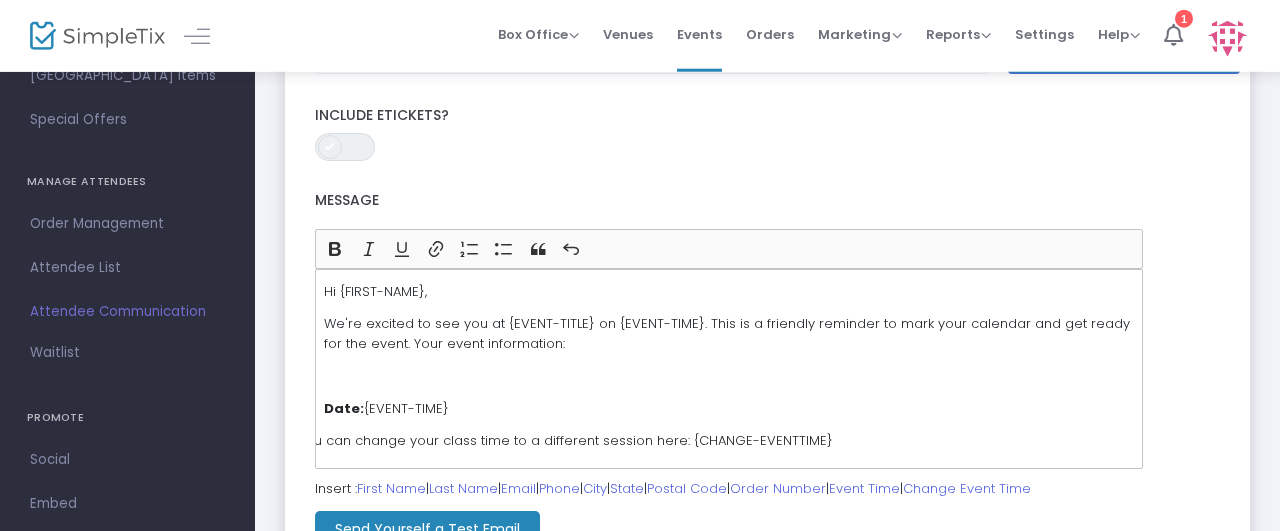 click 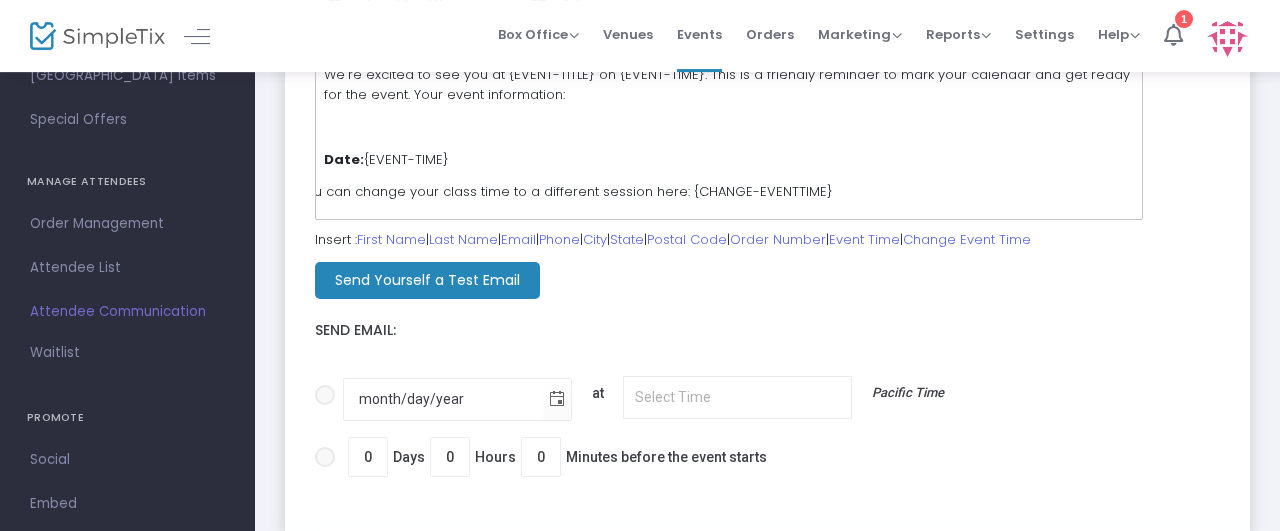 scroll, scrollTop: 520, scrollLeft: 0, axis: vertical 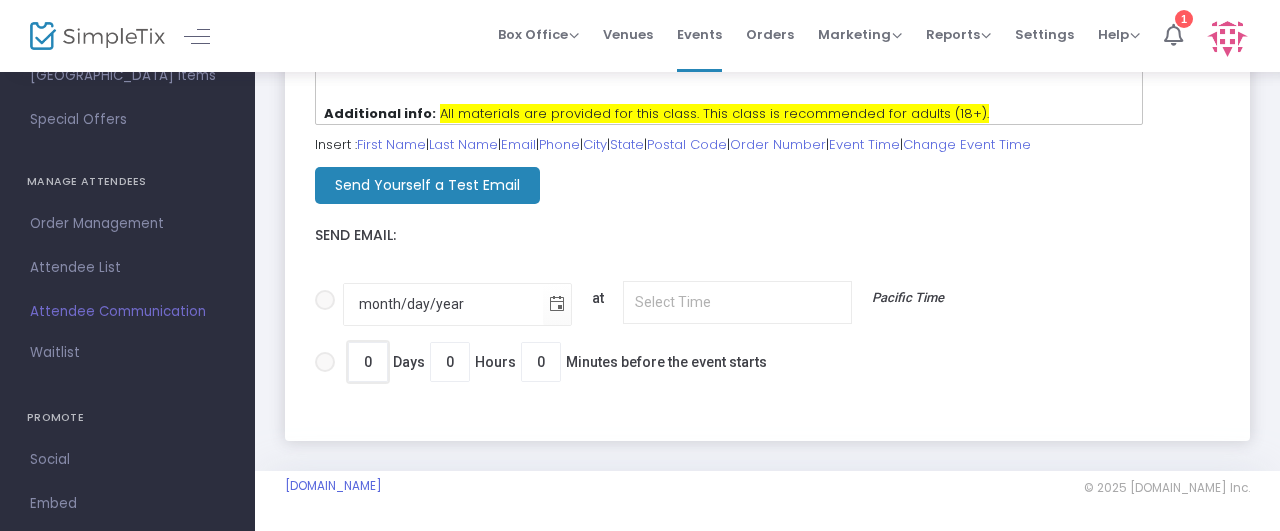 radio on "true" 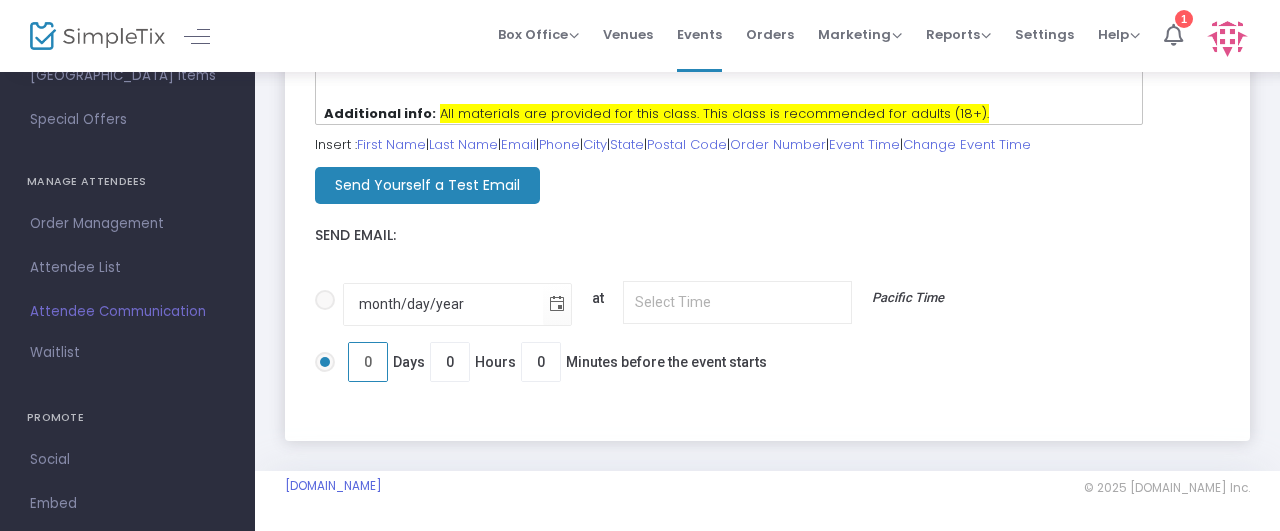 click on "0" at bounding box center [368, 362] 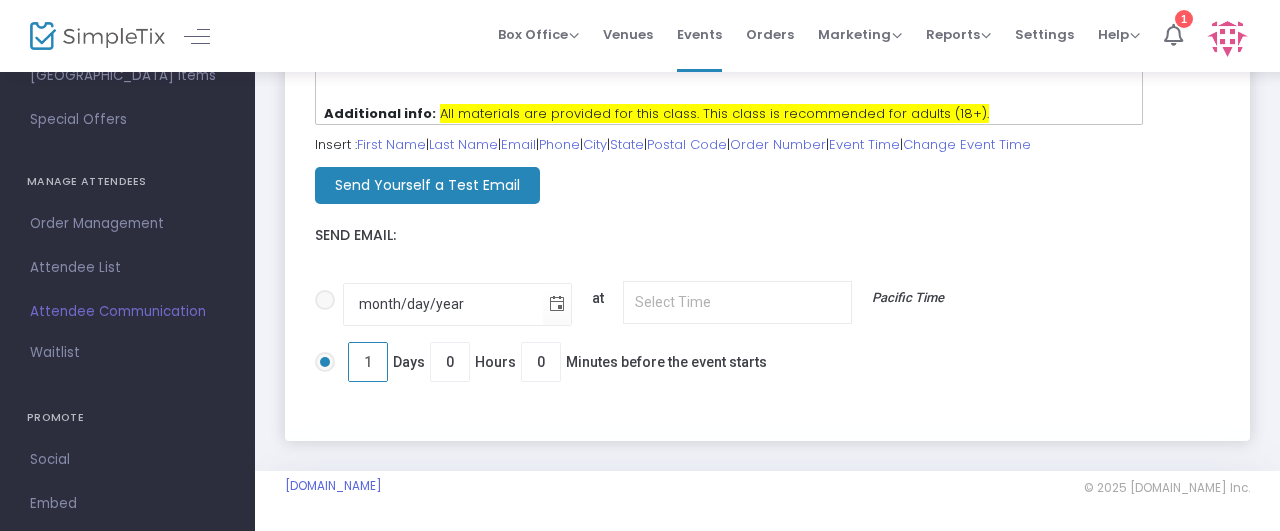 type on "1" 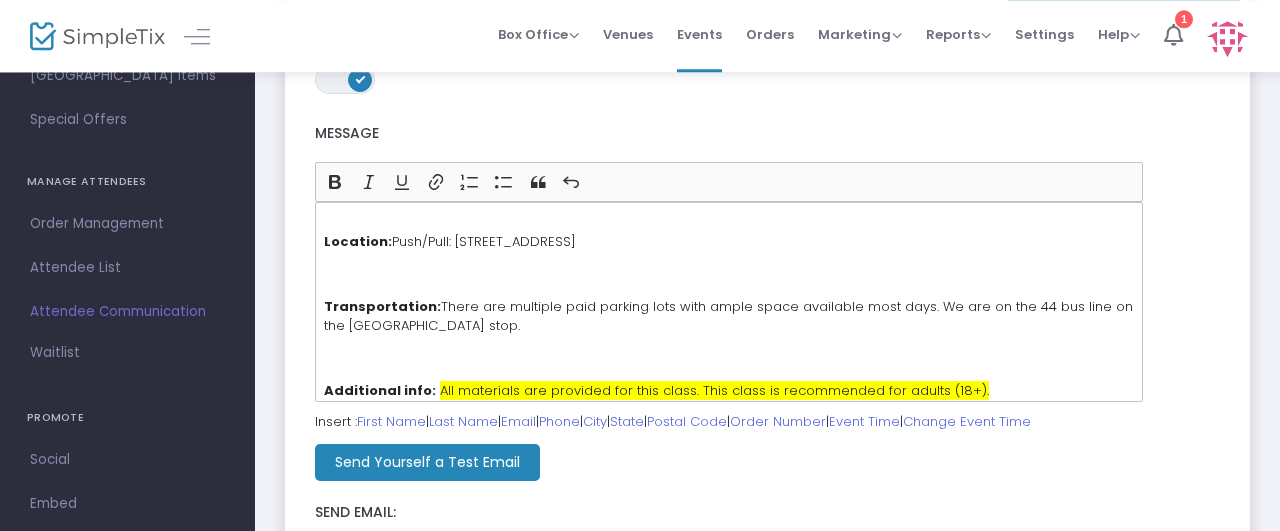 scroll, scrollTop: 336, scrollLeft: 0, axis: vertical 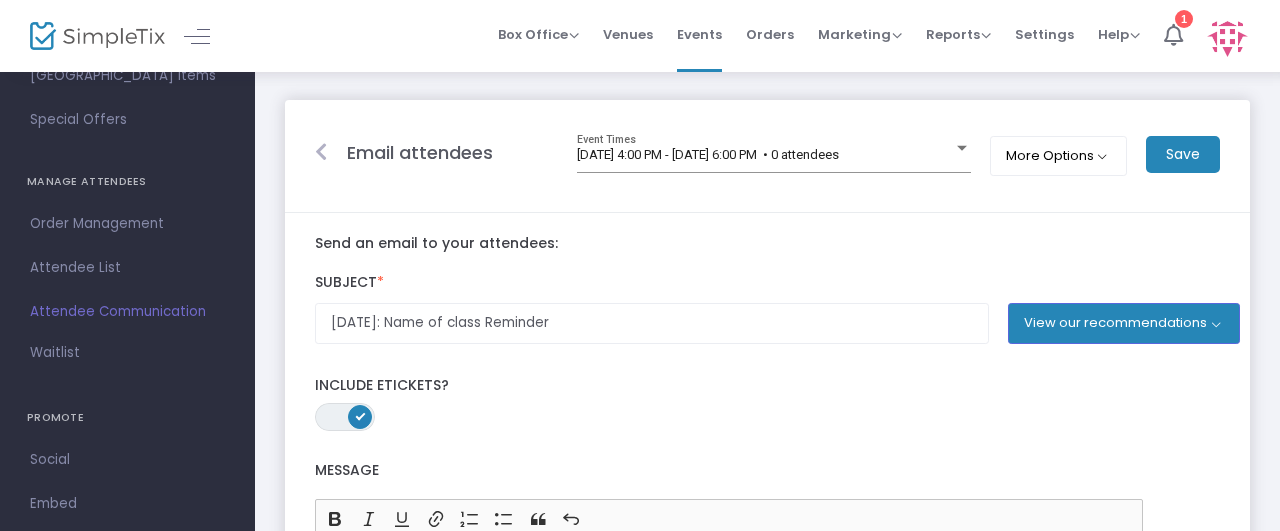 click on "Save" 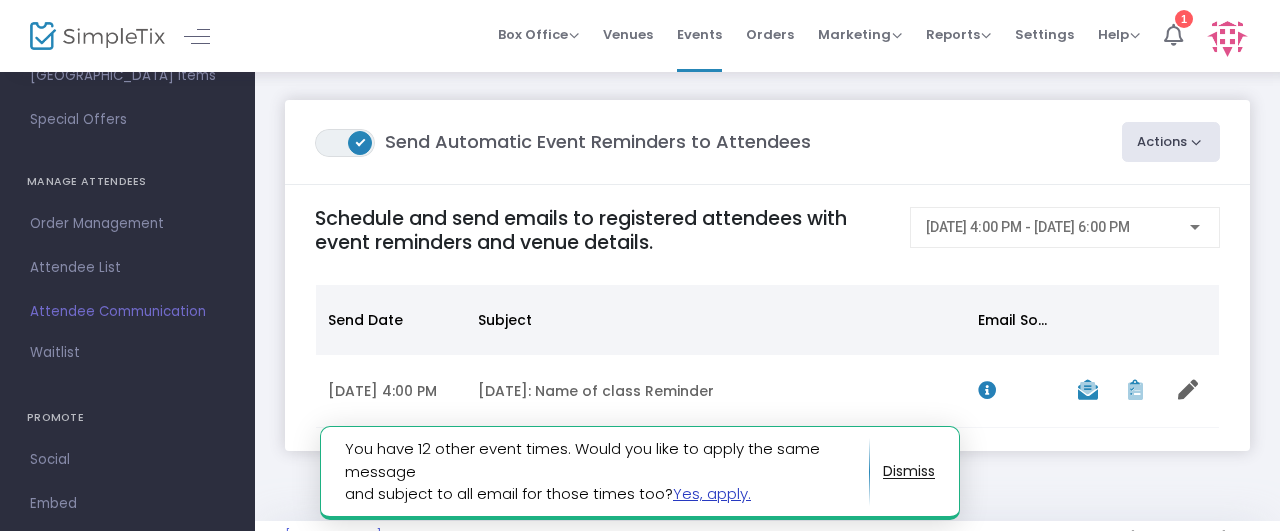 click on "Yes, apply." 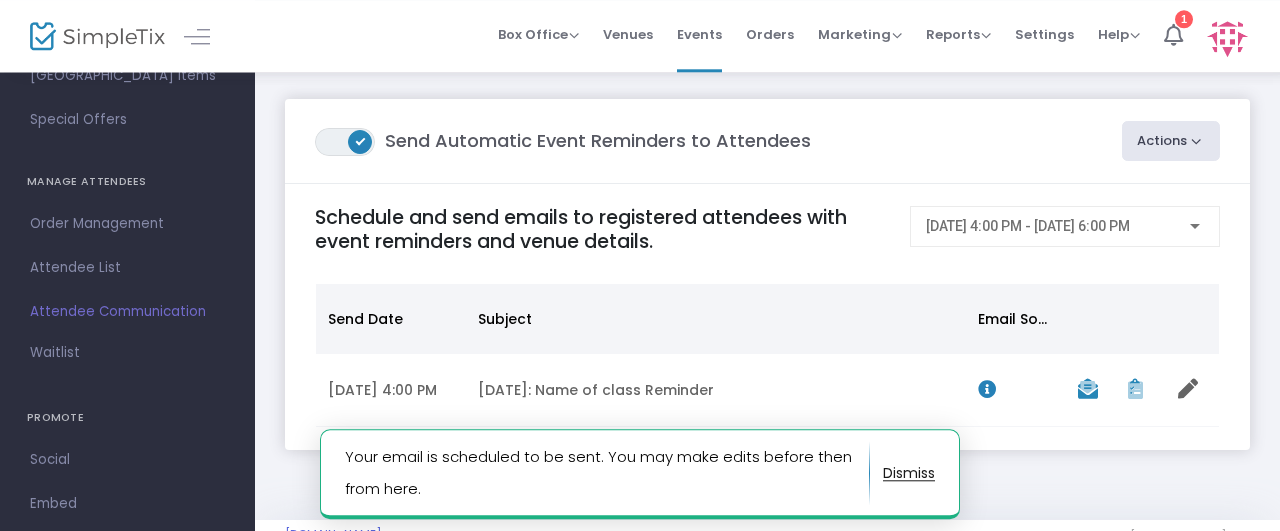 scroll, scrollTop: 0, scrollLeft: 0, axis: both 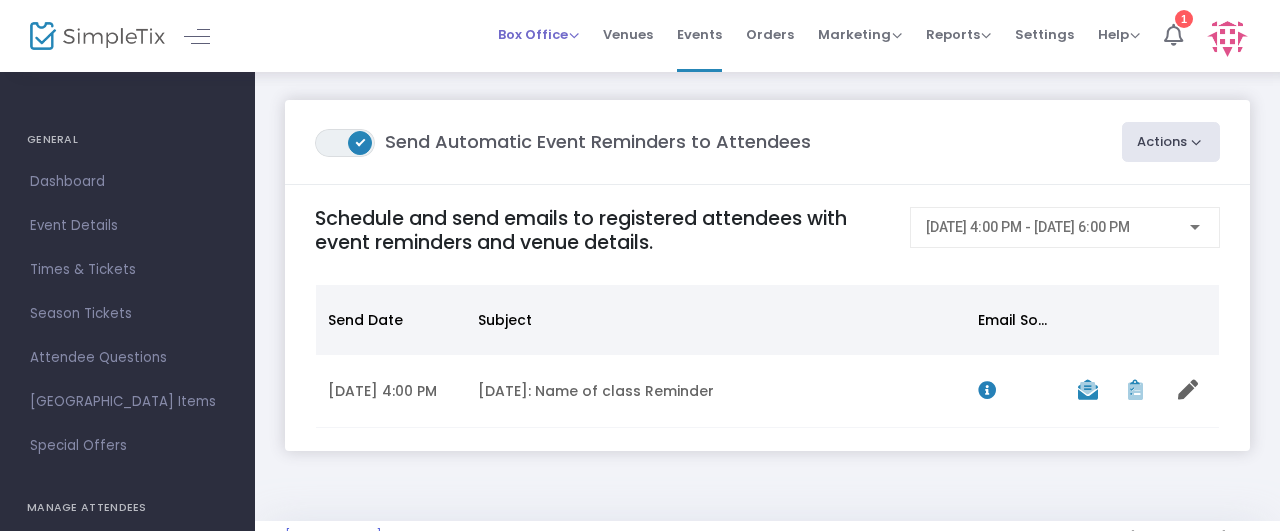 click on "Box Office" at bounding box center [538, 34] 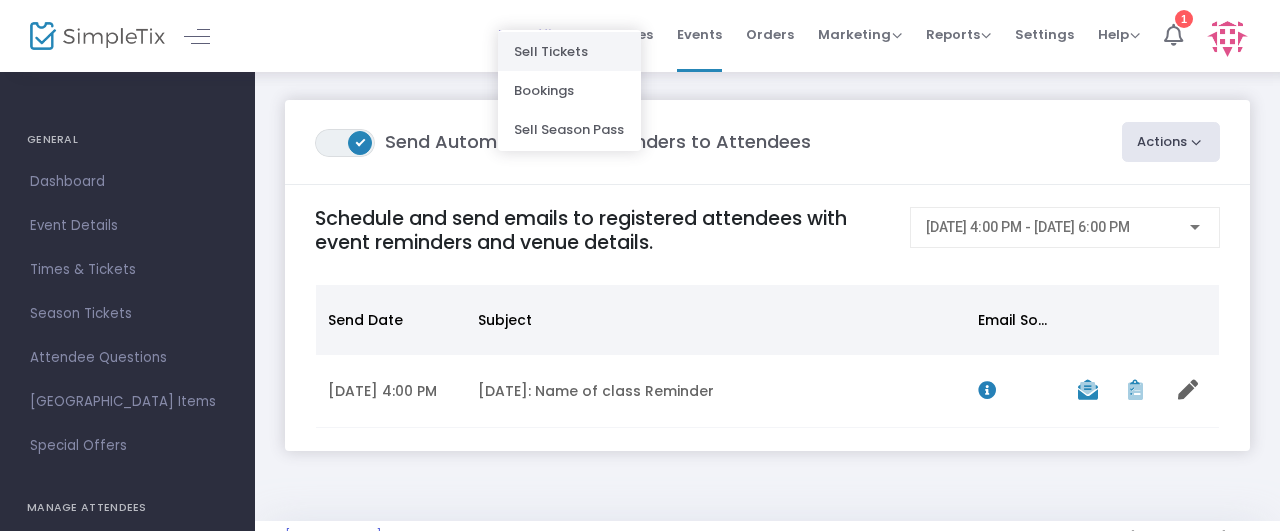 click on "Sell Tickets" at bounding box center (569, 51) 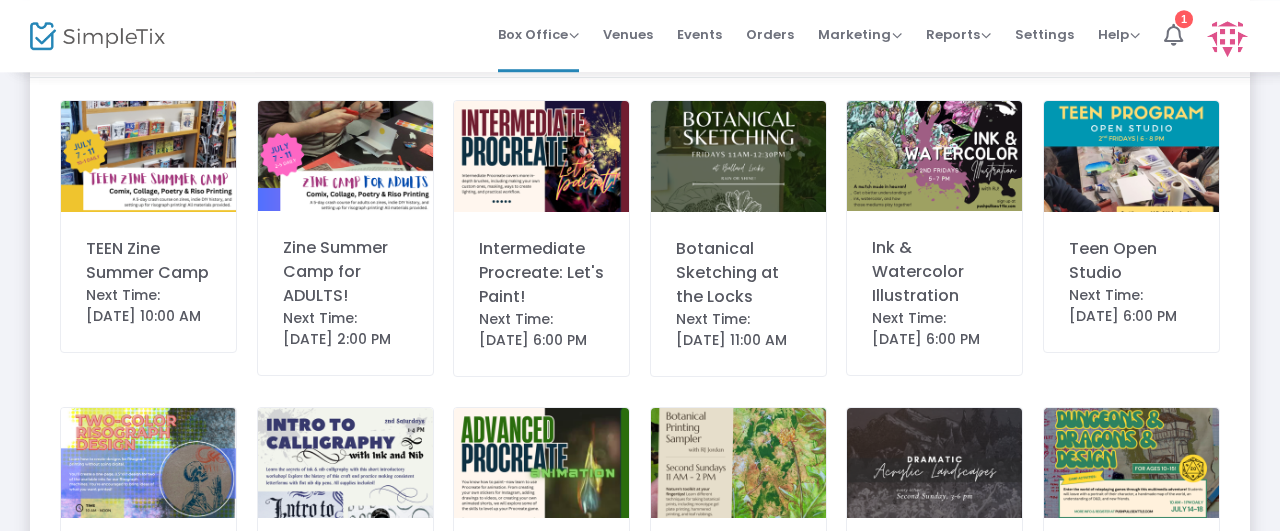 scroll, scrollTop: 0, scrollLeft: 0, axis: both 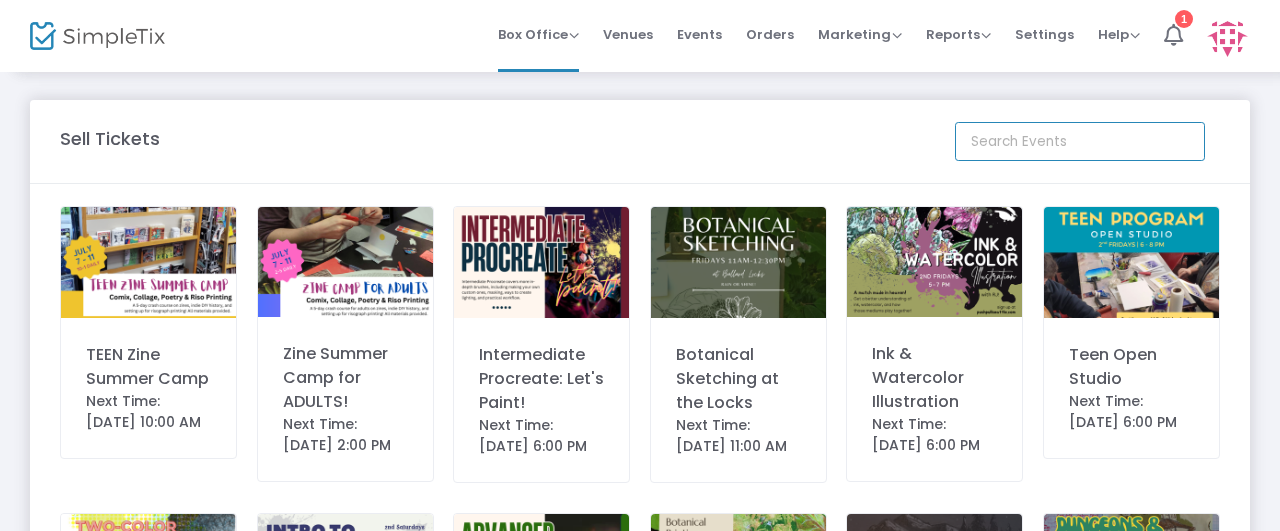 click 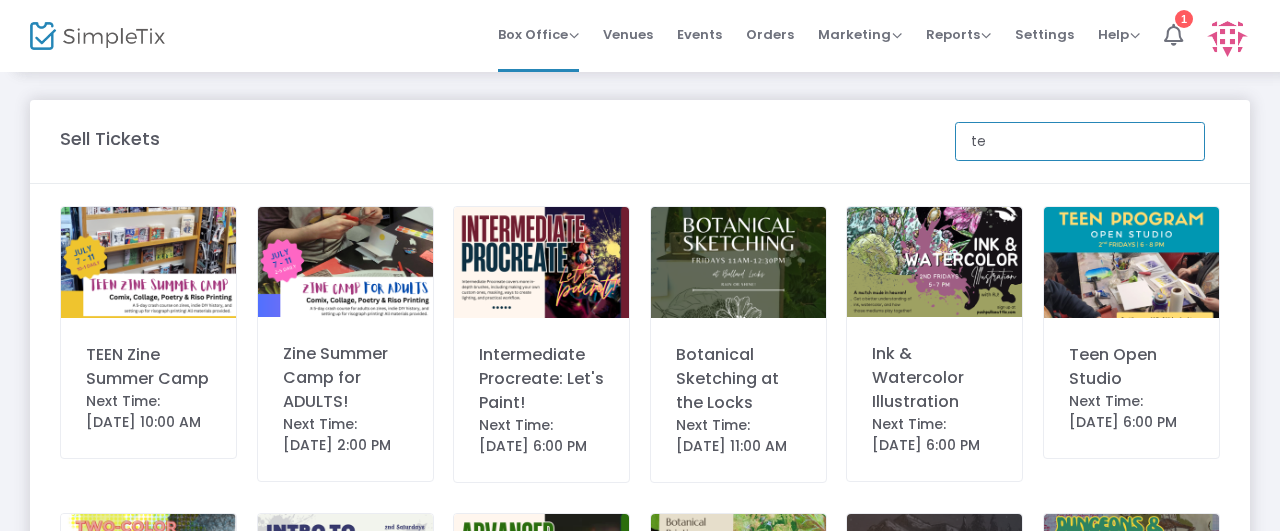 click on "te" 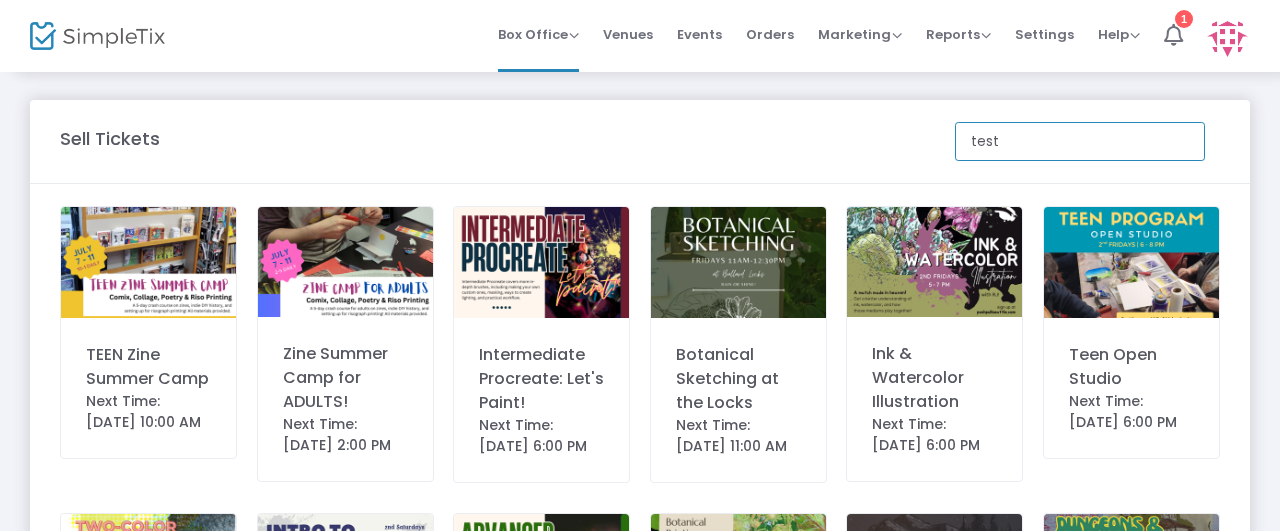 type on "test" 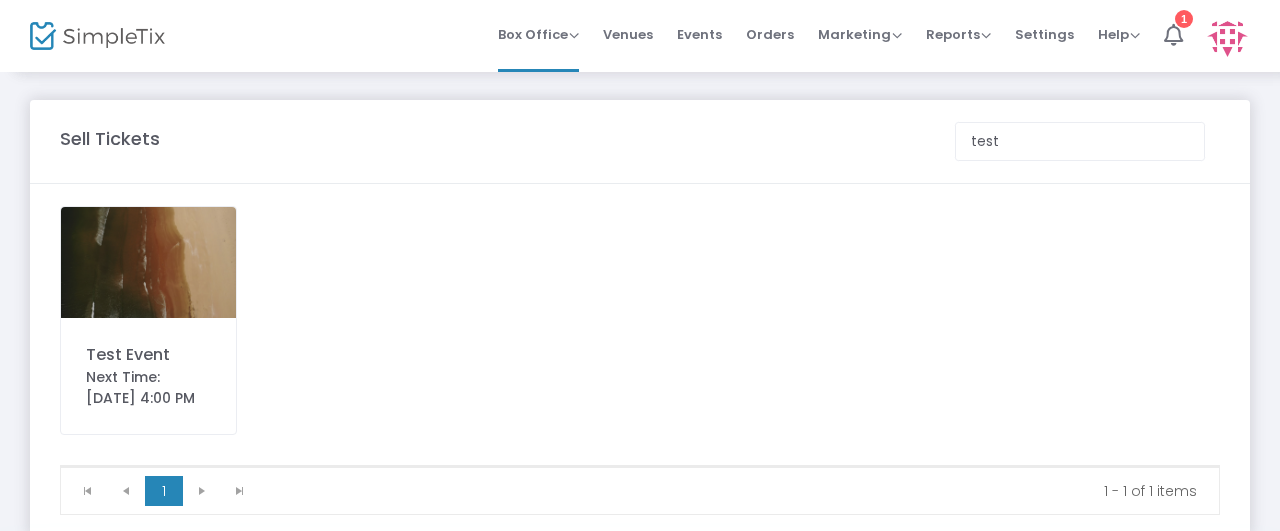 click 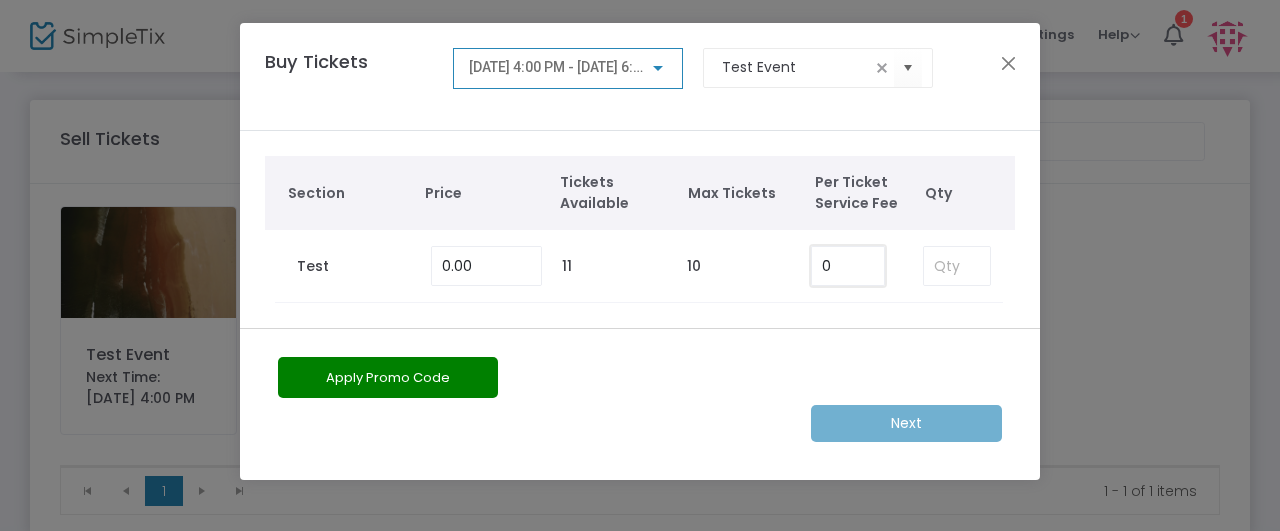 click on "0" at bounding box center (848, 266) 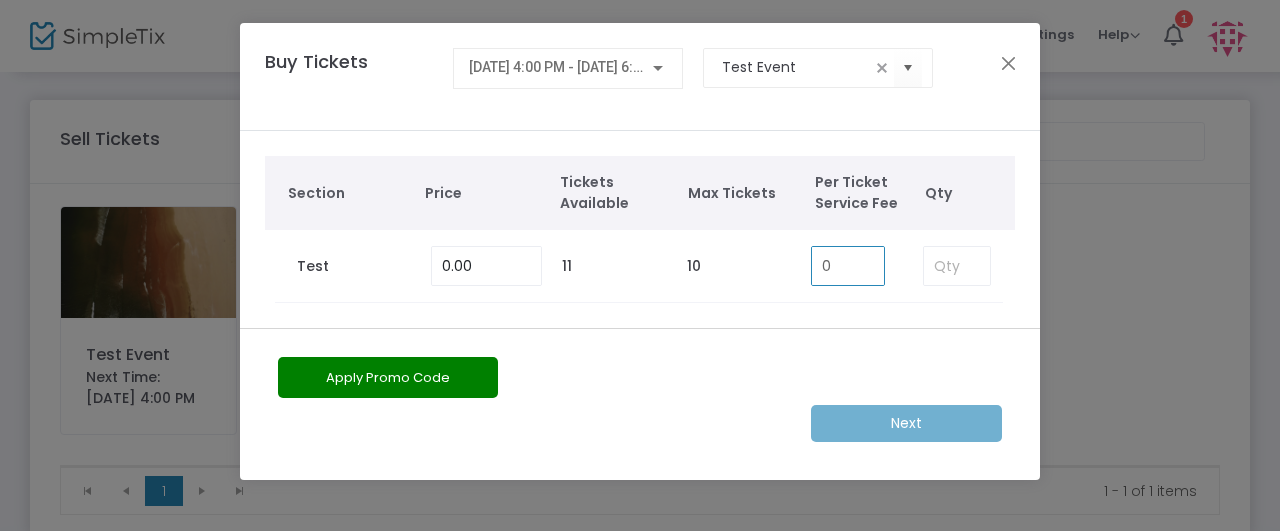 type on "1" 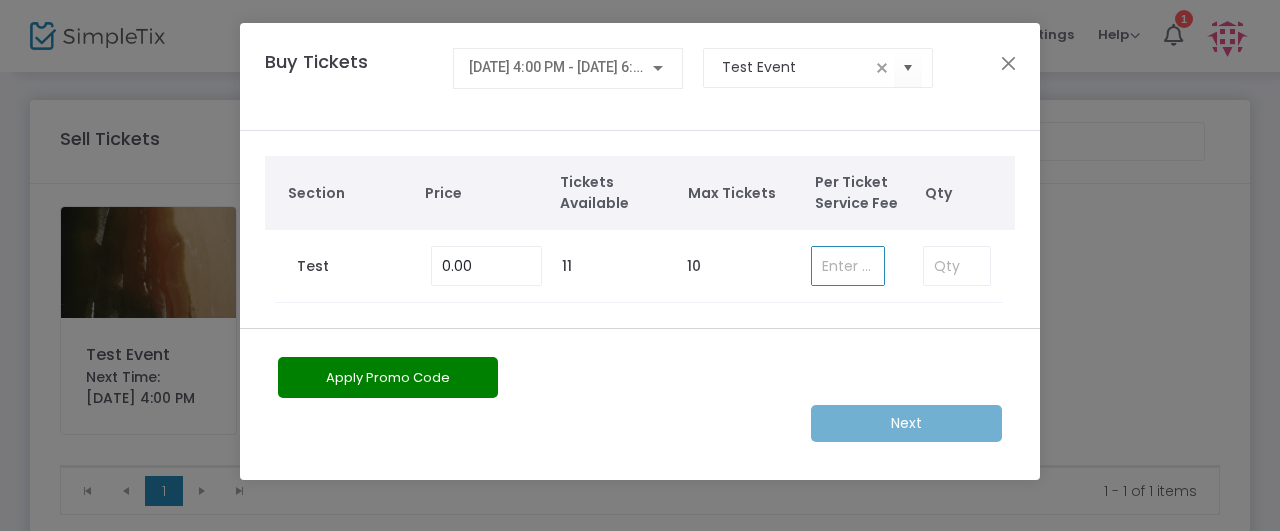 type 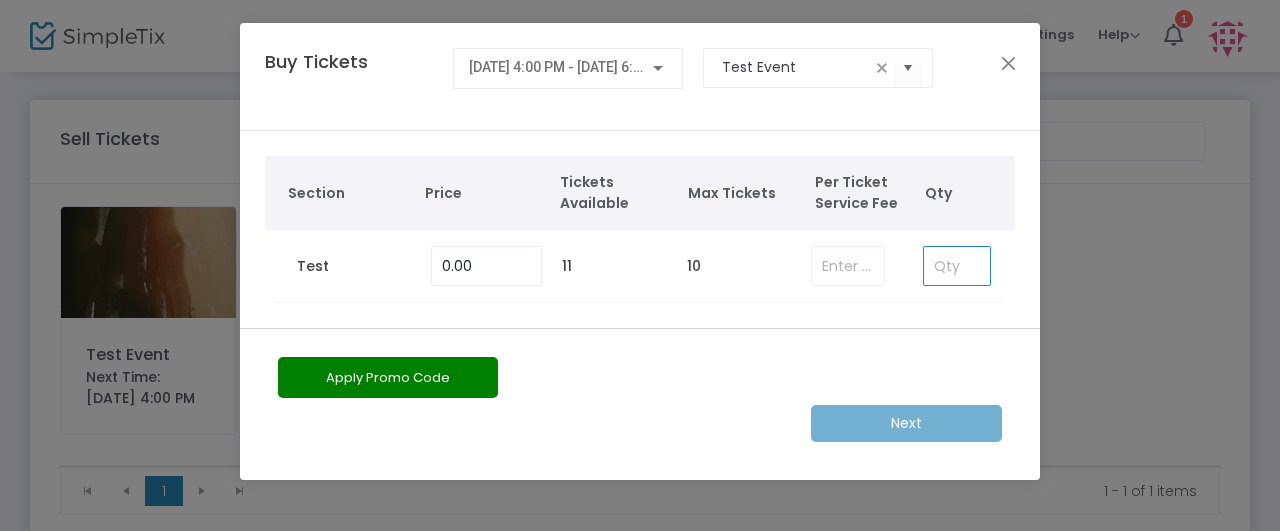 click at bounding box center [957, 266] 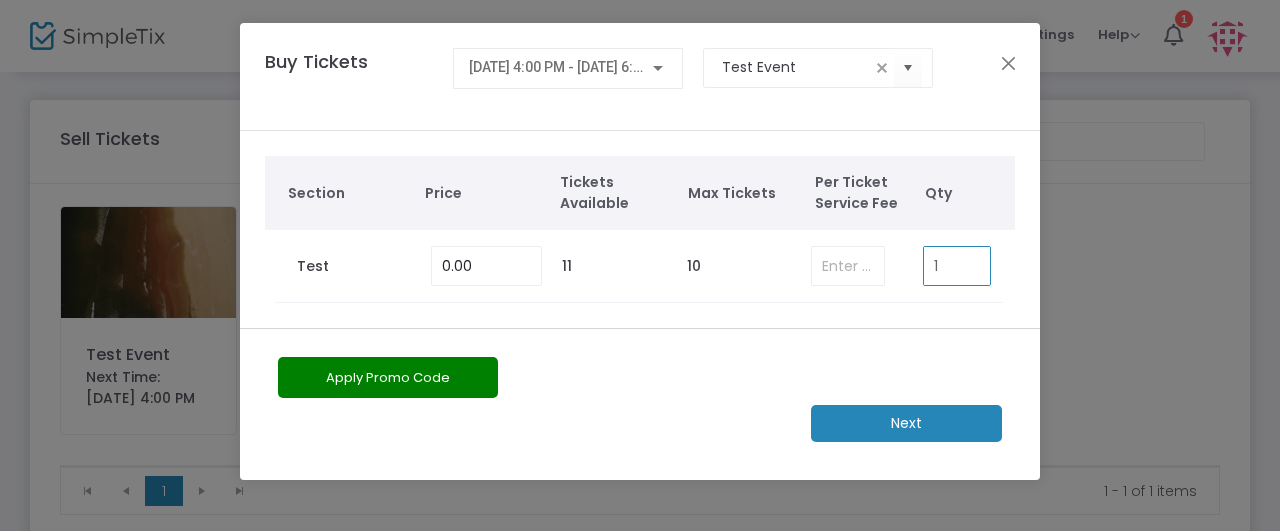 type on "1" 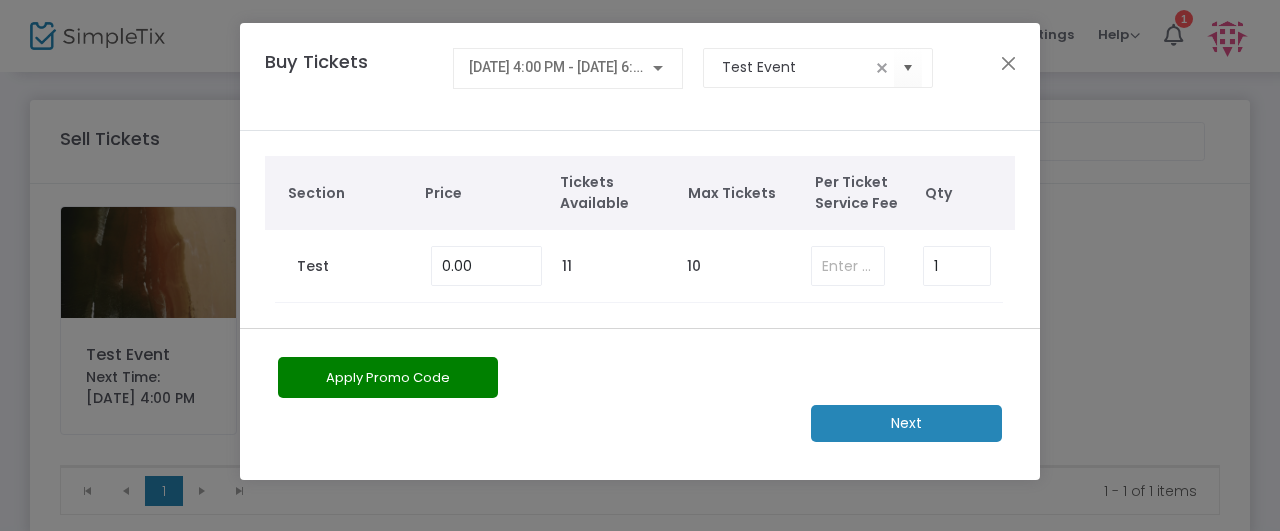 click on "Apply Promo Code" 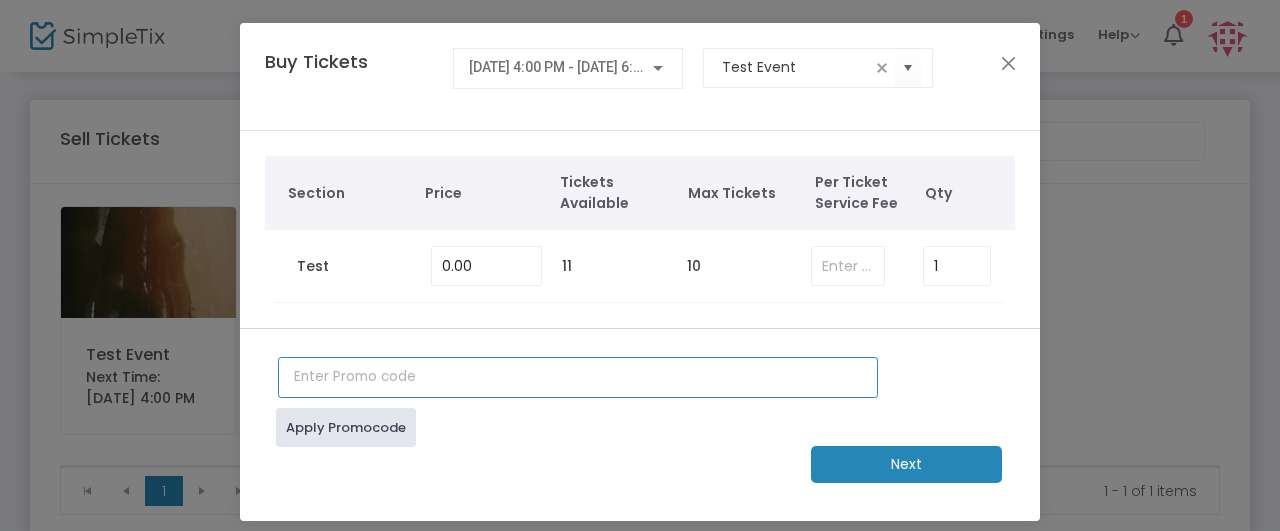 click at bounding box center [578, 377] 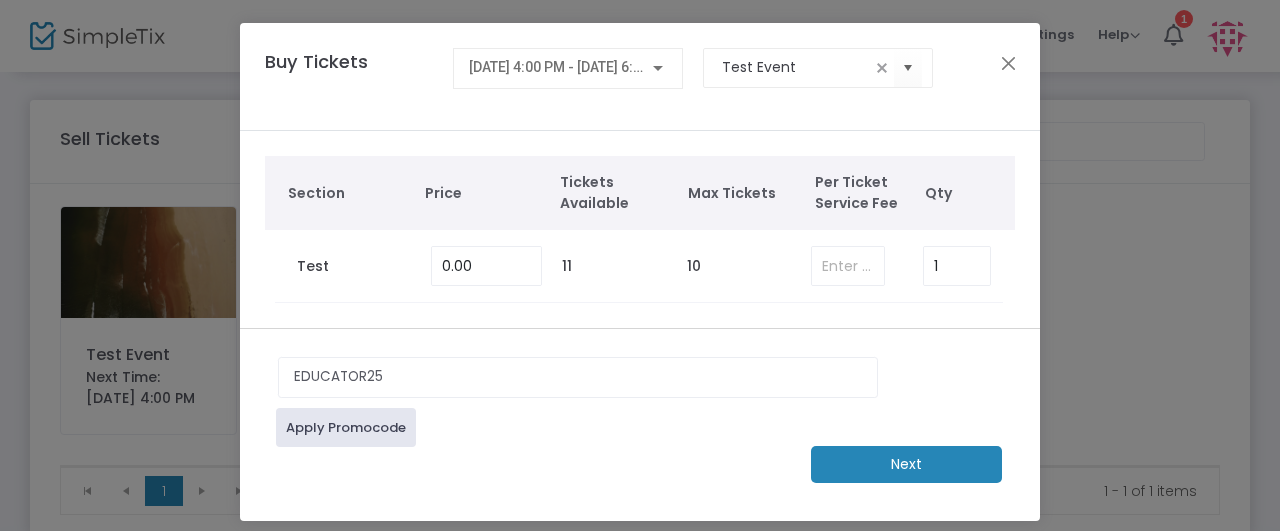 click on "Apply Promocode" 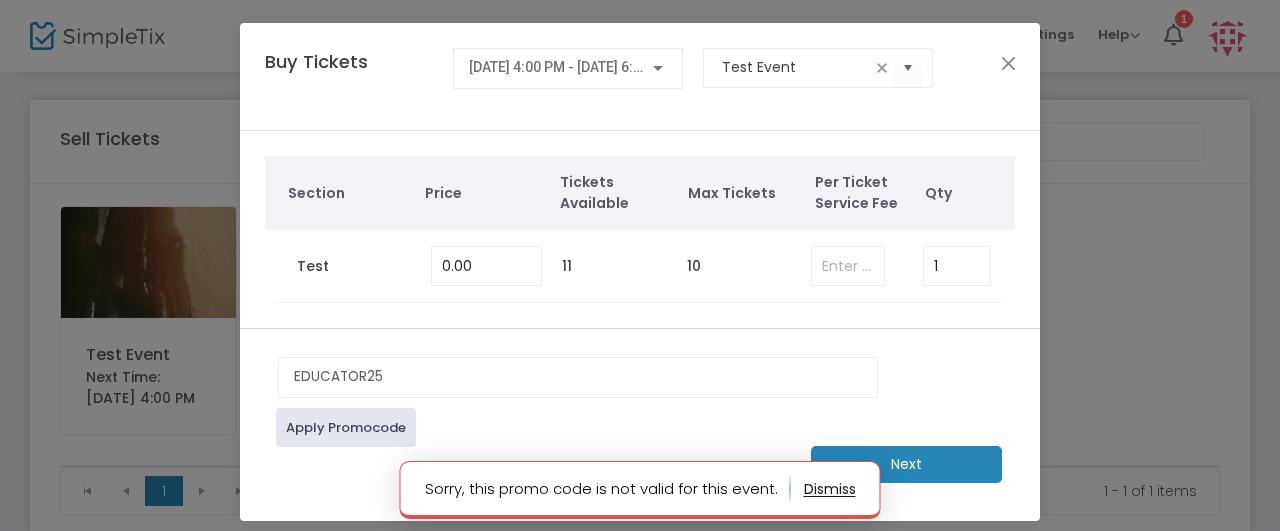 click 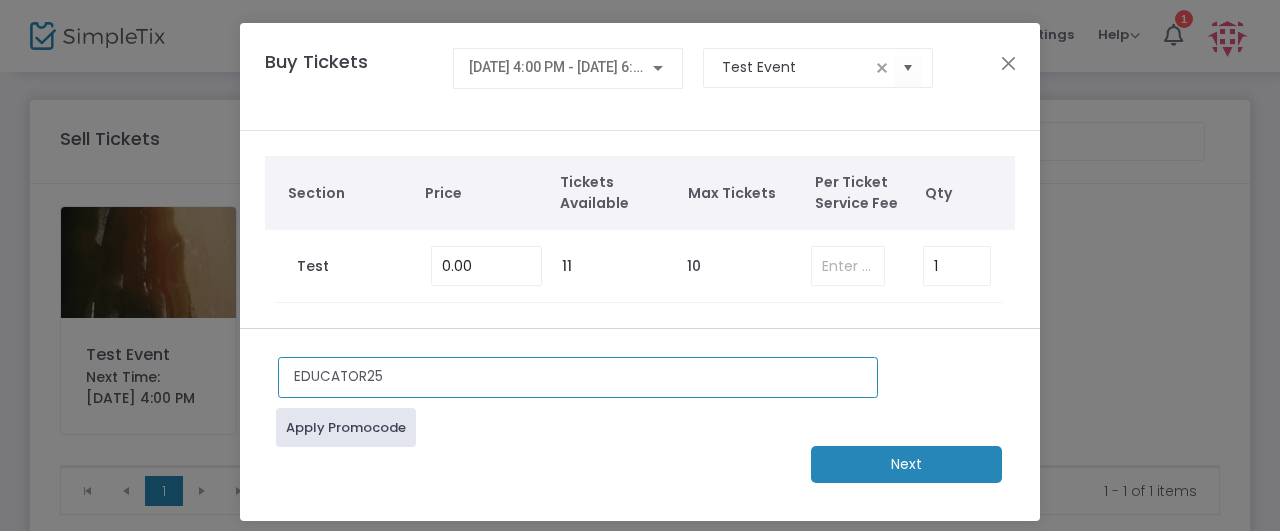 click on "EDUCATOR25" at bounding box center (578, 377) 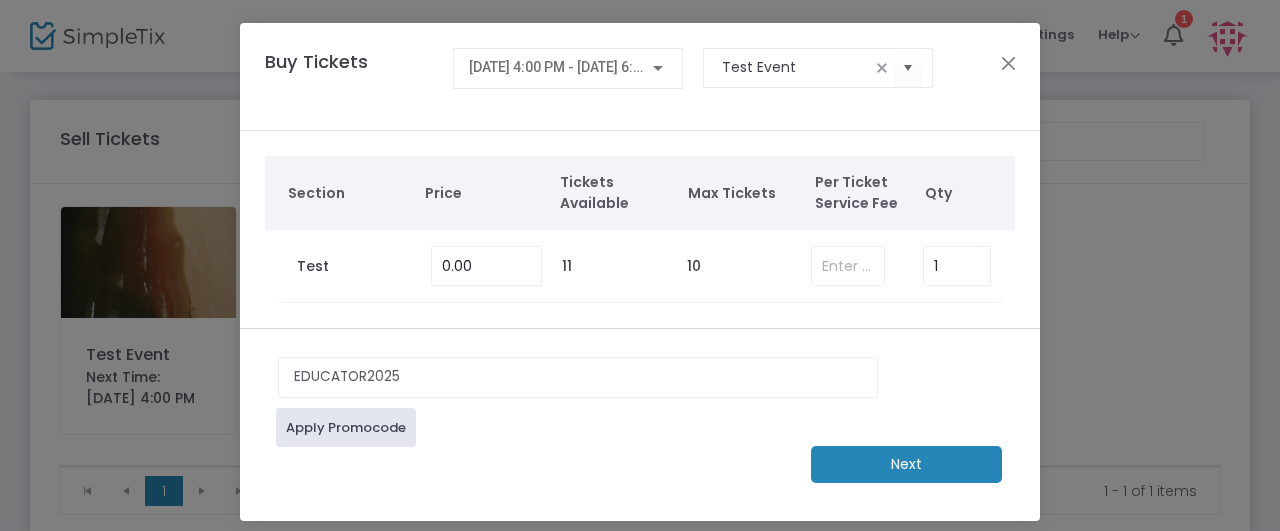 click on "Apply Promocode" 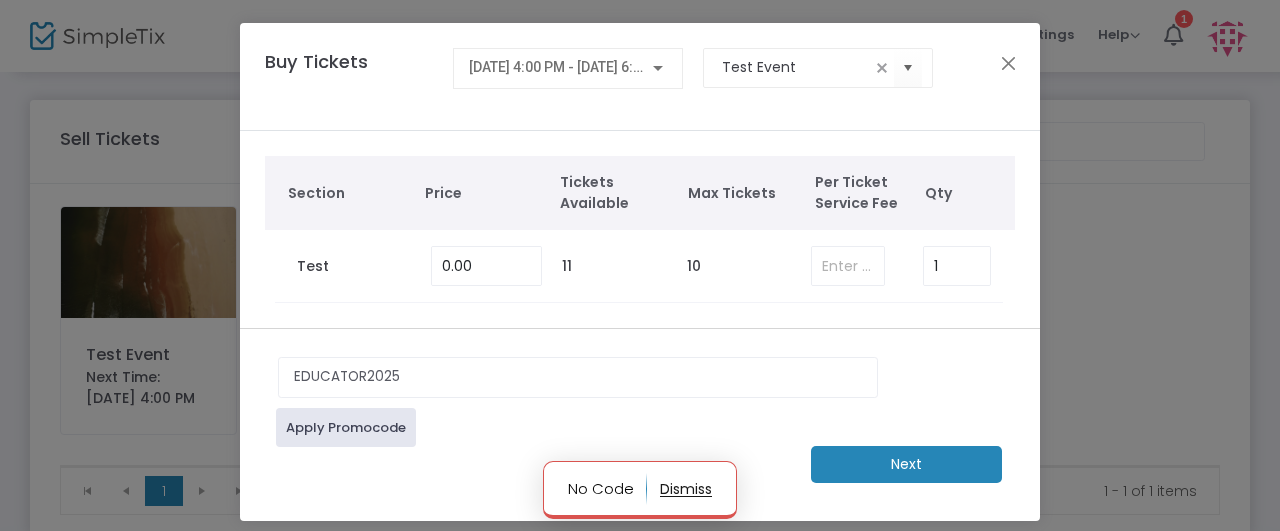 click 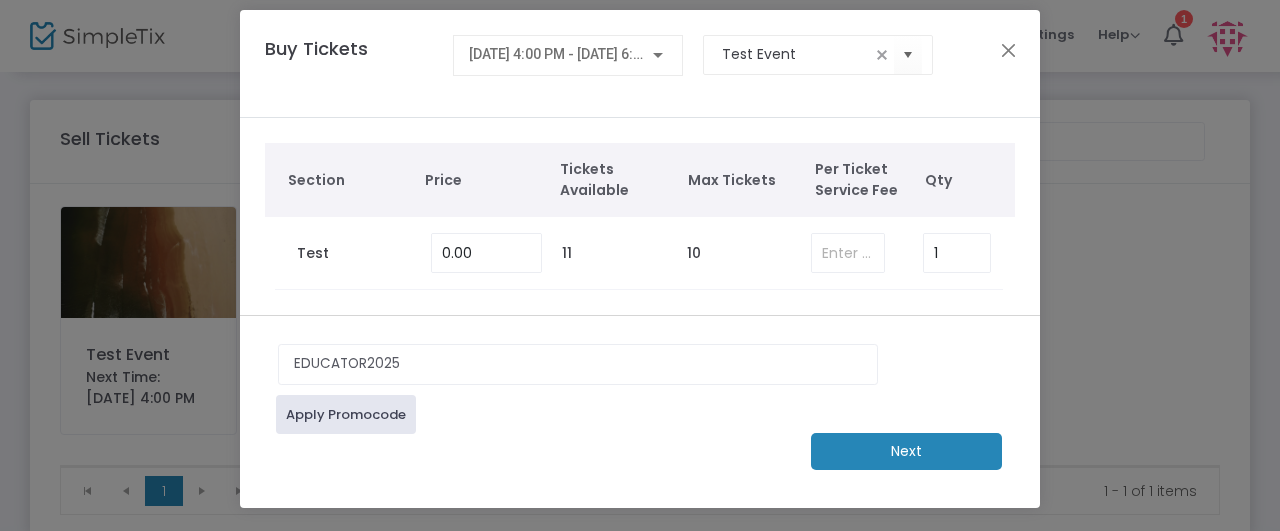 scroll, scrollTop: 0, scrollLeft: 0, axis: both 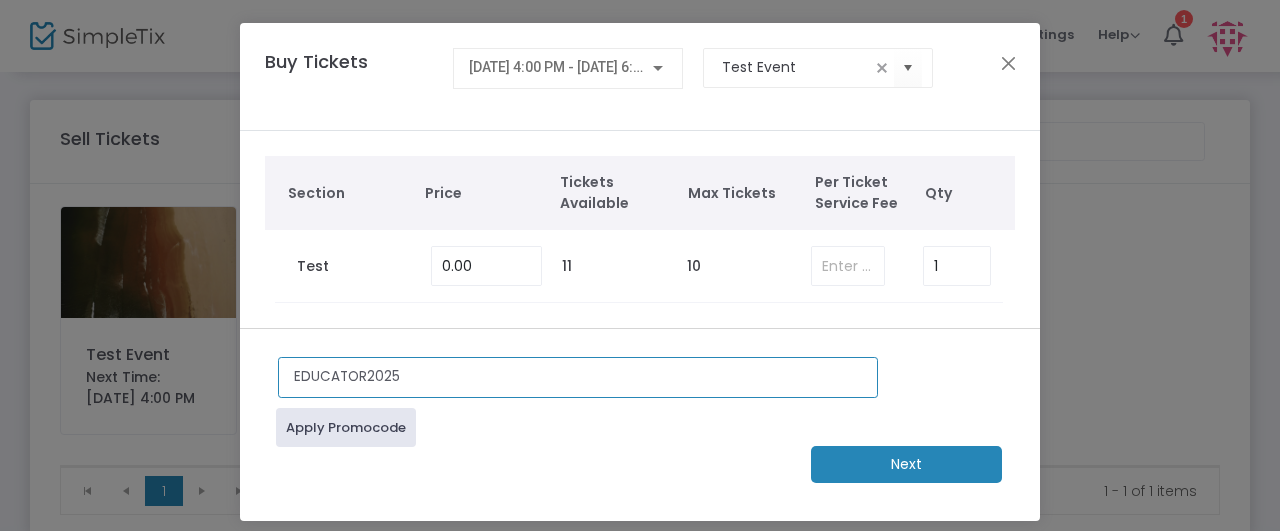 click on "EDUCATOR2025" at bounding box center (578, 377) 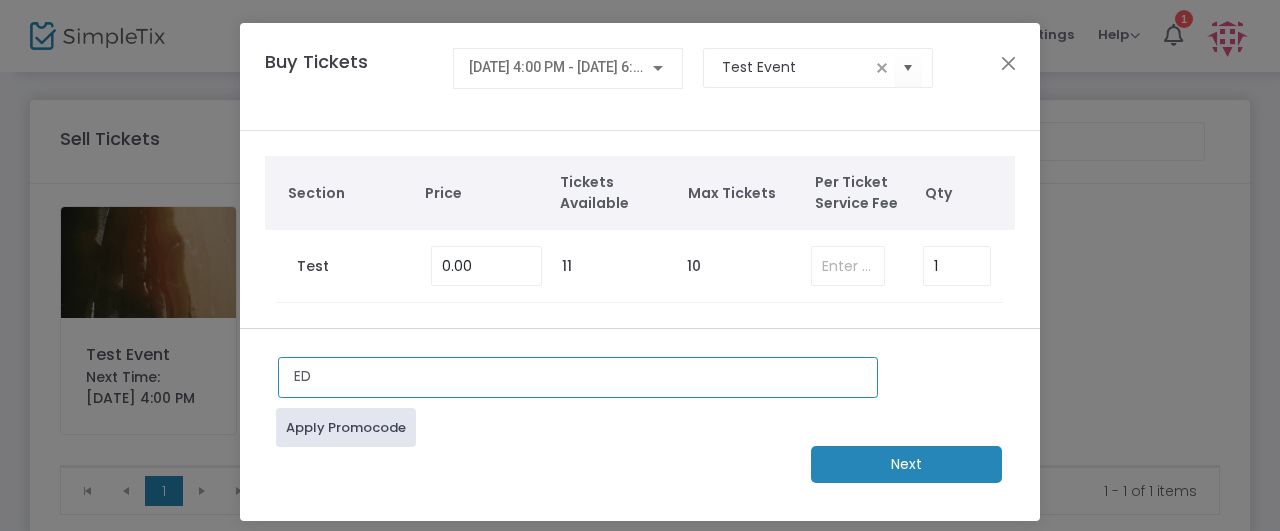 type on "E" 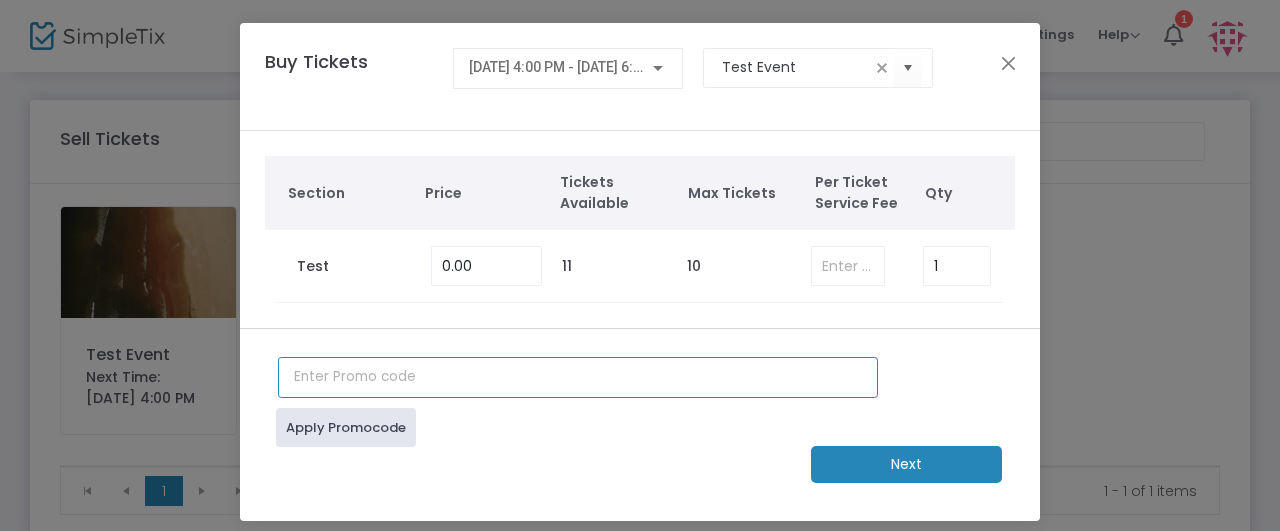 type 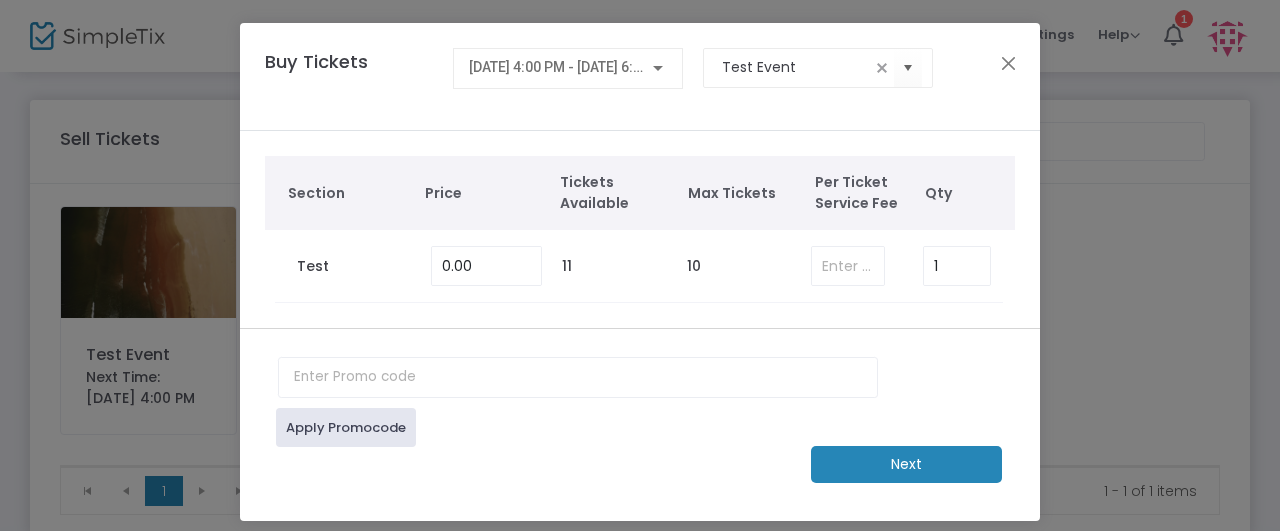 click on "Next" 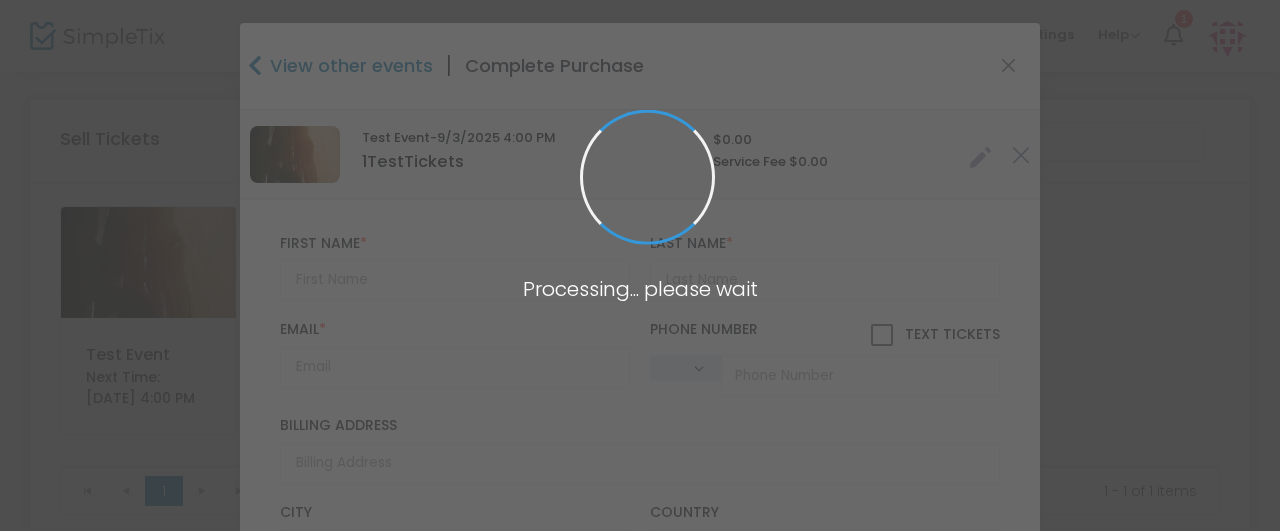 type on "[GEOGRAPHIC_DATA]" 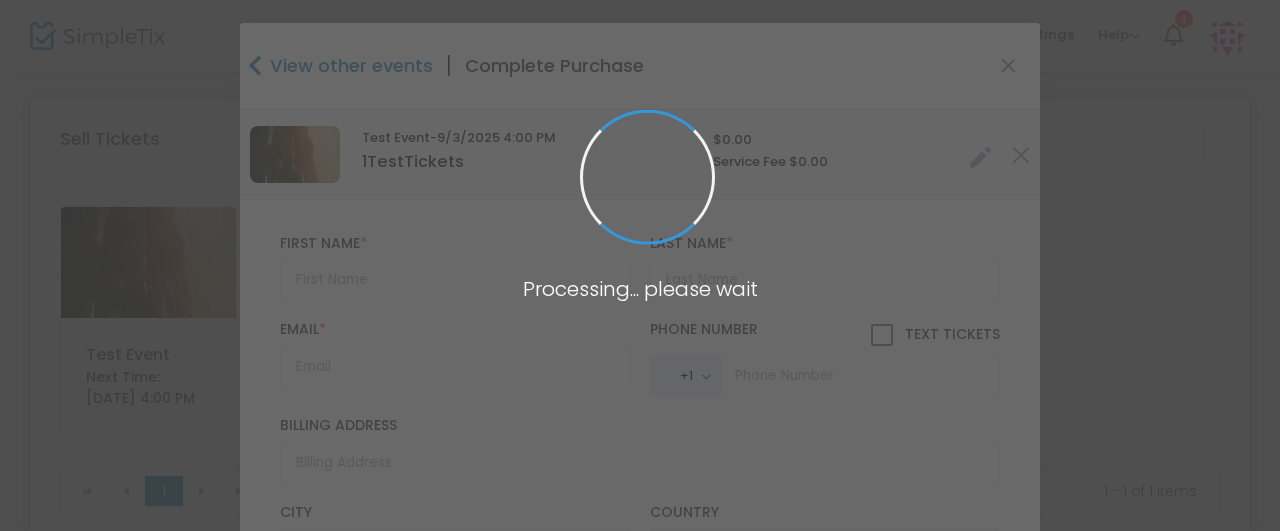 type on "[US_STATE]" 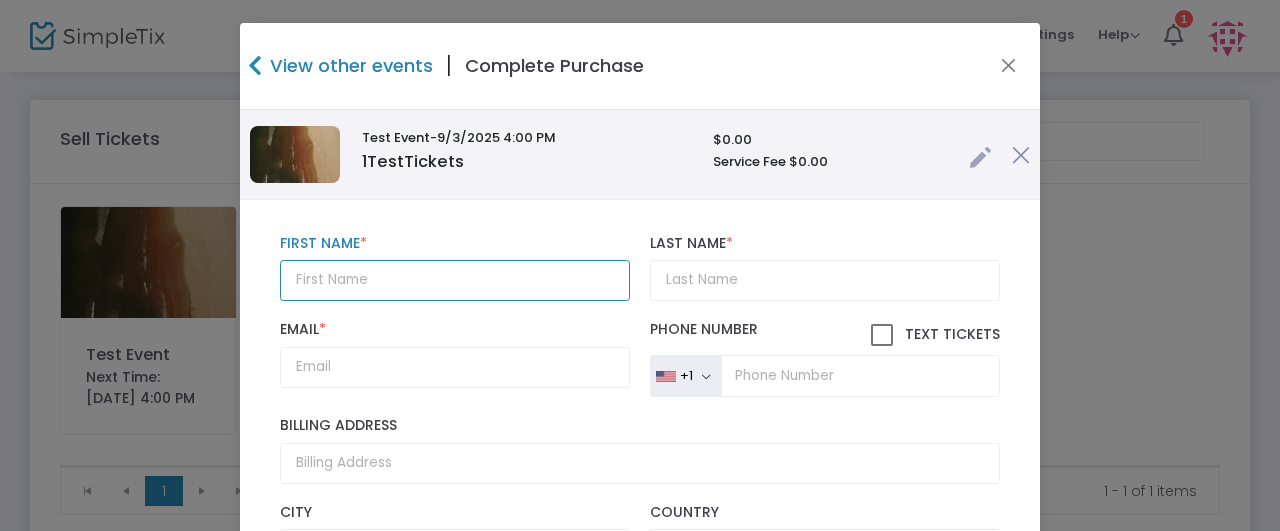 click at bounding box center (455, 280) 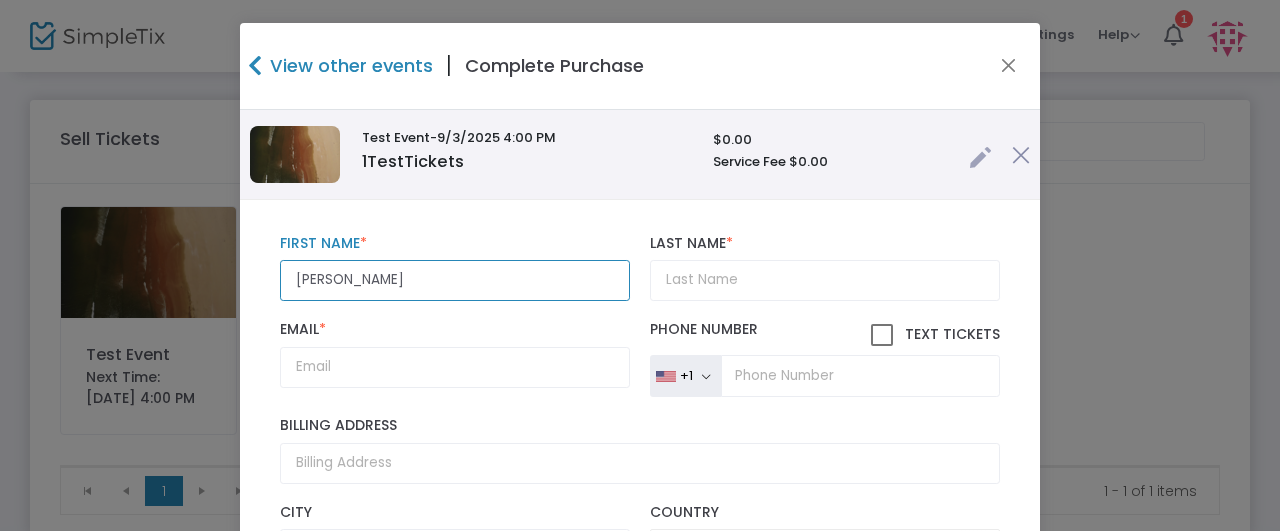 type on "[PERSON_NAME]" 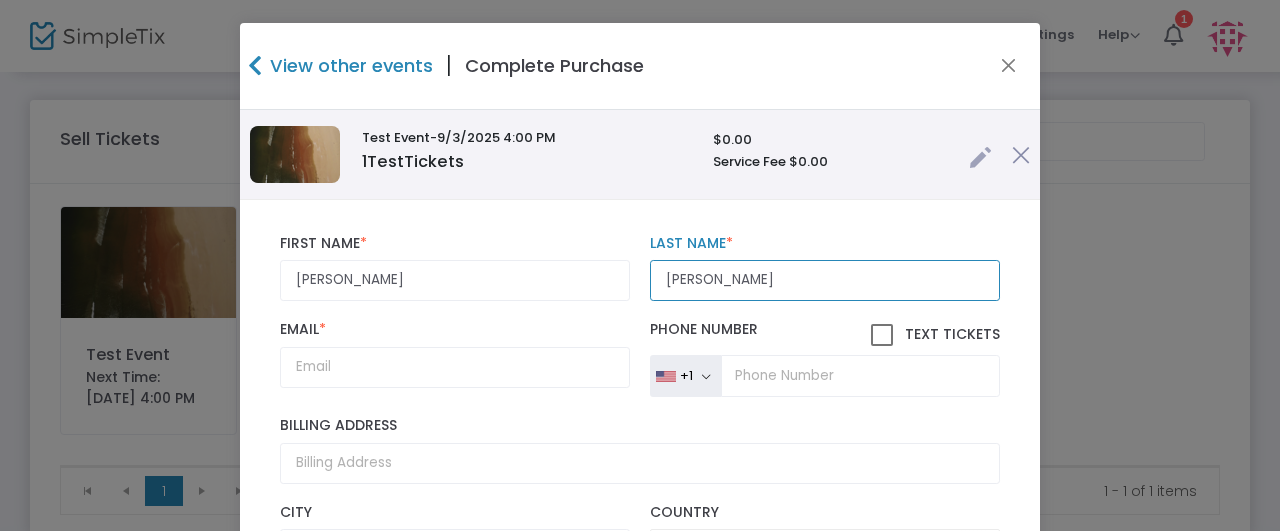 type on "[PERSON_NAME]" 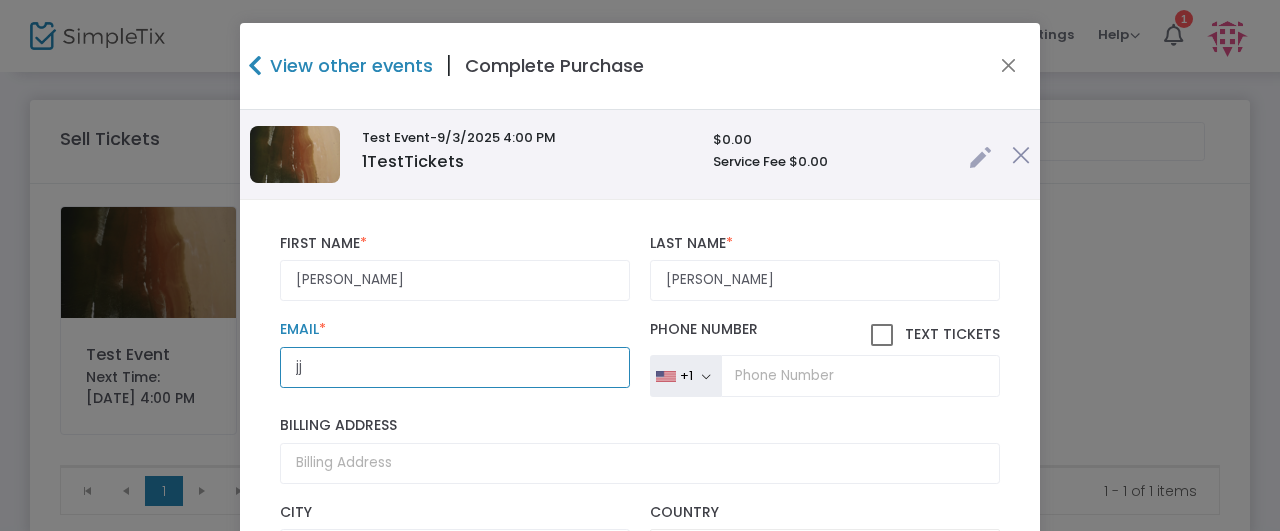 type on "j" 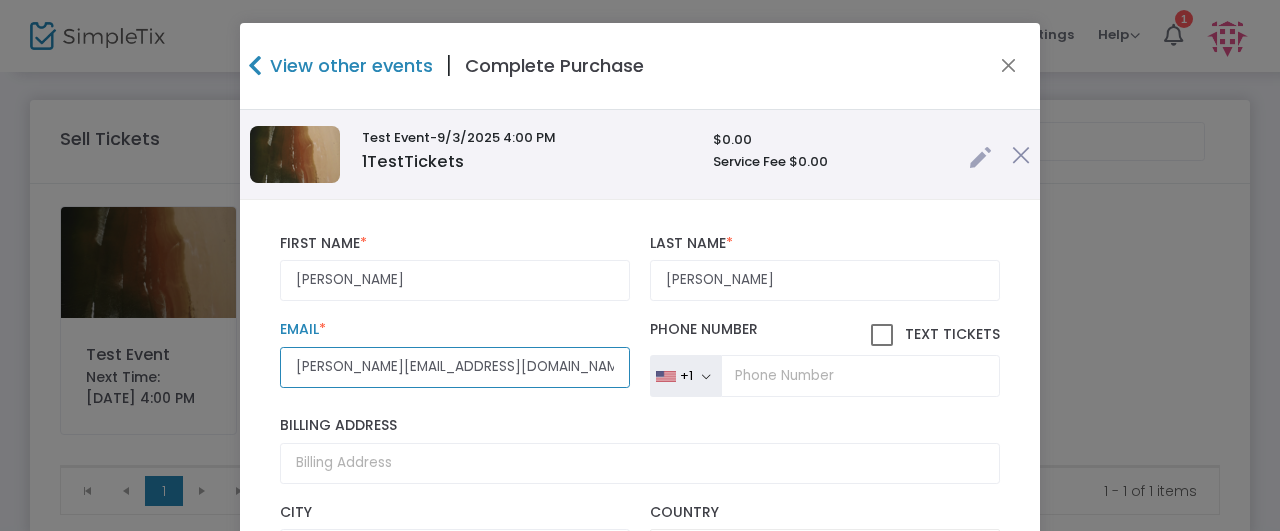 scroll, scrollTop: 29, scrollLeft: 0, axis: vertical 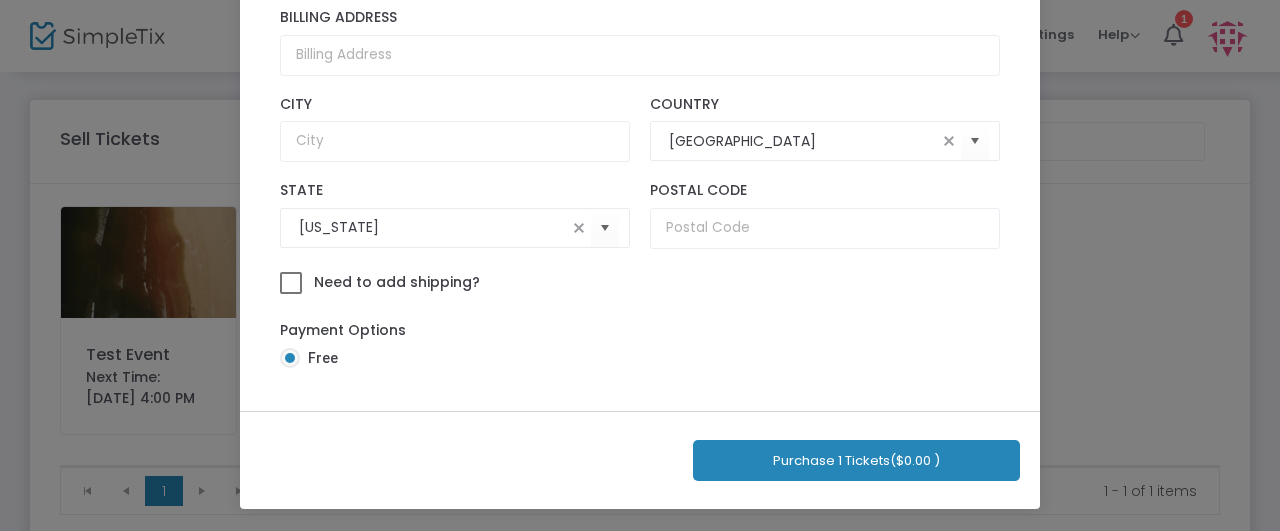 type on "[PERSON_NAME][EMAIL_ADDRESS][DOMAIN_NAME]" 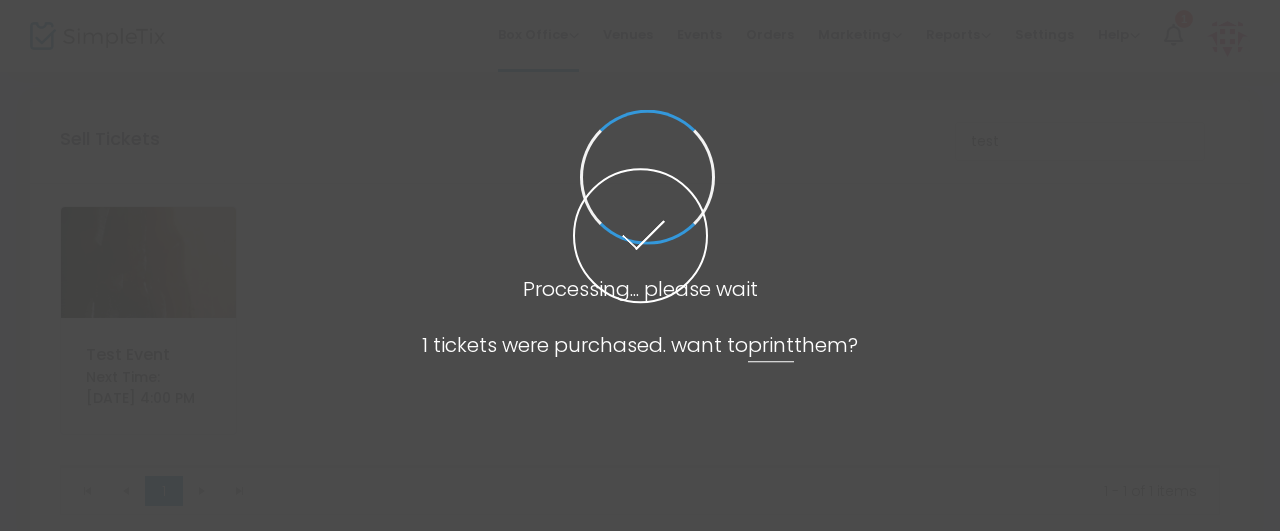 scroll, scrollTop: 29, scrollLeft: 0, axis: vertical 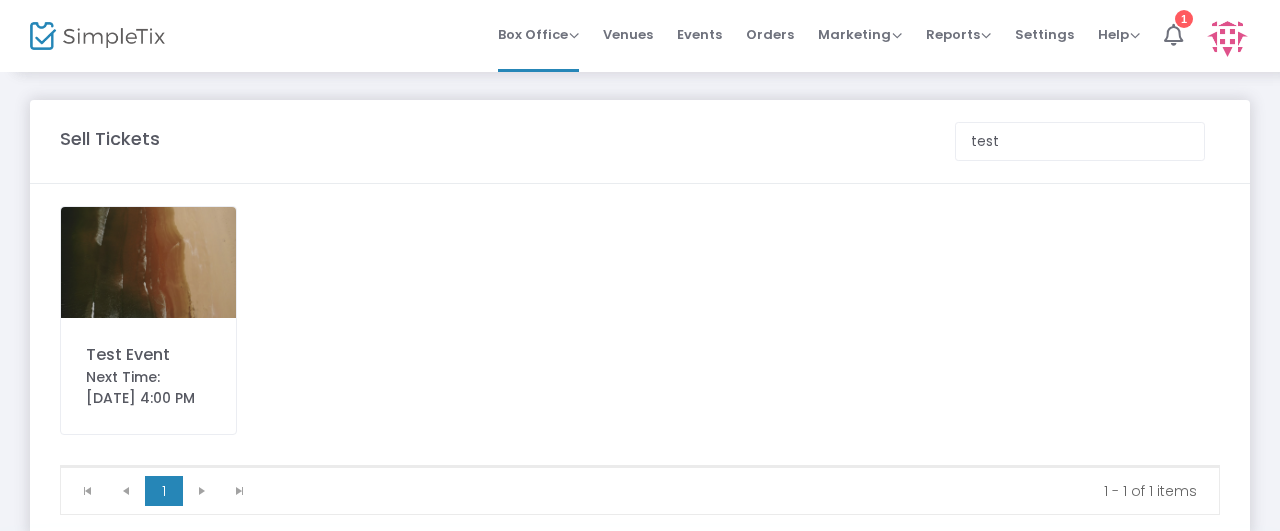 click 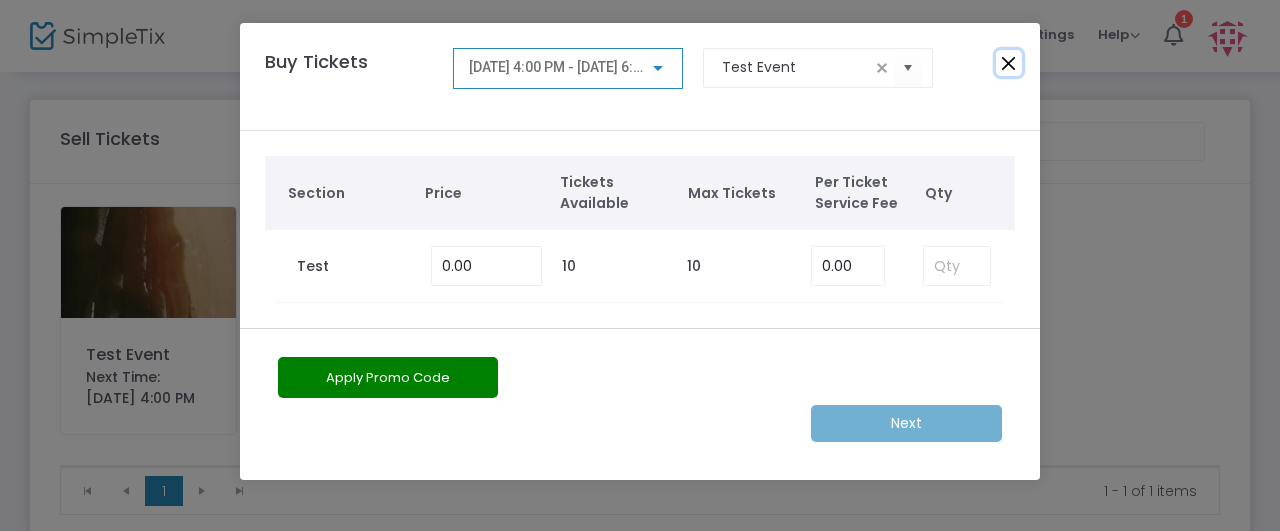 click 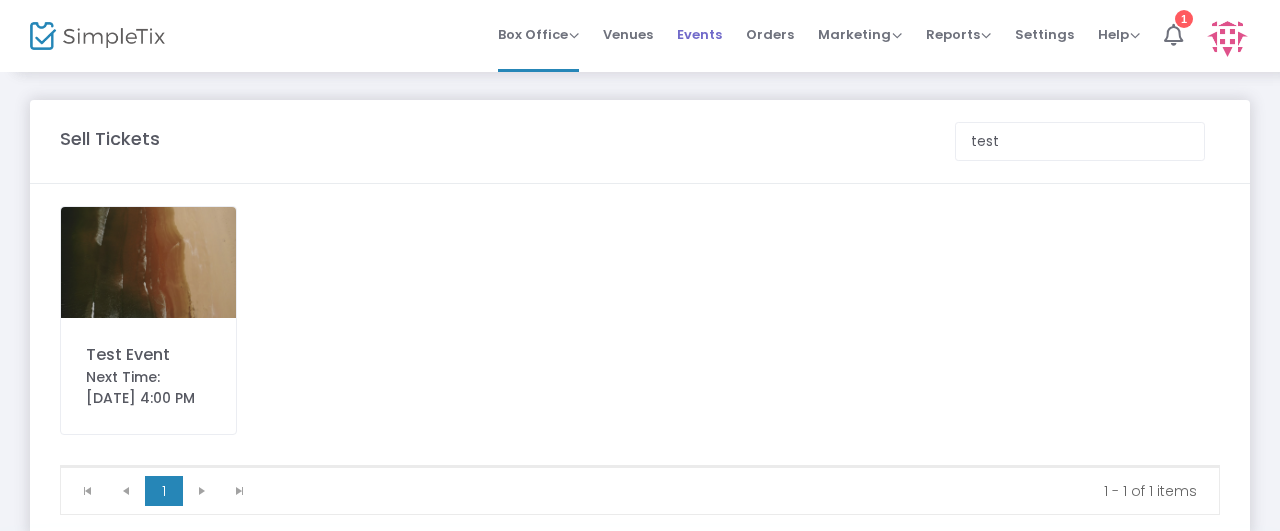click on "Events" at bounding box center [699, 34] 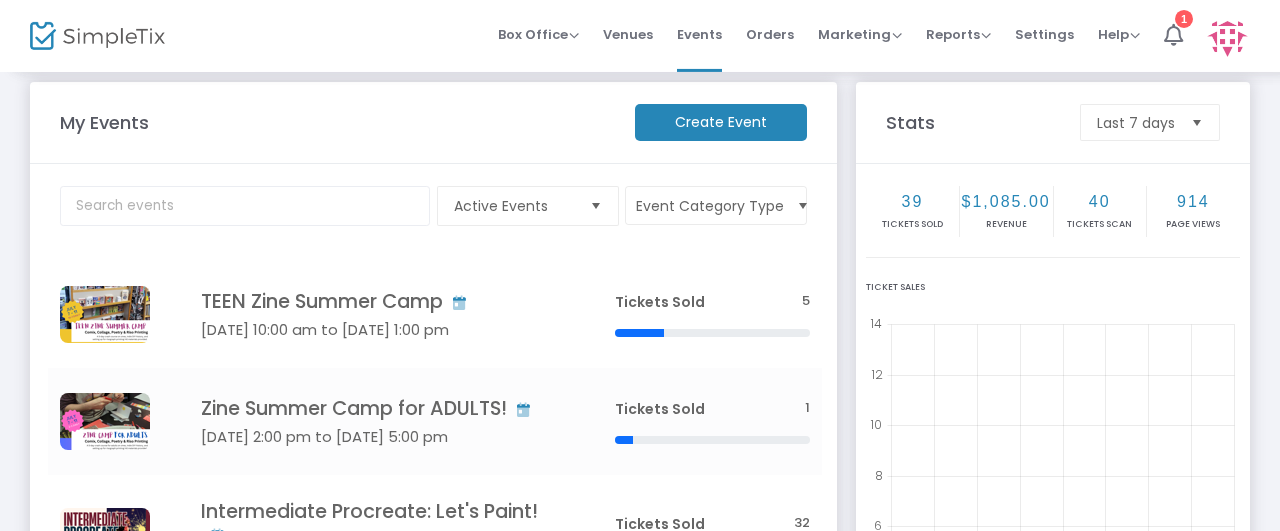 scroll, scrollTop: 0, scrollLeft: 0, axis: both 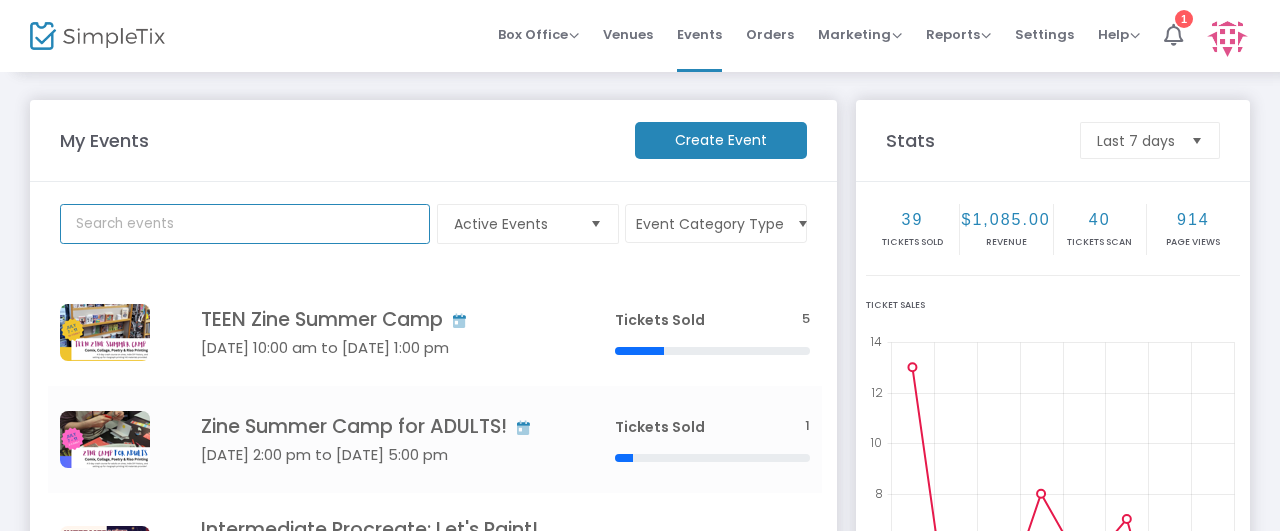click at bounding box center [245, 224] 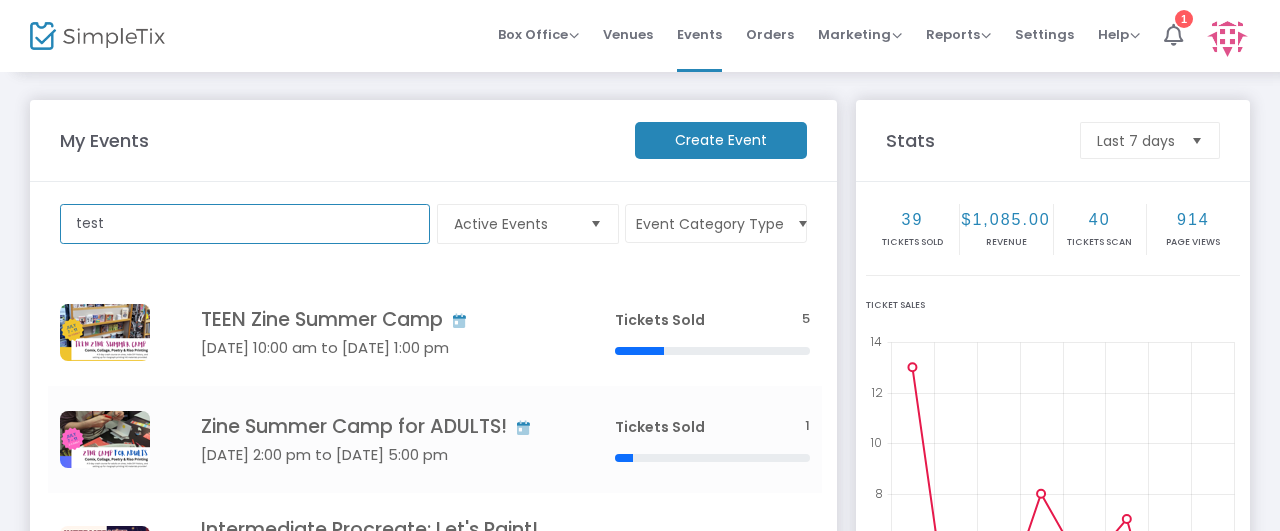 type on "test" 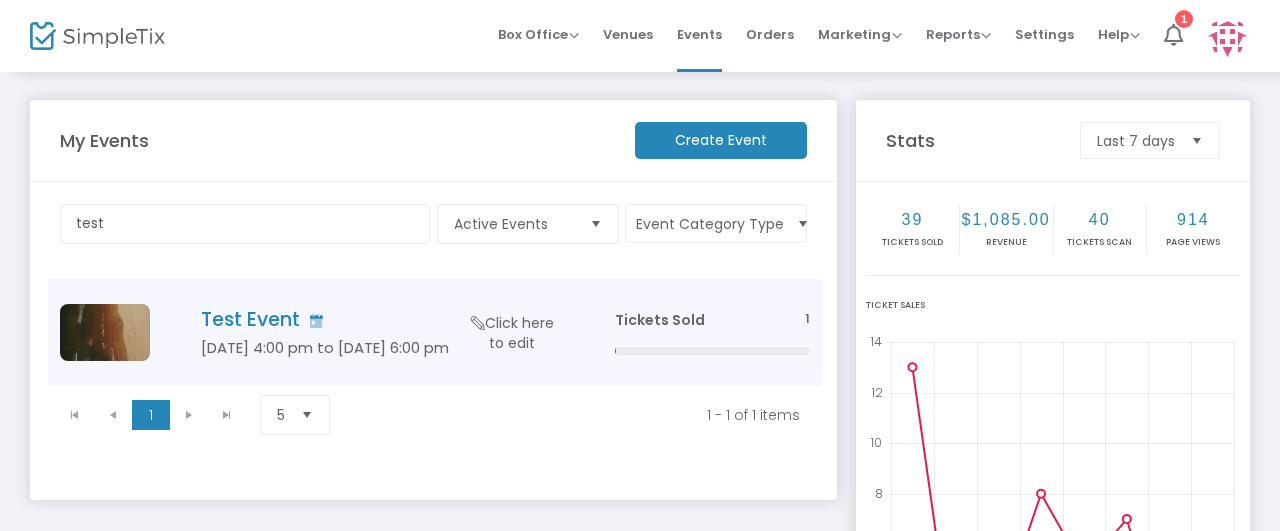 click 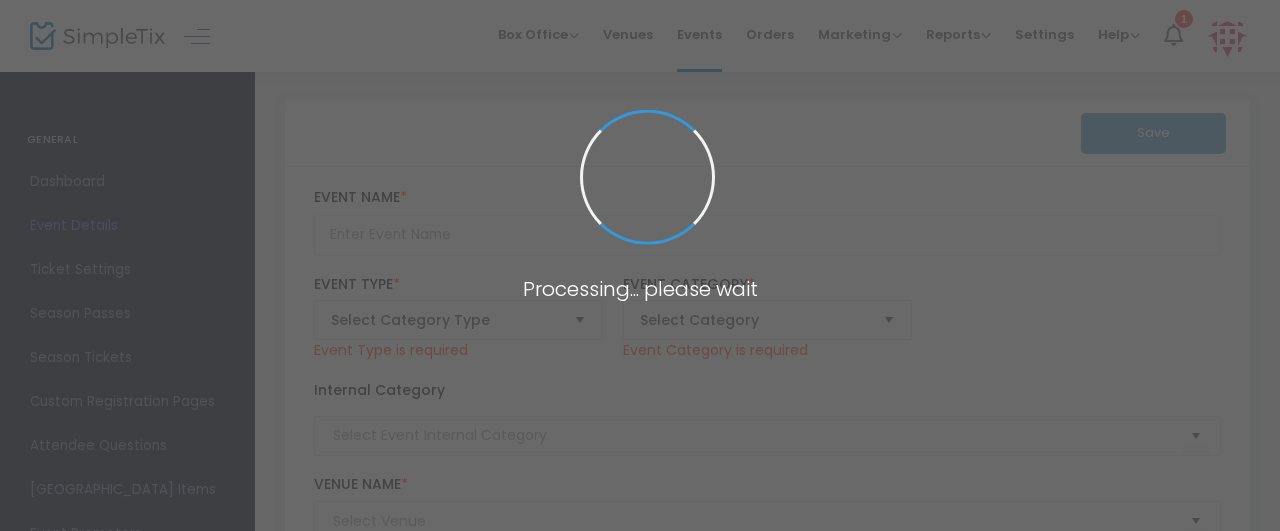 type on "Test Event" 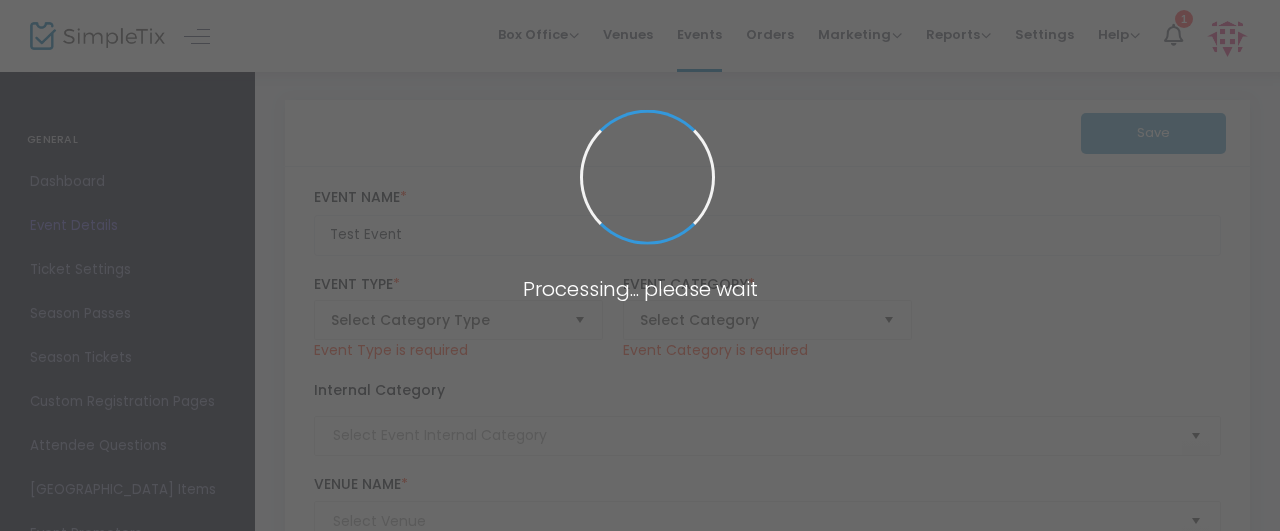 scroll, scrollTop: 326, scrollLeft: 0, axis: vertical 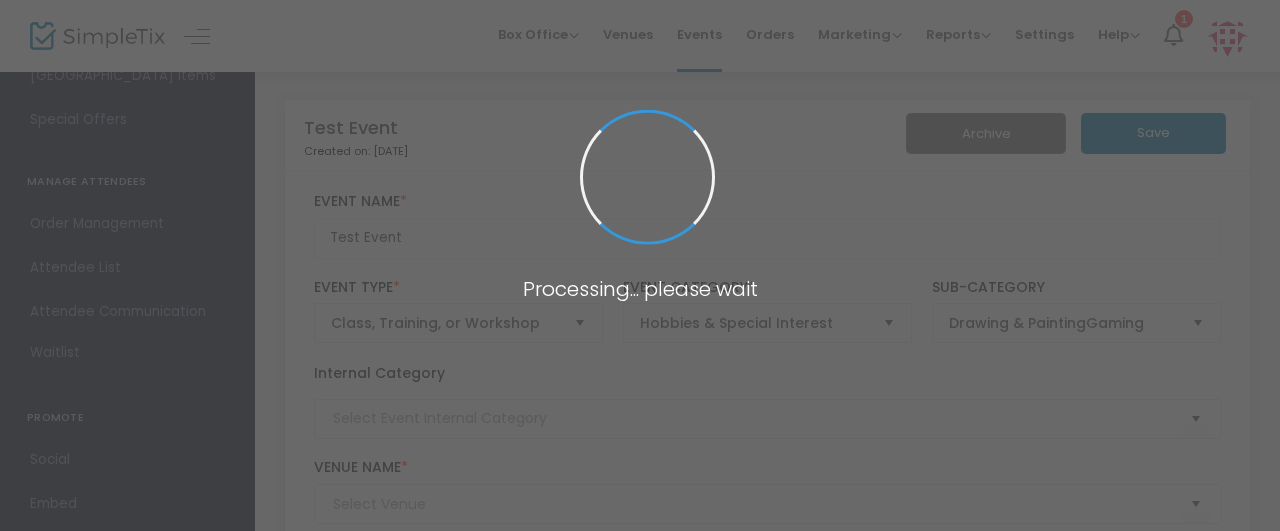 type on "Youth" 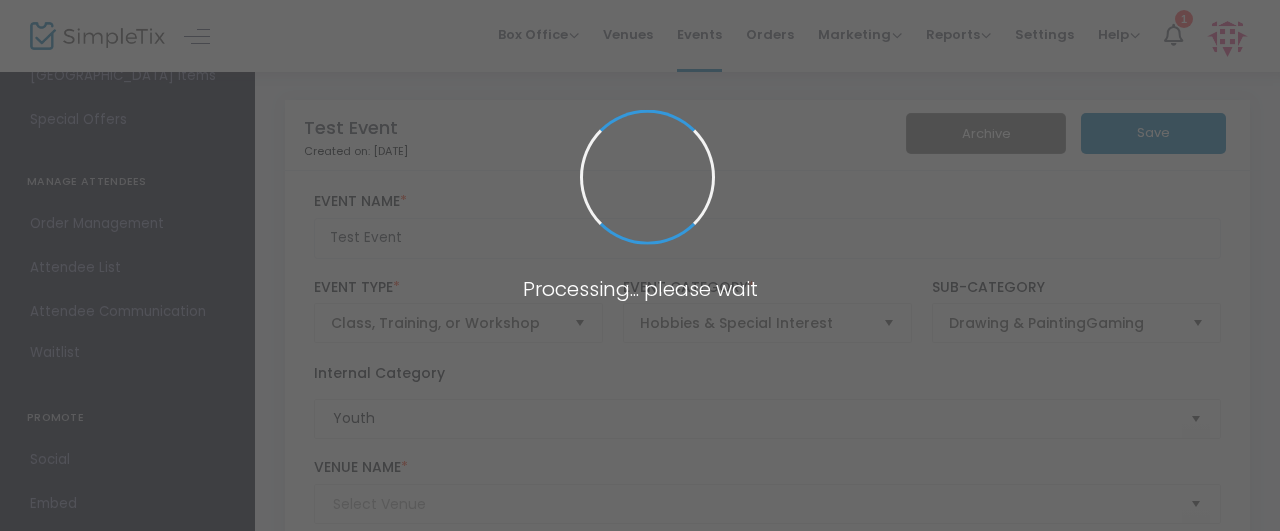 type on "Push/Pull" 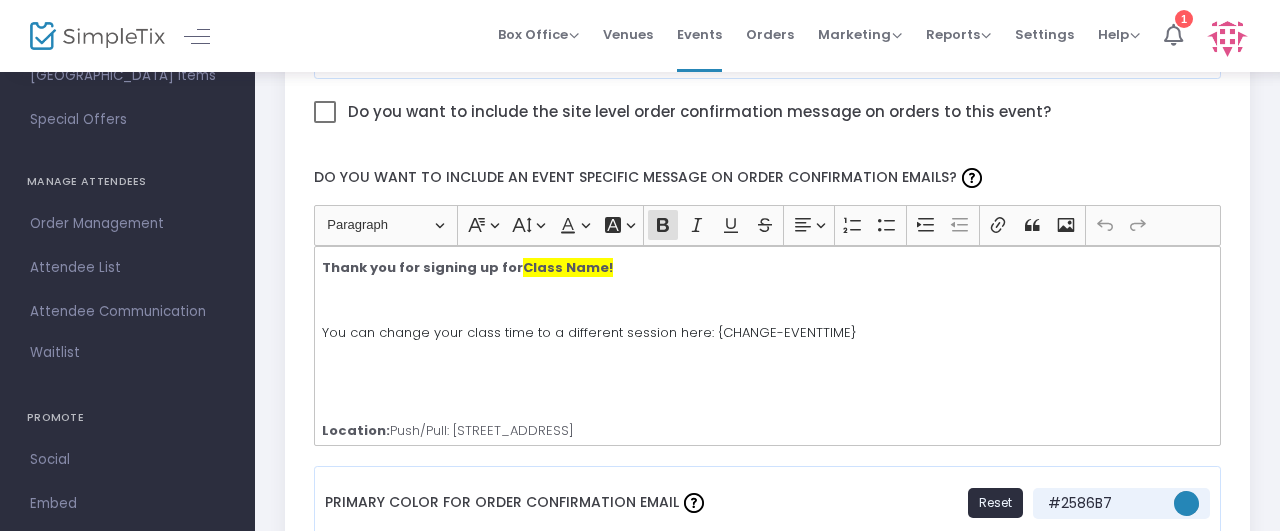 scroll, scrollTop: 1252, scrollLeft: 0, axis: vertical 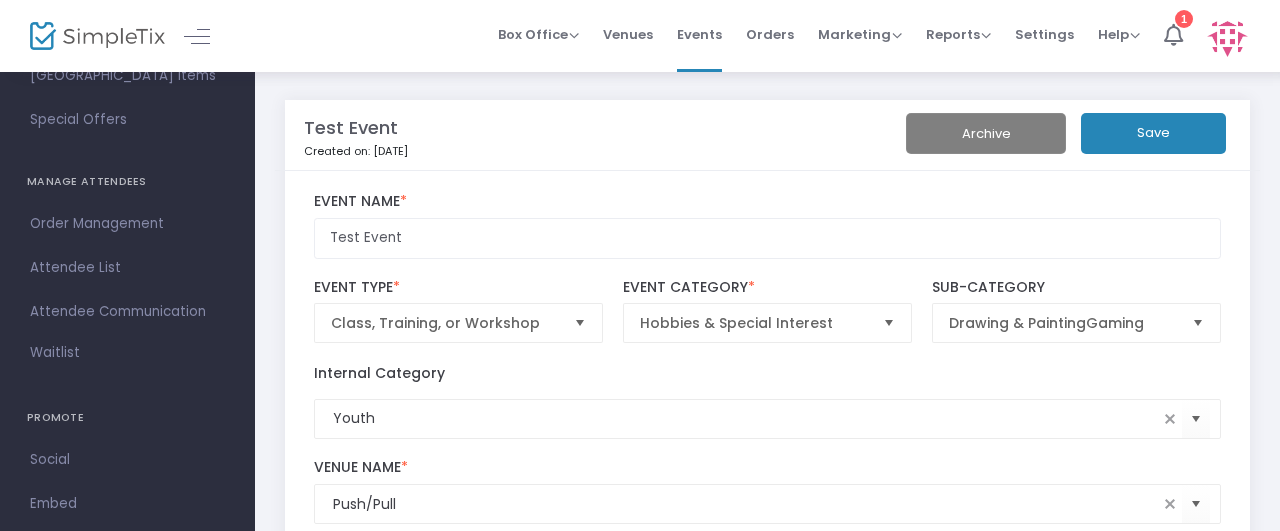 click on "Archive" 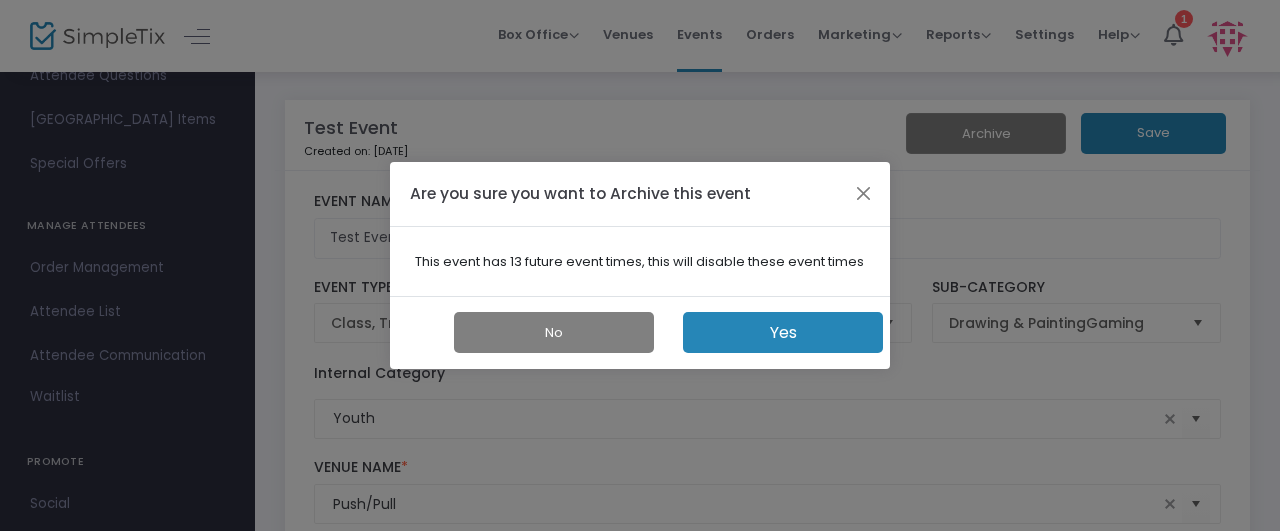 click on "Yes" 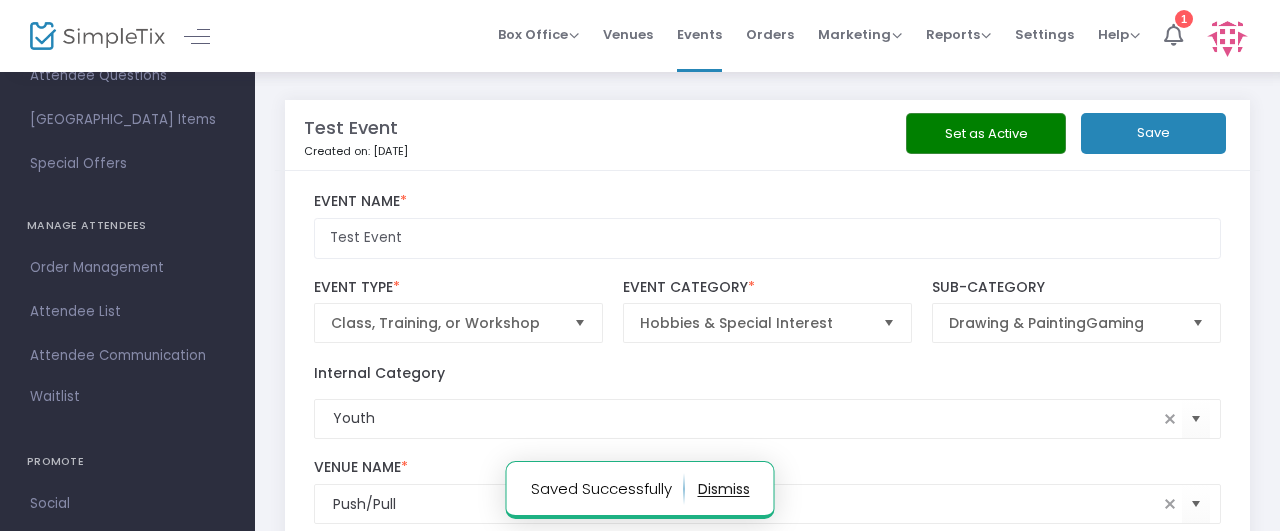 click 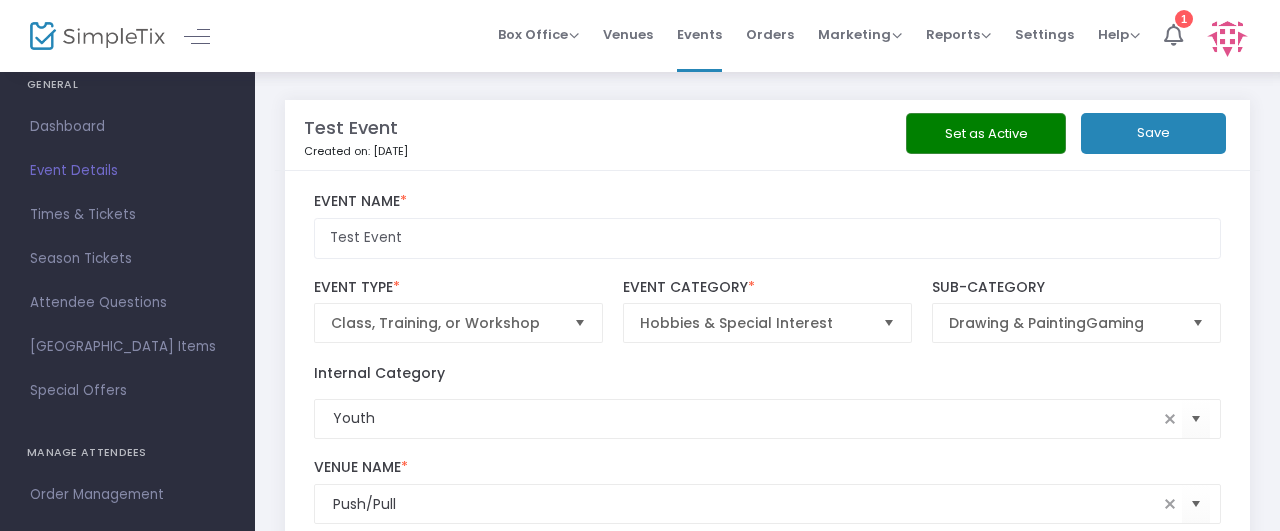 scroll, scrollTop: 0, scrollLeft: 0, axis: both 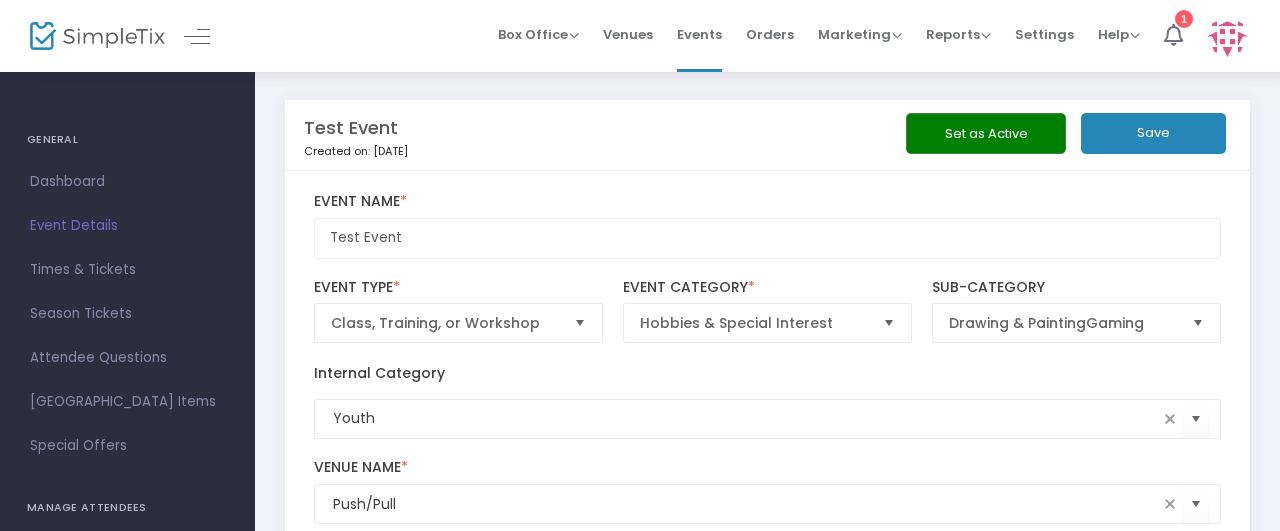 click on "Event Details" at bounding box center [127, 226] 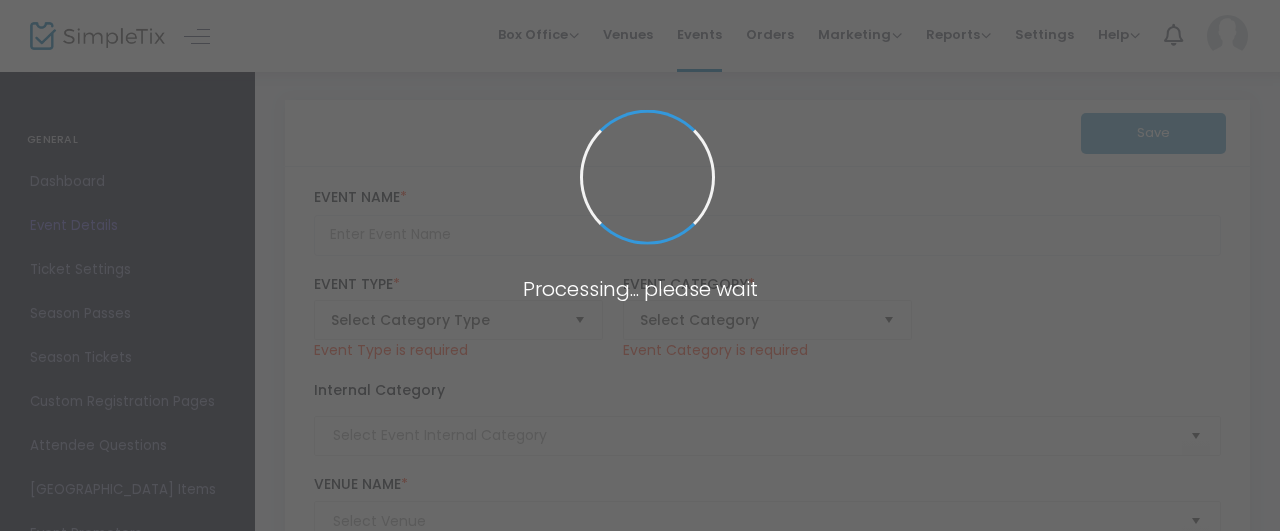 type on "Test Event" 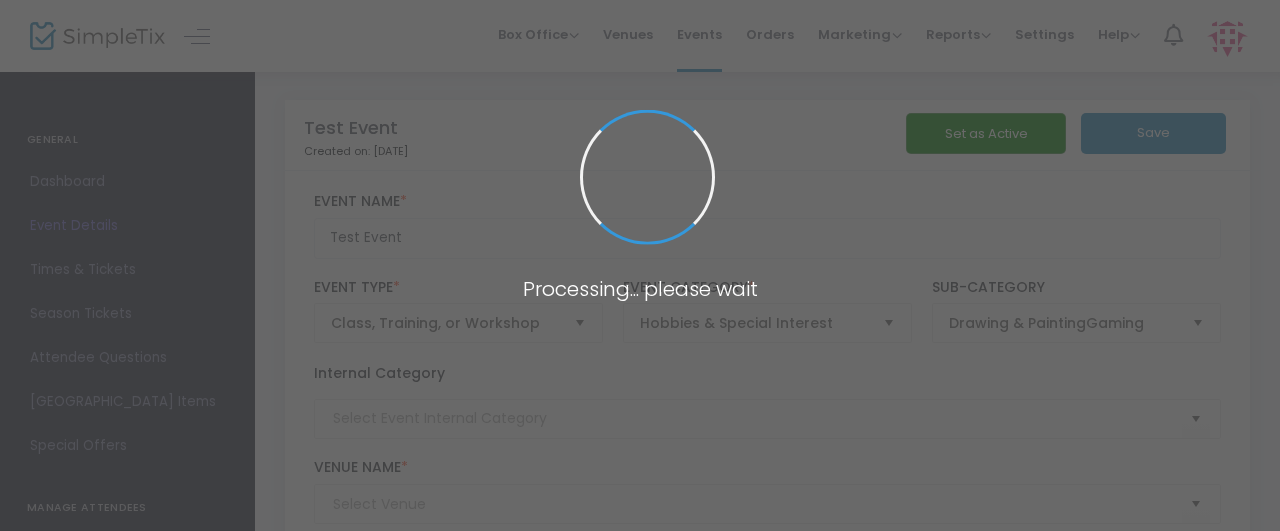 type on "Youth" 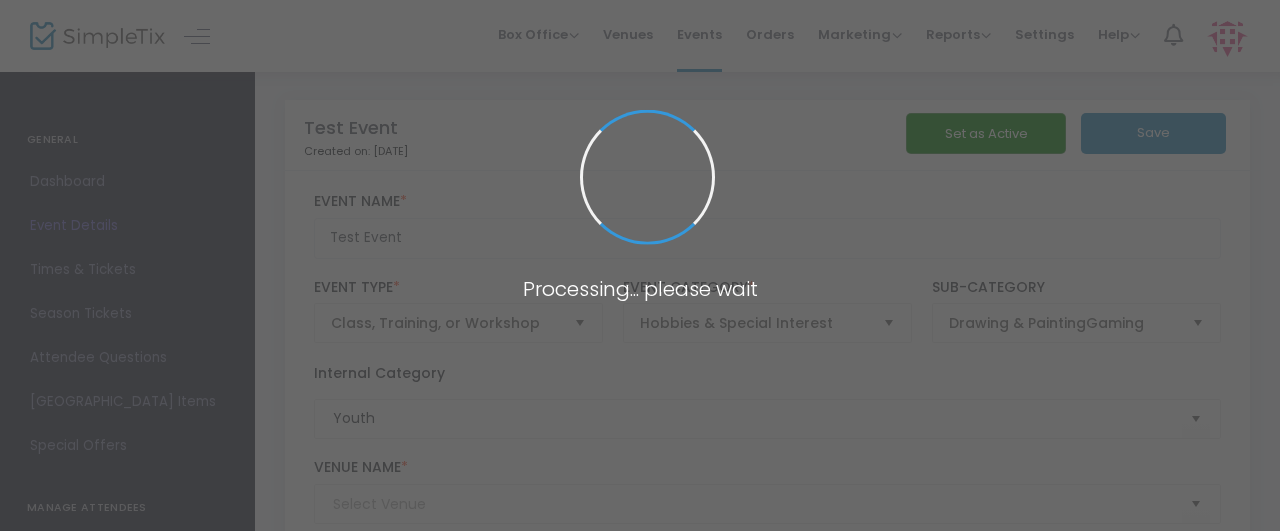 type on "Push/Pull" 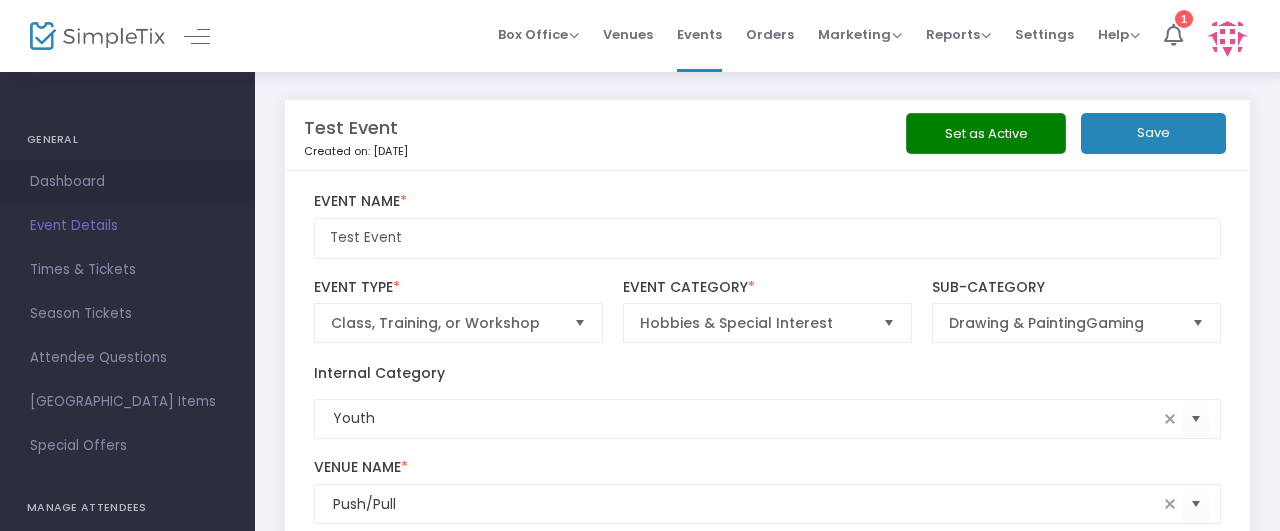 click on "Dashboard" at bounding box center (127, 182) 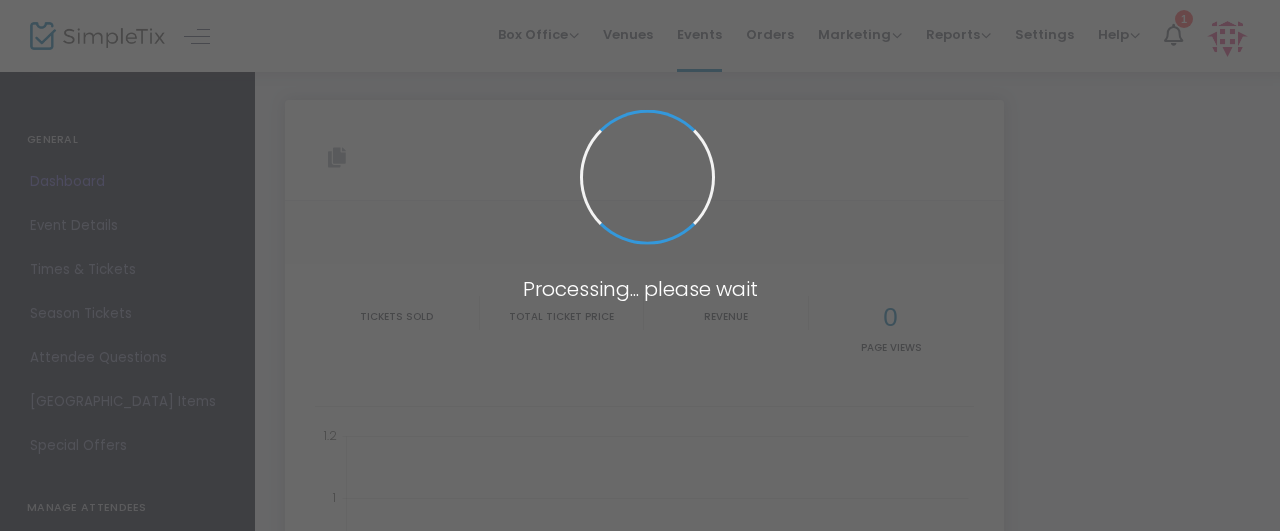 type on "[URL][DOMAIN_NAME]" 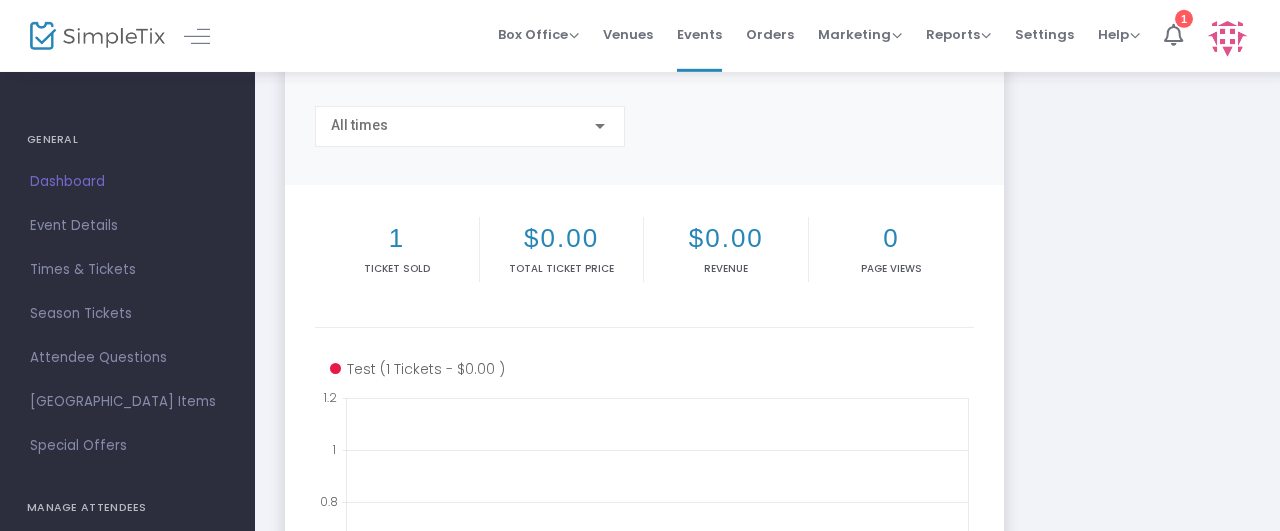 scroll, scrollTop: 0, scrollLeft: 0, axis: both 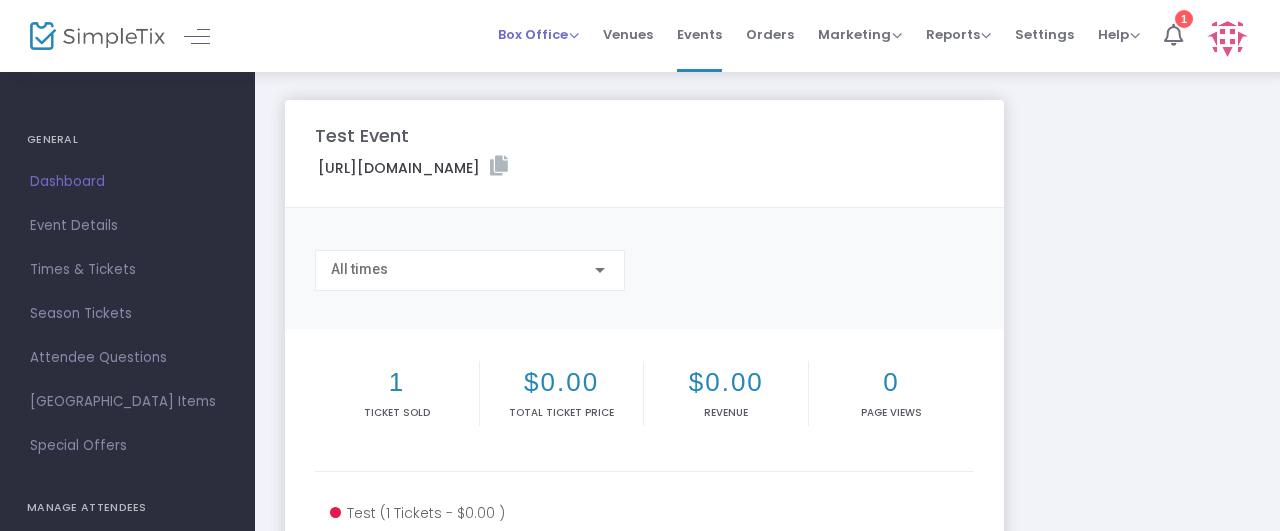 click on "Box Office" at bounding box center [538, 34] 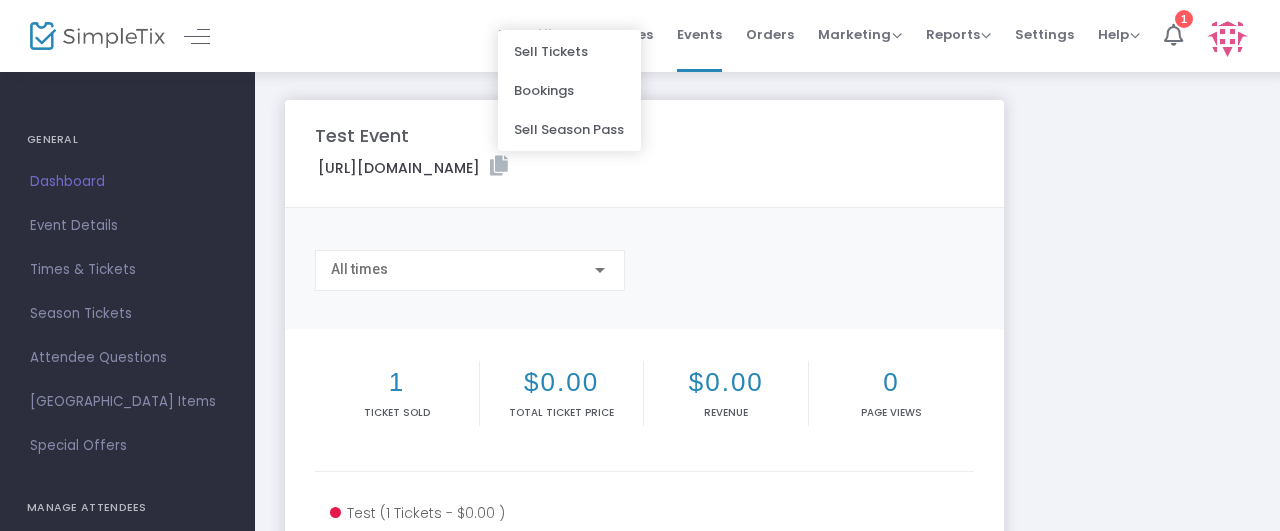 click on "Test Event  [URL][DOMAIN_NAME] Copy All times  1  Ticket sold $0.00  Total Ticket Price $0.00  Revenue 0 Page Views 00:00:00.000 0 0.2 0.4 0.6 0.8 1 1.2 Test (1 Tickets - $0.00 ) Event Link [URL][DOMAIN_NAME] Copy URL  Add to my Linktree Share it  Tweet it" 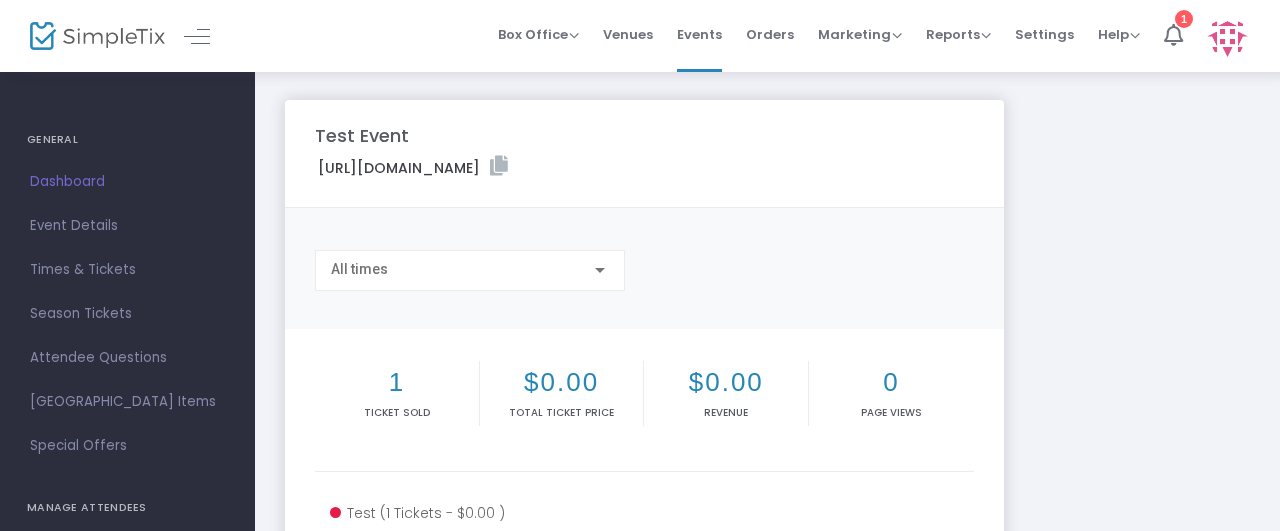 click on "GENERAL" at bounding box center [127, 140] 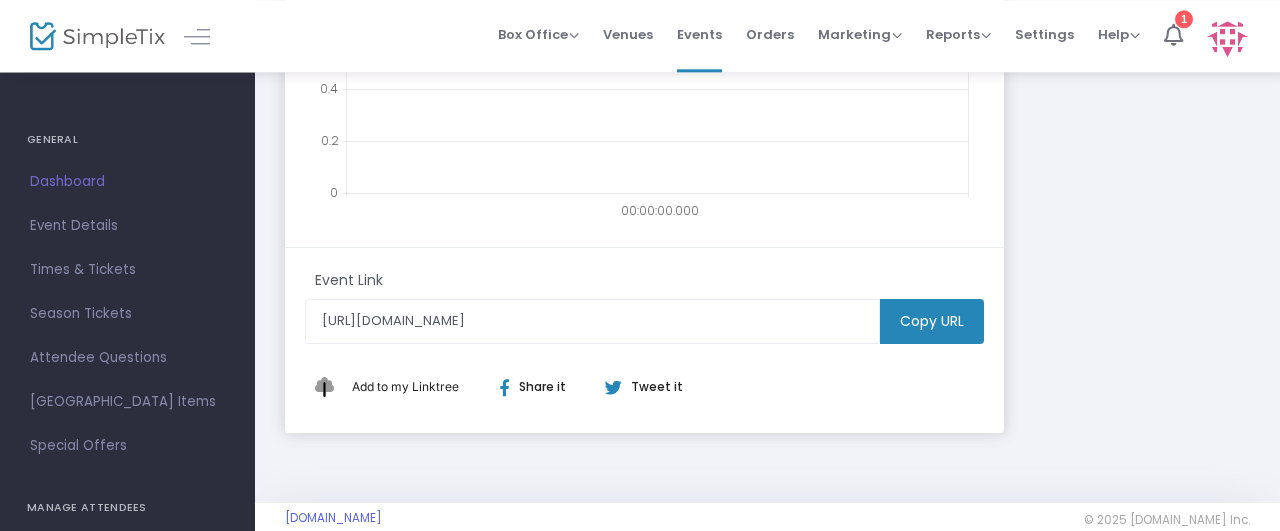scroll, scrollTop: 664, scrollLeft: 0, axis: vertical 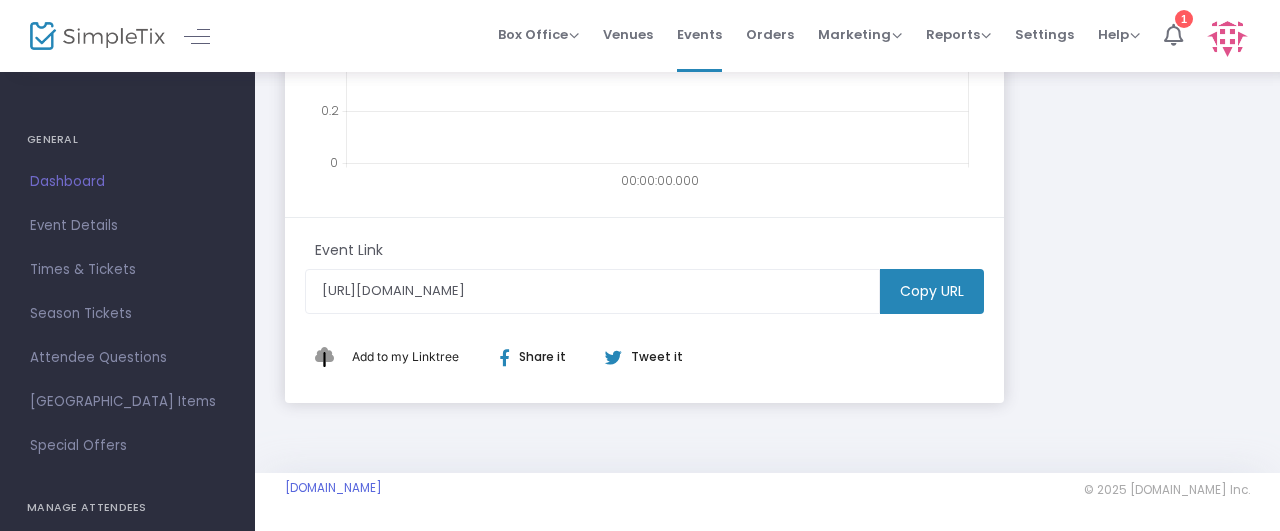 click on "Test Event  [URL][DOMAIN_NAME] Copy All times  1  Ticket sold $0.00  Total Ticket Price $0.00  Revenue 0 Page Views 00:00:00.000 0 0.2 0.4 0.6 0.8 1 1.2 Test (1 Tickets - $0.00 ) Event Link [URL][DOMAIN_NAME] Copy URL  Add to my Linktree Share it  Tweet it" 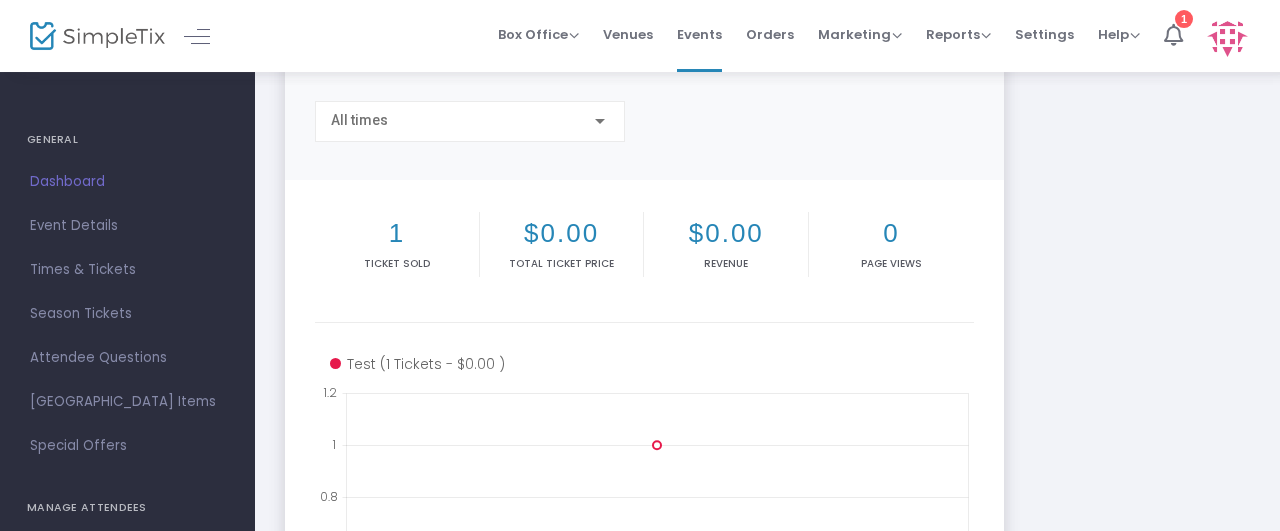 scroll, scrollTop: 0, scrollLeft: 0, axis: both 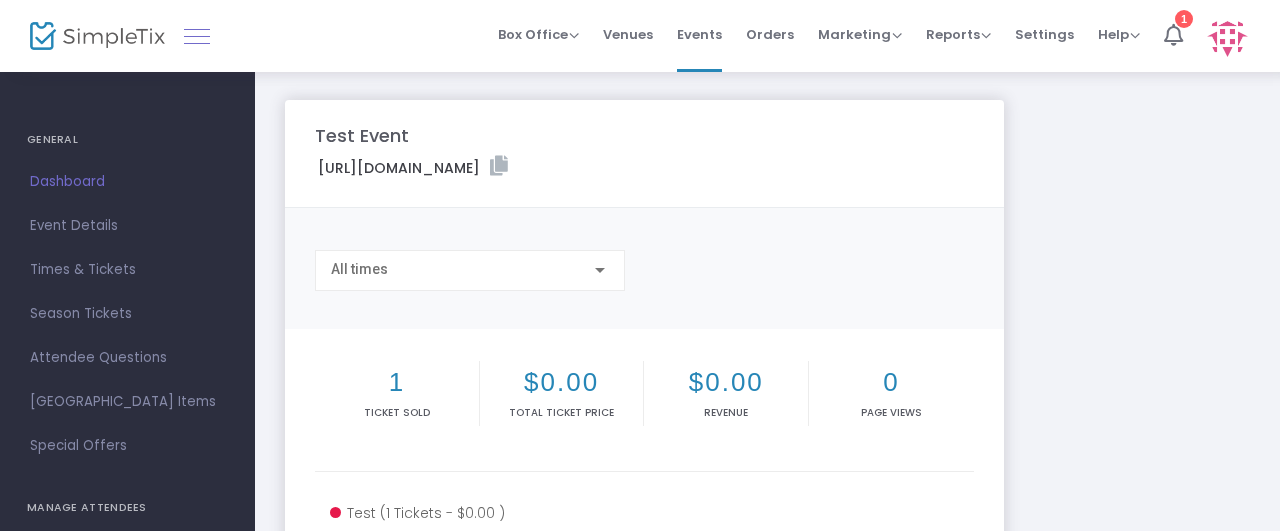 click at bounding box center (197, 36) 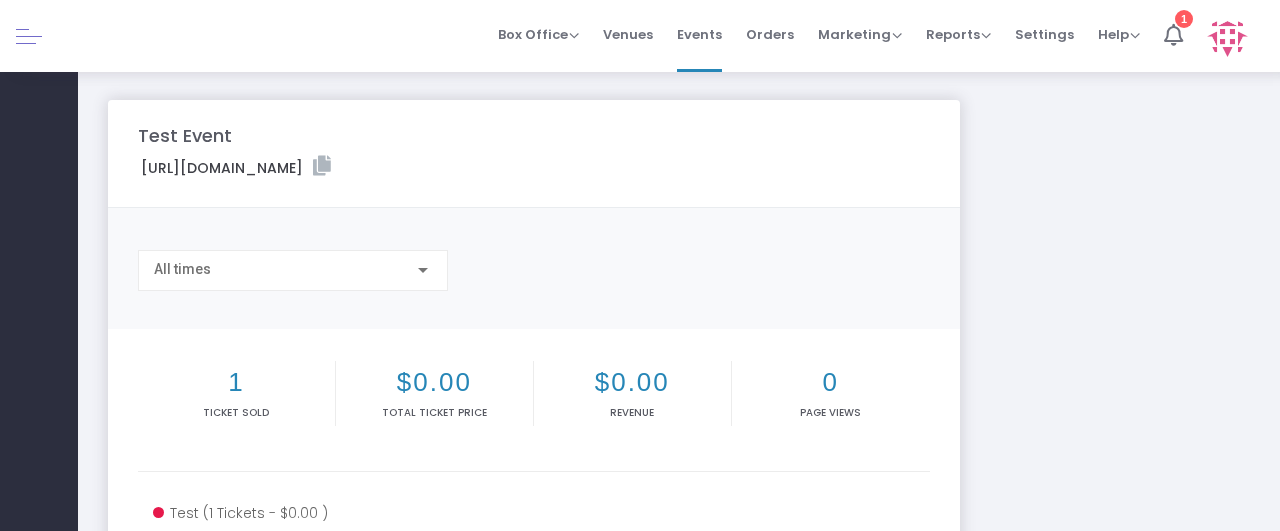 click at bounding box center [29, 36] 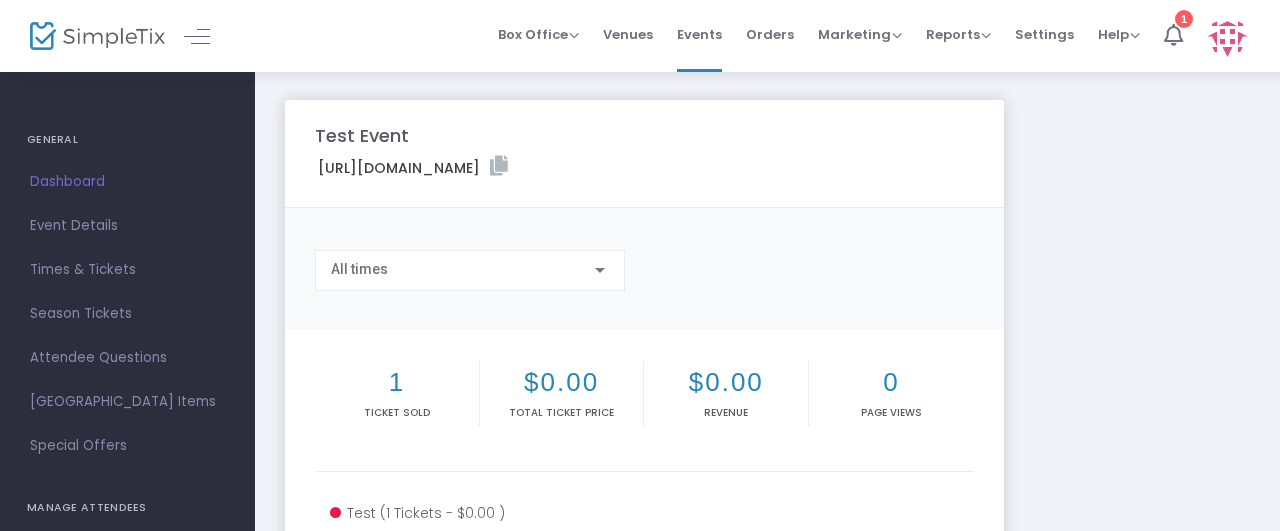 click on "GENERAL" at bounding box center [127, 140] 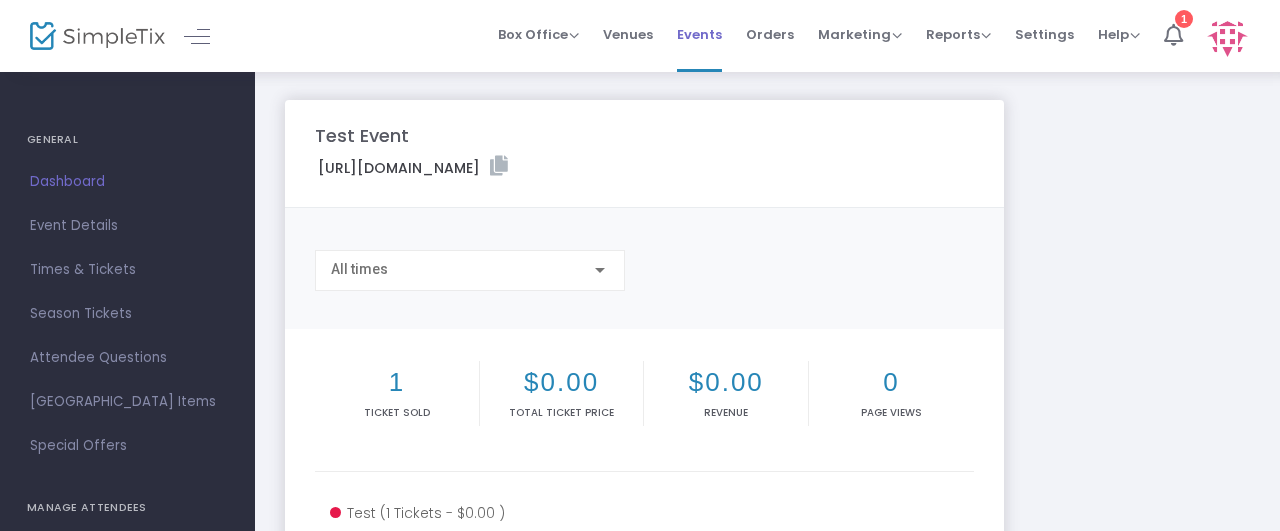 click on "Events" at bounding box center [699, 34] 